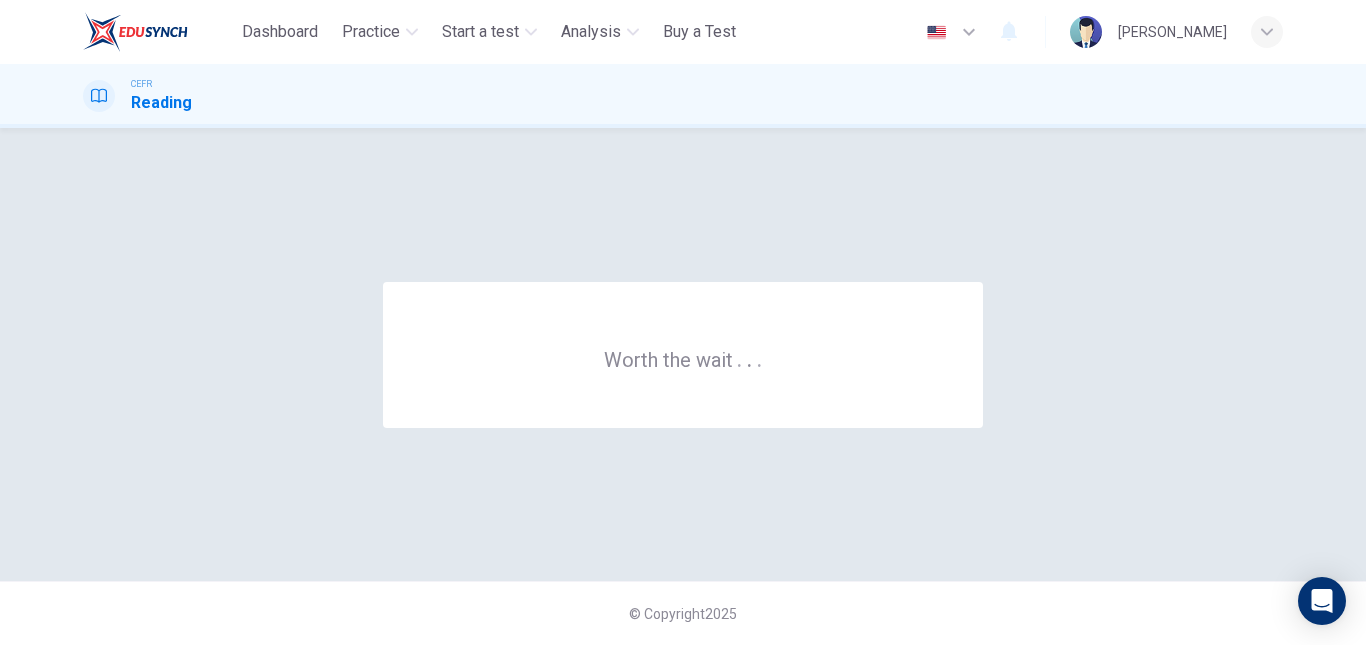 scroll, scrollTop: 0, scrollLeft: 0, axis: both 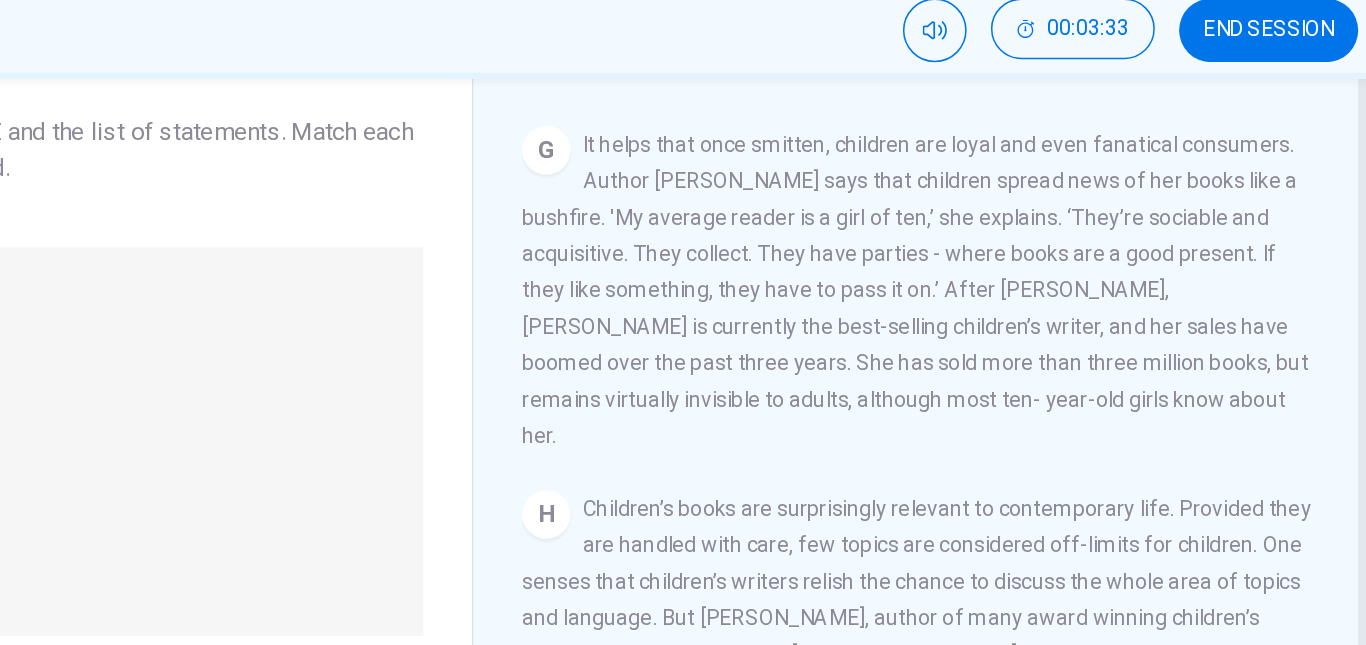 click on "CLICK TO ZOOM Click to Zoom A Less than [DATE], doom merchants were predicting that the growth in video games and the rise of the Internet would sound the death knell for children’s literature. But contrary to popular myth, children are reading more books than ever. A recent survey by Books Marketing found that children up to the age of [DEMOGRAPHIC_DATA] read on average for four hours a week, particularly girls. B Moreover, the children’s book market, which traditionally was seen as a poor cousin to the more lucrative and successful adult market, has come into its own. Publishing houses are now making considerable profits on the back of new children’s books and children’s authors can now command significant advances. ‘Children’s books are going through an incredibly fertile period,’ says [PERSON_NAME], a children’s literature consultant. ‘There’s a real buzz around them. Book clubs are happening, sales are good, and people are much more willing to listen to children’s authors.’ C D E F G H I" at bounding box center (1005, 446) 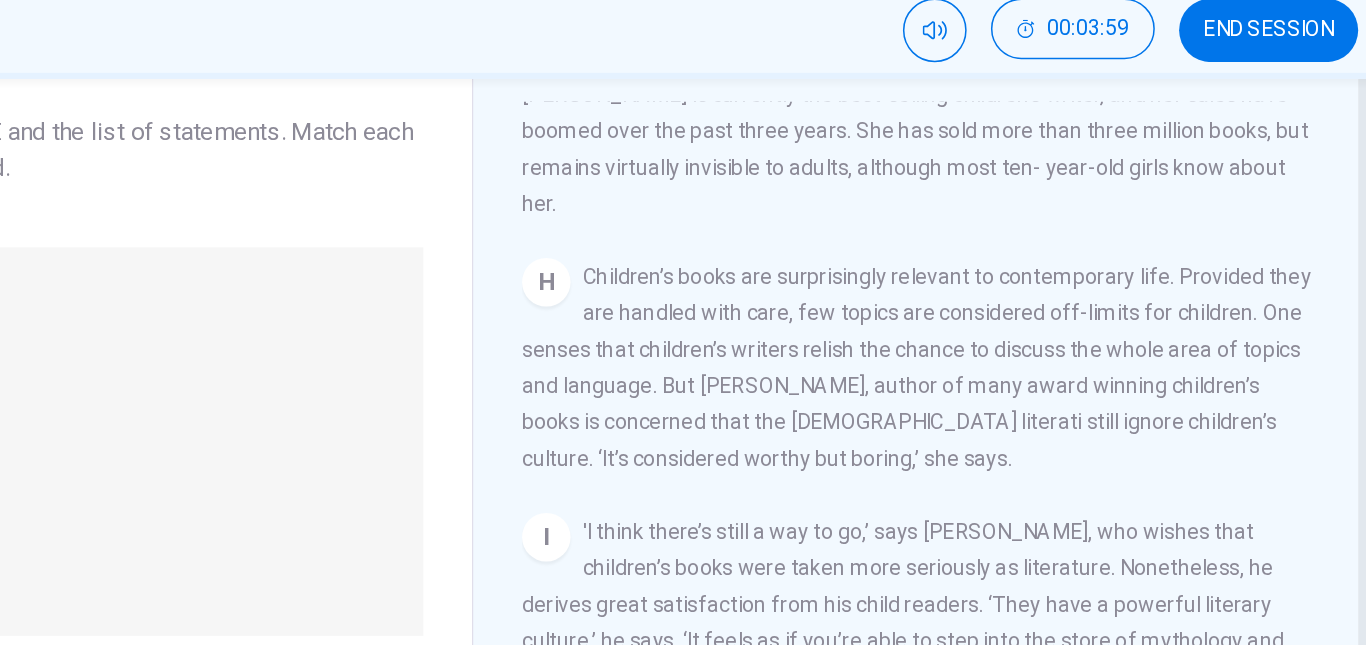 scroll, scrollTop: 1679, scrollLeft: 0, axis: vertical 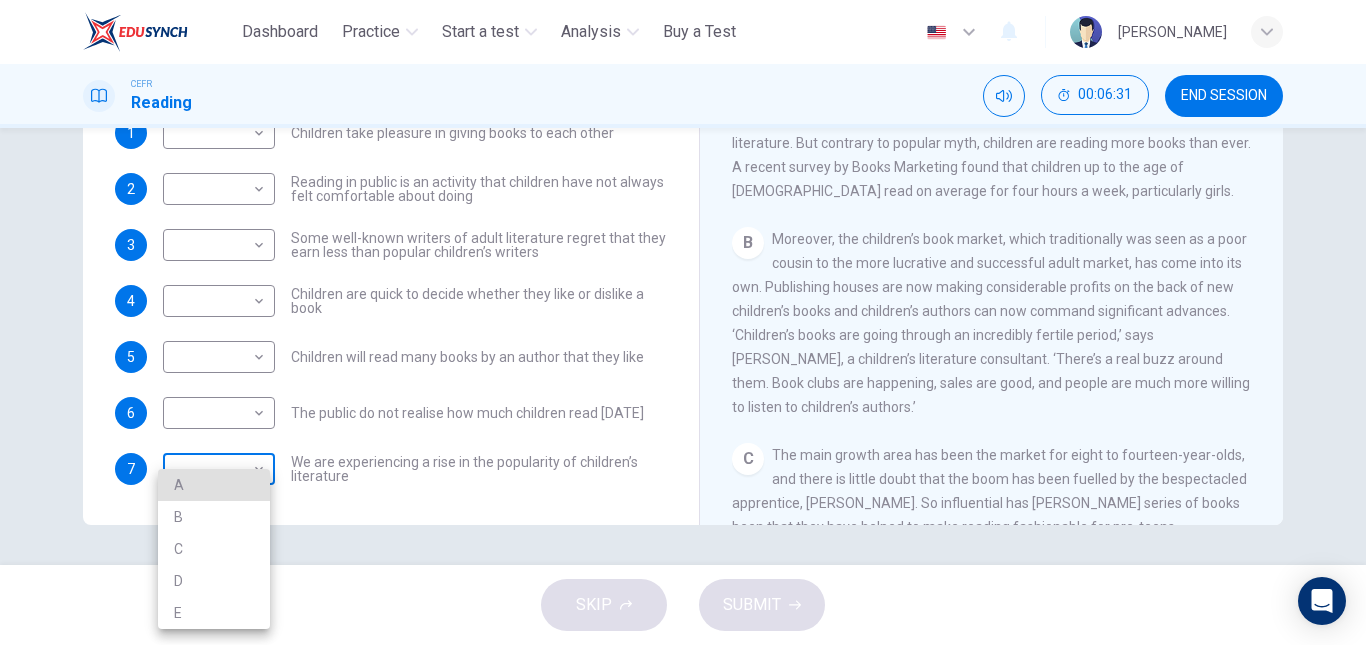click on "This site uses cookies, as explained in our  Privacy Policy . If you agree to the use of cookies, please click the Accept button and continue to browse our site.   Privacy Policy Accept Dashboard Practice Start a test Analysis Buy a Test English ** ​ [PERSON_NAME] CEFR Reading 00:06:31 END SESSION Questions 1 - 7 Look at the following list of people A-E and the list of statements. Match each statement with one of the people listed. People A [PERSON_NAME] B [PERSON_NAME] C [PERSON_NAME] D [PERSON_NAME] E [PERSON_NAME] 1 ​ ​ Children take pleasure in giving books to each other 2 ​ ​ Reading in public is an activity that children have not always felt comfortable about doing 3 ​ ​ Some well-known writers of adult literature regret that they earn less than popular children’s writers 4 ​ ​ Children are quick to decide whether they like or dislike a book 5 ​ ​ Children will read many books by an author that they like 6 ​ ​ The public do not realise how much children read [DATE]" at bounding box center (683, 322) 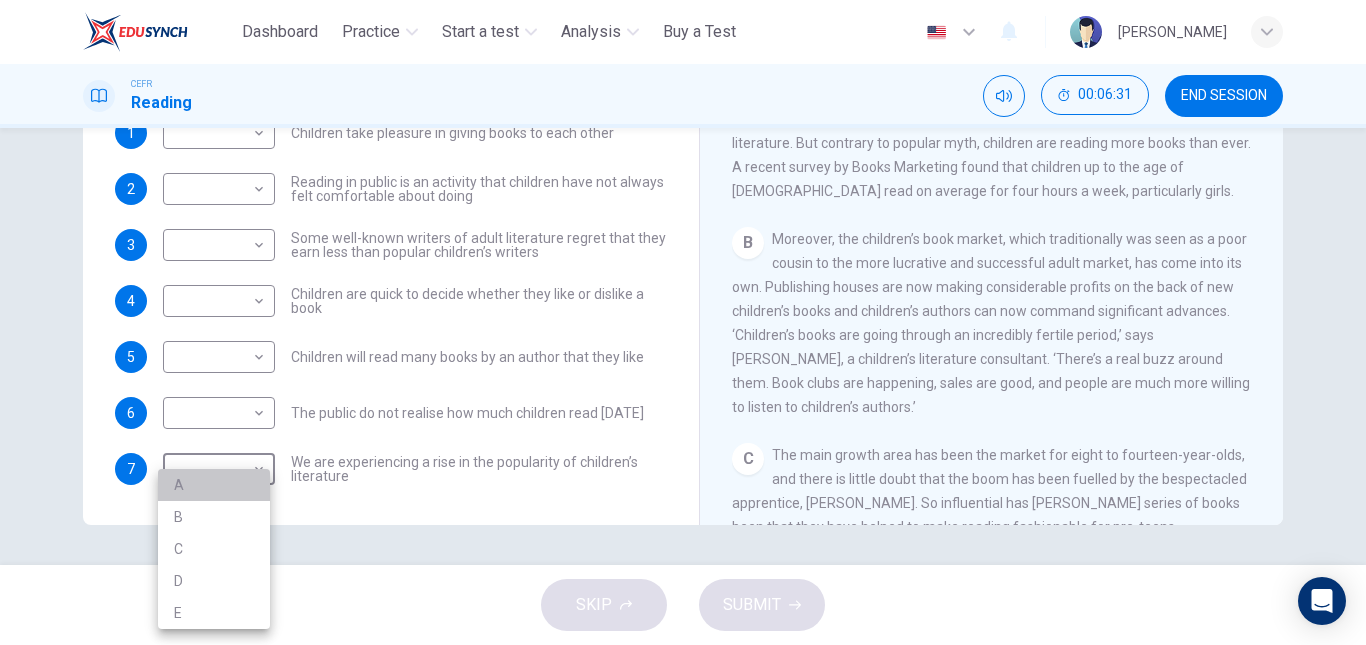 click on "A" at bounding box center [214, 485] 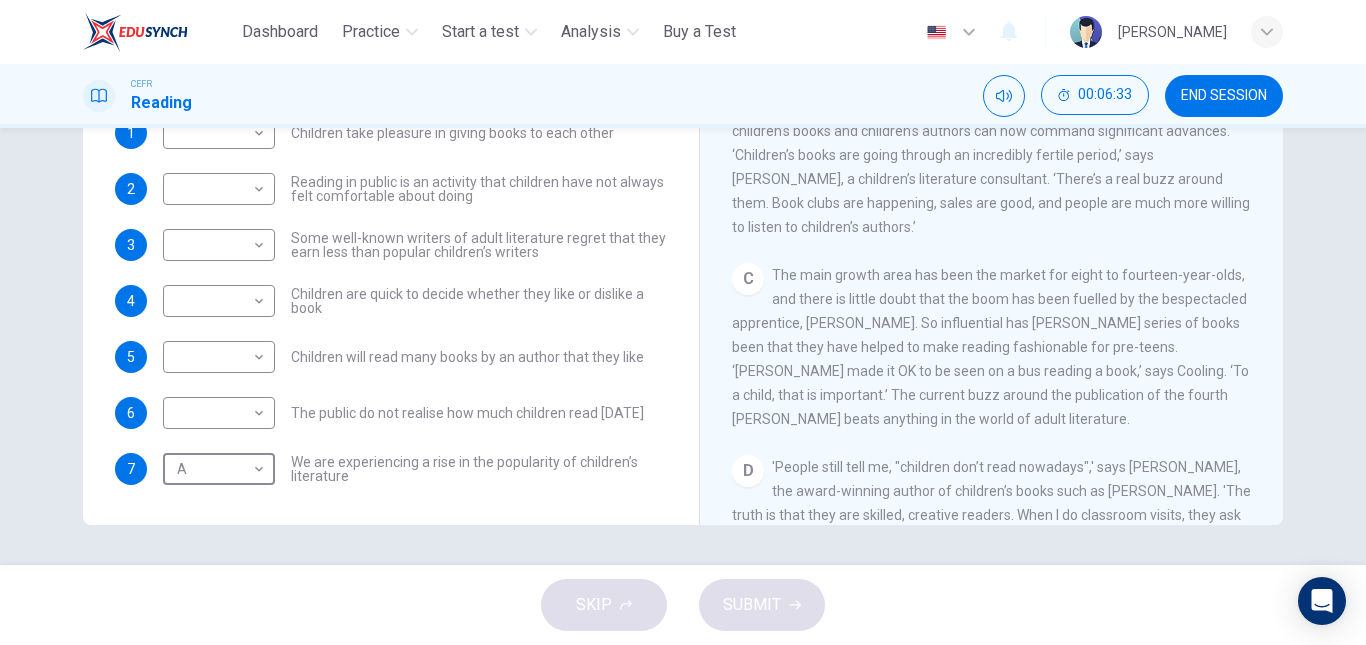 scroll, scrollTop: 435, scrollLeft: 0, axis: vertical 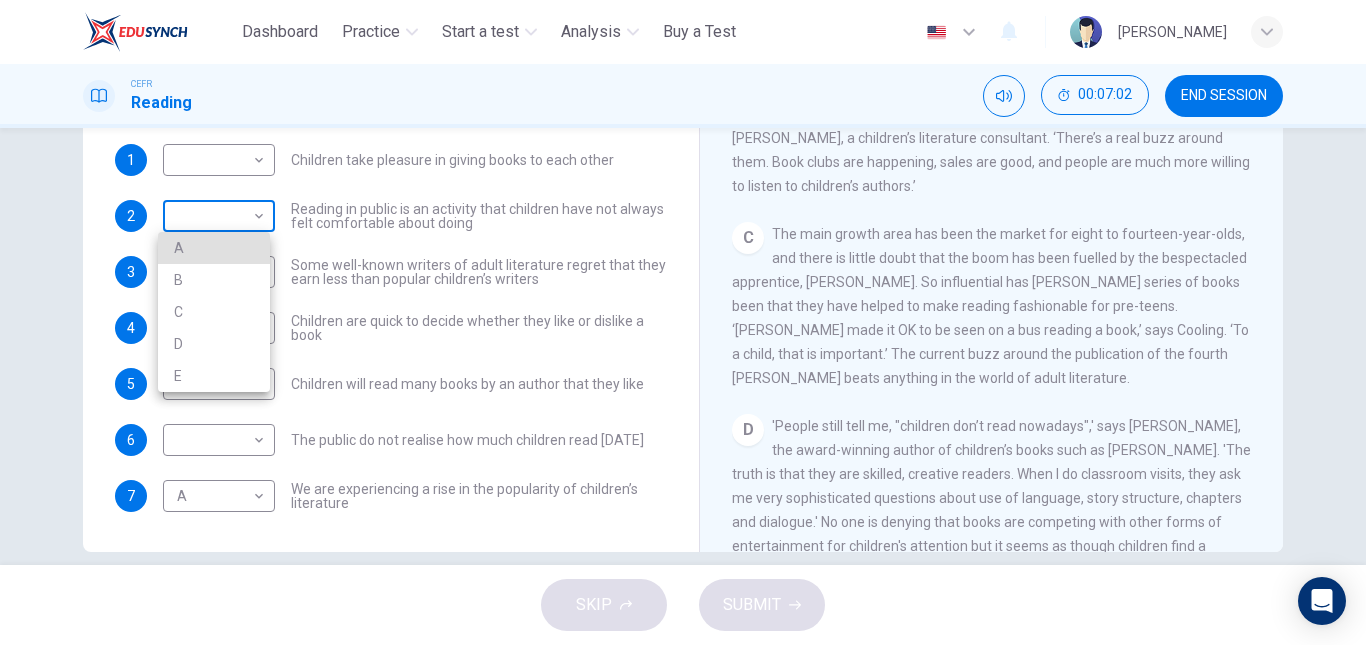 click on "This site uses cookies, as explained in our  Privacy Policy . If you agree to the use of cookies, please click the Accept button and continue to browse our site.   Privacy Policy Accept Dashboard Practice Start a test Analysis Buy a Test English ** ​ [PERSON_NAME] CEFR Reading 00:07:02 END SESSION Questions 1 - 7 Look at the following list of people A-E and the list of statements. Match each statement with one of the people listed. People A [PERSON_NAME] B [PERSON_NAME] C [PERSON_NAME] D [PERSON_NAME] E [PERSON_NAME] 1 ​ ​ Children take pleasure in giving books to each other 2 ​ ​ Reading in public is an activity that children have not always felt comfortable about doing 3 ​ ​ Some well-known writers of adult literature regret that they earn less than popular children’s writers 4 ​ ​ Children are quick to decide whether they like or dislike a book 5 ​ ​ Children will read many books by an author that they like 6 ​ ​ The public do not realise how much children read [DATE]" at bounding box center (683, 322) 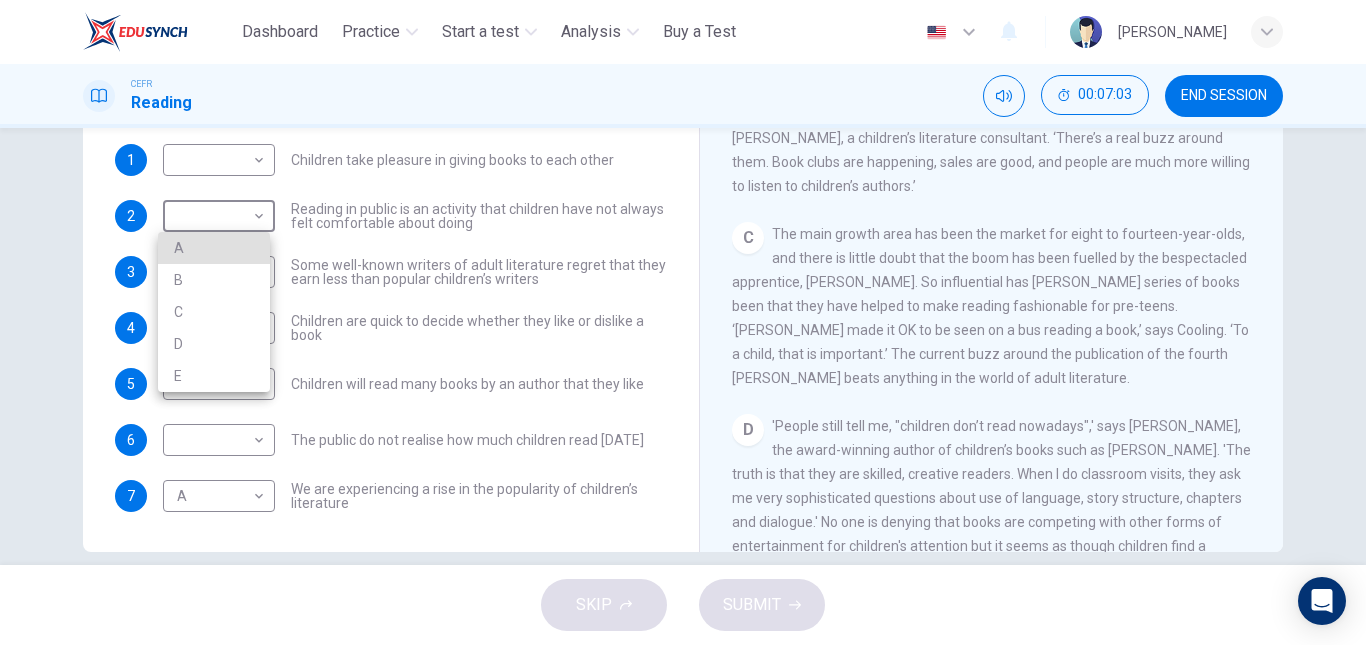 click on "A" at bounding box center [214, 248] 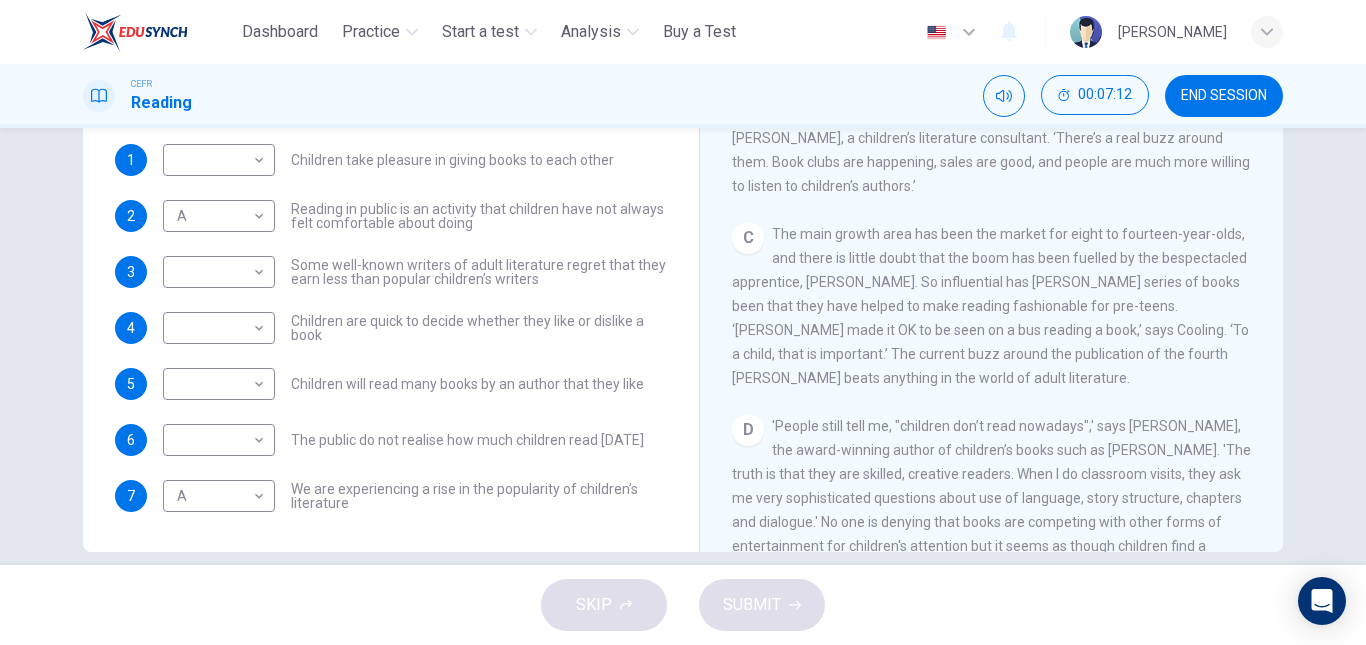 drag, startPoint x: 735, startPoint y: 347, endPoint x: 461, endPoint y: 359, distance: 274.26263 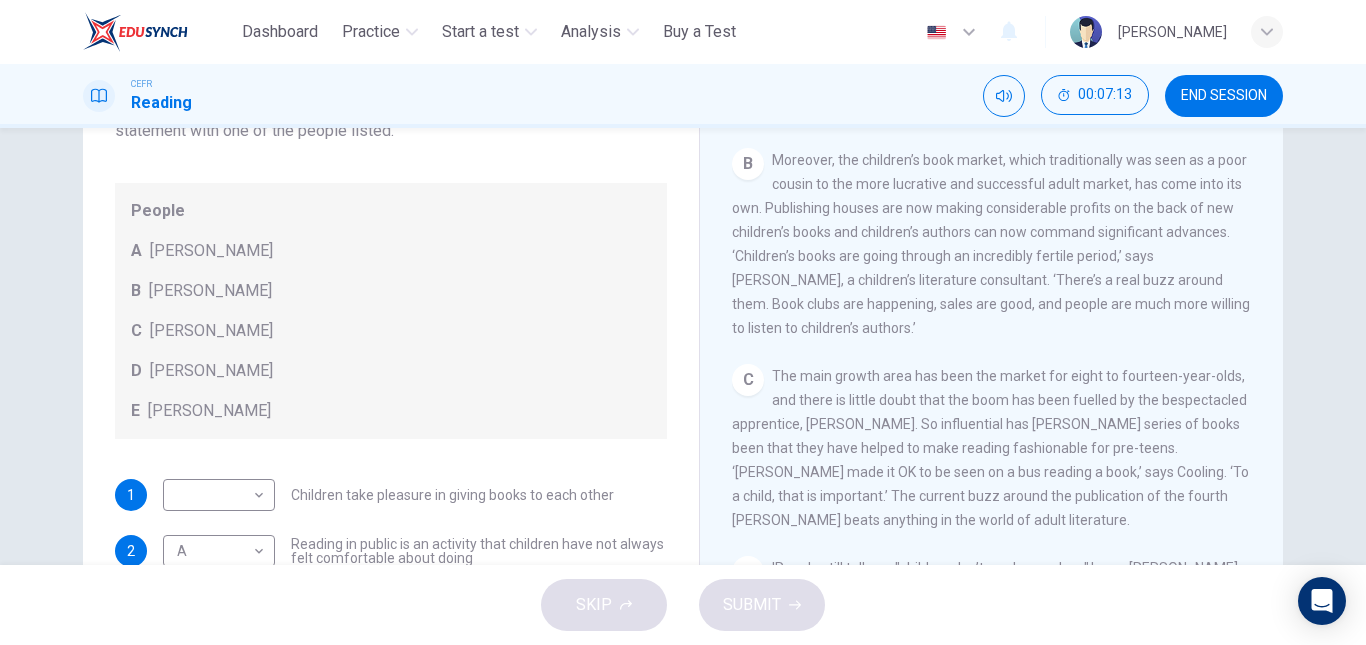 scroll, scrollTop: 170, scrollLeft: 0, axis: vertical 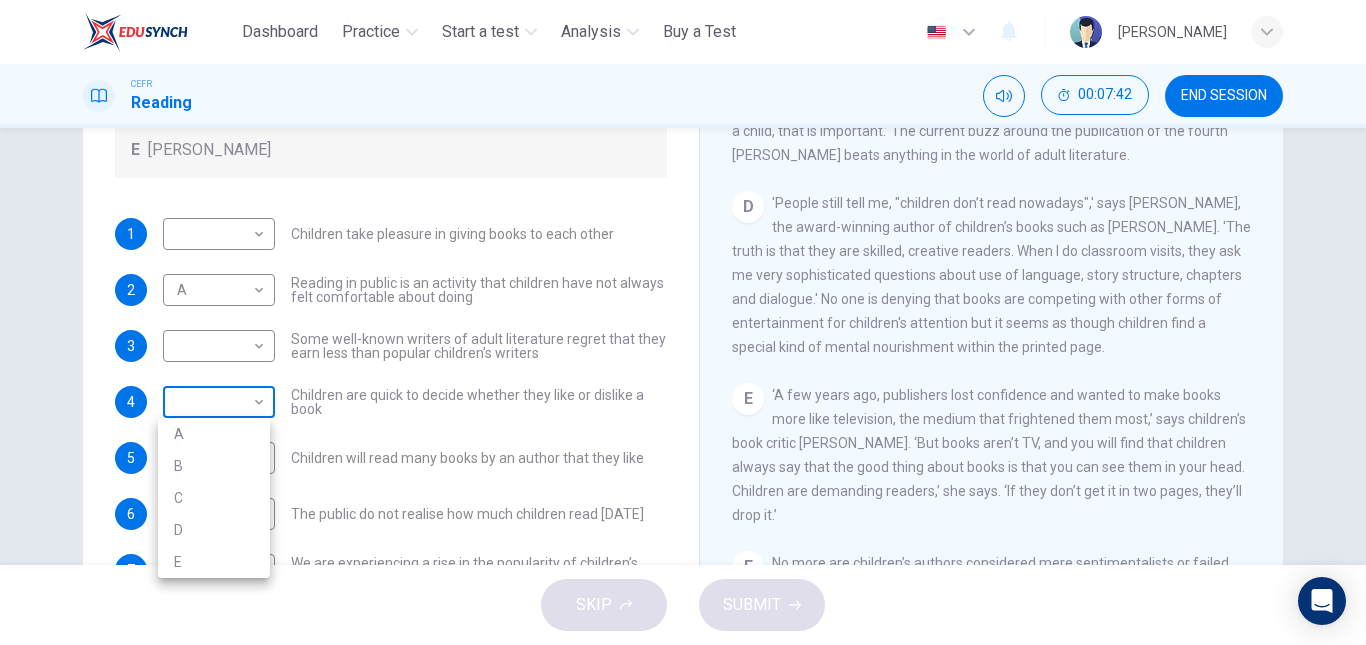 click on "This site uses cookies, as explained in our  Privacy Policy . If you agree to the use of cookies, please click the Accept button and continue to browse our site.   Privacy Policy Accept Dashboard Practice Start a test Analysis Buy a Test English ** ​ [PERSON_NAME] CEFR Reading 00:07:42 END SESSION Questions 1 - 7 Look at the following list of people A-E and the list of statements. Match each statement with one of the people listed. People A [PERSON_NAME] B [PERSON_NAME] C [PERSON_NAME] D [PERSON_NAME] E [PERSON_NAME] 1 ​ ​ Children take pleasure in giving books to each other 2 A * ​ Reading in public is an activity that children have not always felt comfortable about doing 3 ​ ​ Some well-known writers of adult literature regret that they earn less than popular children’s writers 4 ​ ​ Children are quick to decide whether they like or dislike a book 5 ​ ​ Children will read many books by an author that they like 6 ​ ​ The public do not realise how much children read [DATE]" at bounding box center (683, 322) 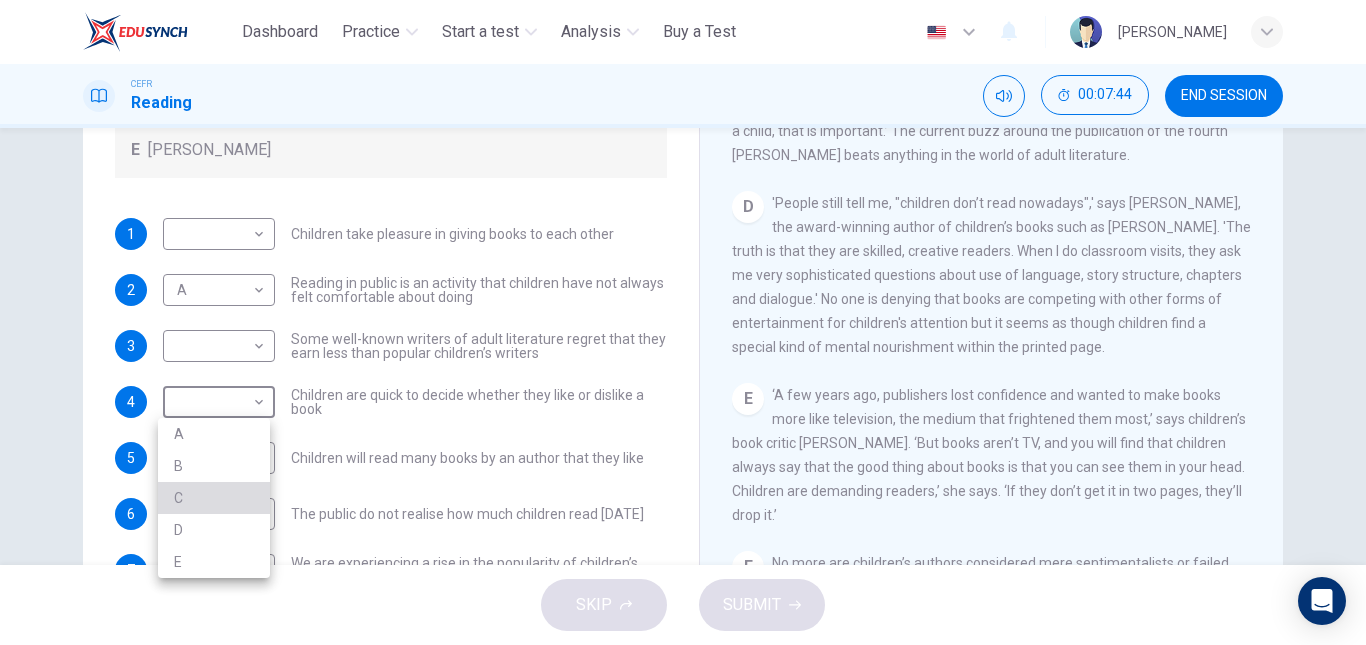 click on "C" at bounding box center [214, 498] 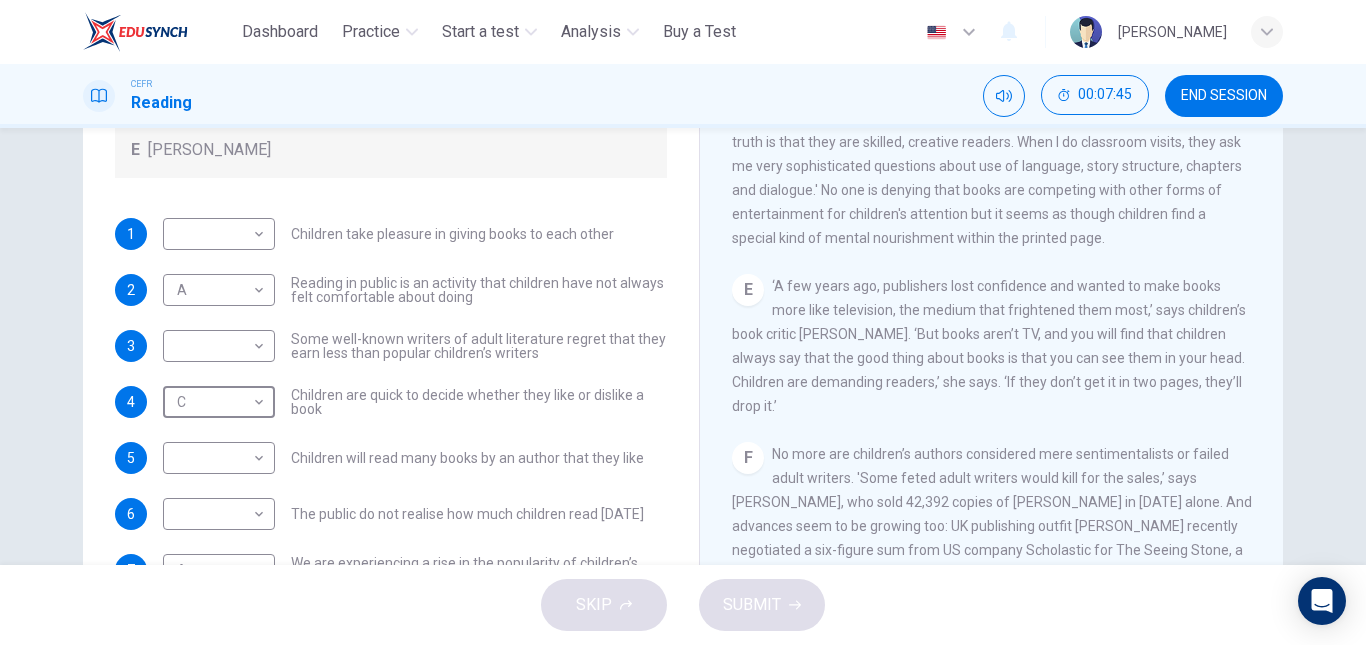 scroll, scrollTop: 908, scrollLeft: 0, axis: vertical 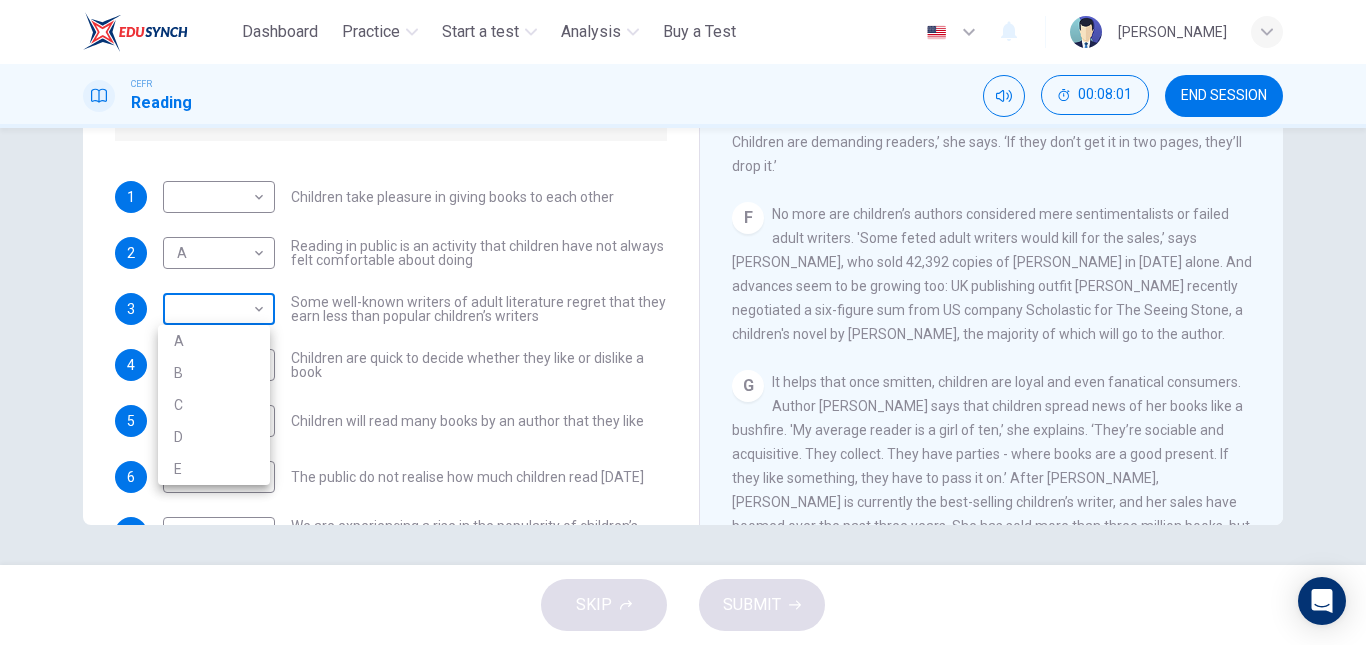click on "This site uses cookies, as explained in our  Privacy Policy . If you agree to the use of cookies, please click the Accept button and continue to browse our site.   Privacy Policy Accept Dashboard Practice Start a test Analysis Buy a Test English ** ​ [PERSON_NAME] CEFR Reading 00:08:01 END SESSION Questions 1 - 7 Look at the following list of people A-E and the list of statements. Match each statement with one of the people listed. People A [PERSON_NAME] B [PERSON_NAME] C [PERSON_NAME] D [PERSON_NAME] E [PERSON_NAME] 1 ​ ​ Children take pleasure in giving books to each other 2 A * ​ Reading in public is an activity that children have not always felt comfortable about doing 3 ​ ​ Some well-known writers of adult literature regret that they earn less than popular children’s writers 4 C * ​ Children are quick to decide whether they like or dislike a book 5 ​ ​ Children will read many books by an author that they like 6 ​ ​ The public do not realise how much children read [DATE]" at bounding box center (683, 322) 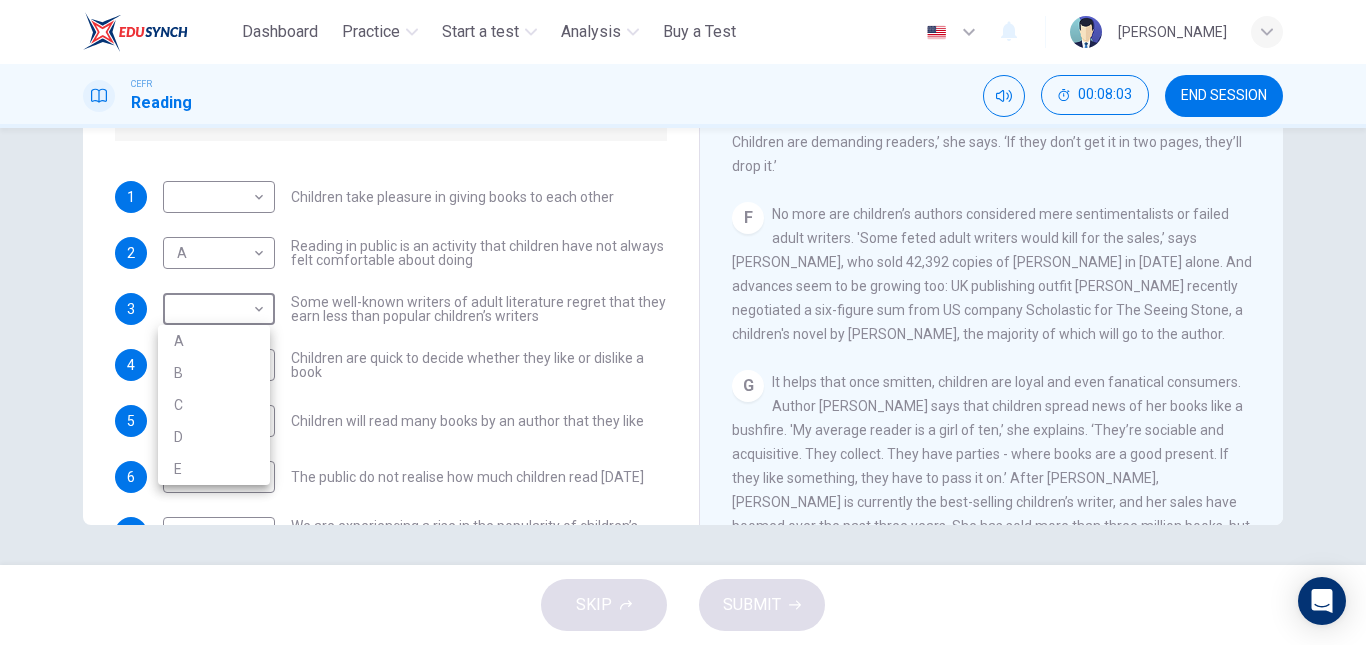 click at bounding box center [683, 322] 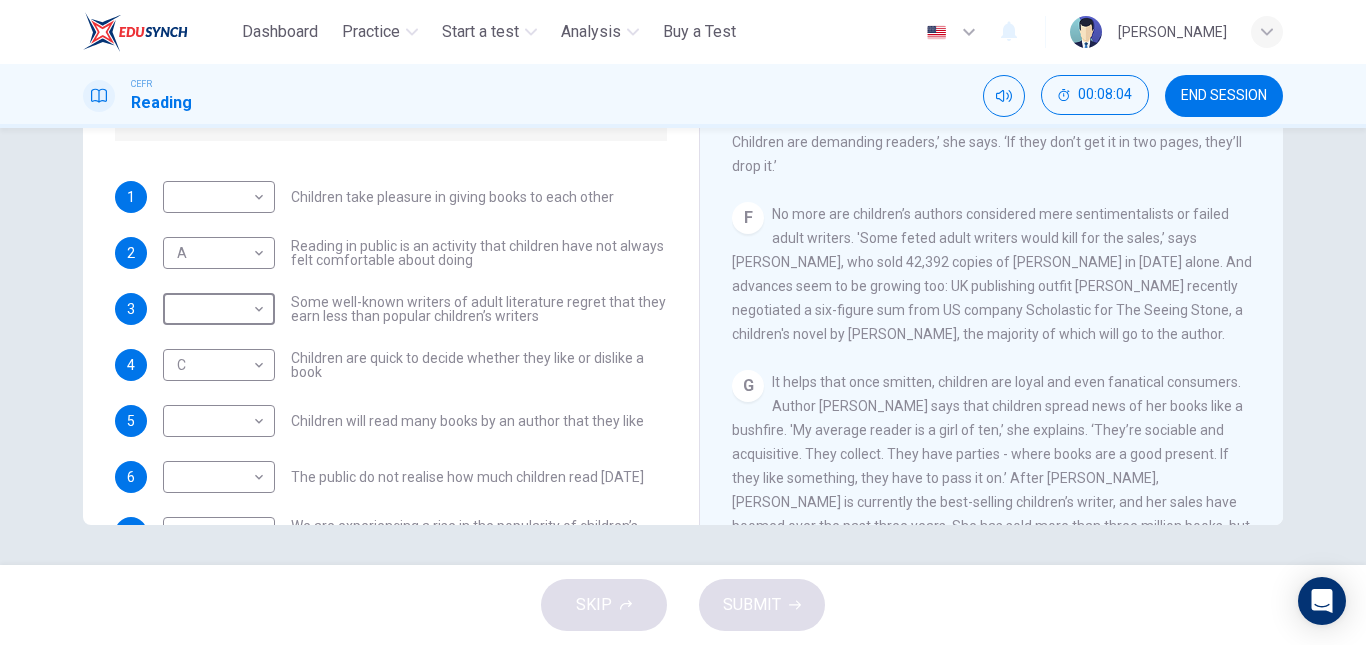 scroll, scrollTop: 0, scrollLeft: 0, axis: both 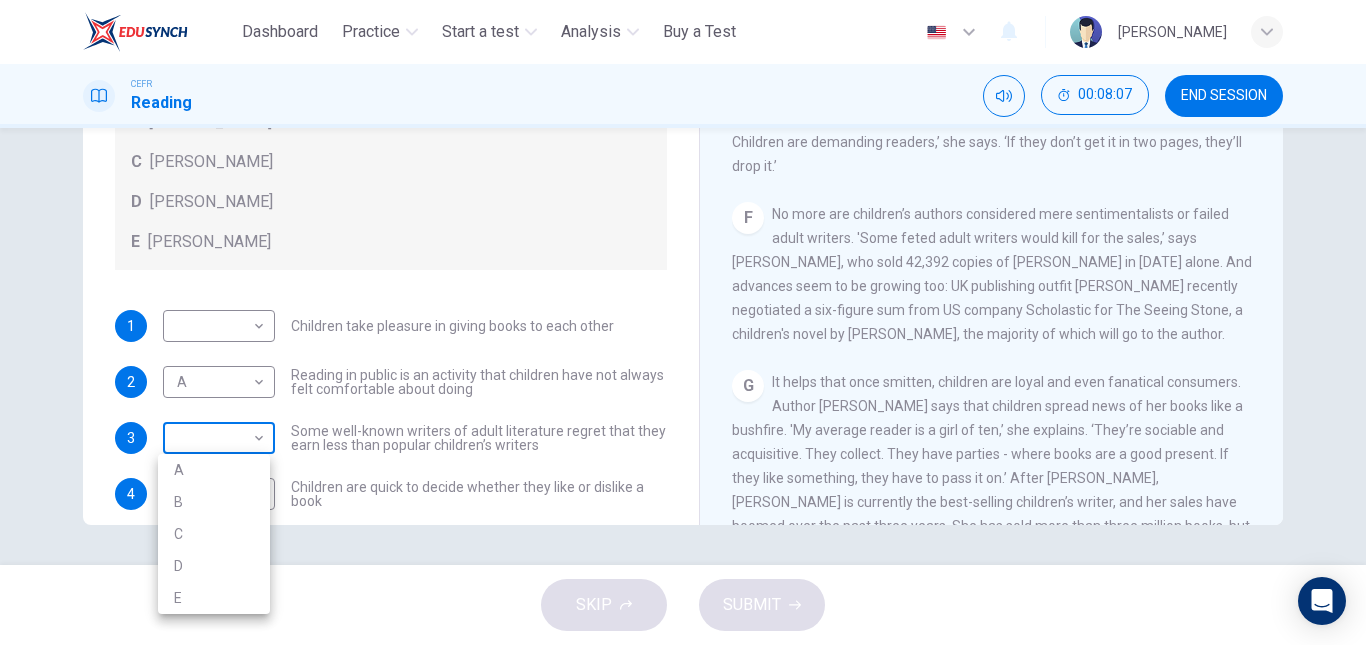 click on "This site uses cookies, as explained in our  Privacy Policy . If you agree to the use of cookies, please click the Accept button and continue to browse our site.   Privacy Policy Accept Dashboard Practice Start a test Analysis Buy a Test English ** ​ [PERSON_NAME] CEFR Reading 00:08:07 END SESSION Questions 1 - 7 Look at the following list of people A-E and the list of statements. Match each statement with one of the people listed. People A [PERSON_NAME] B [PERSON_NAME] C [PERSON_NAME] D [PERSON_NAME] E [PERSON_NAME] 1 ​ ​ Children take pleasure in giving books to each other 2 A * ​ Reading in public is an activity that children have not always felt comfortable about doing 3 ​ ​ Some well-known writers of adult literature regret that they earn less than popular children’s writers 4 C * ​ Children are quick to decide whether they like or dislike a book 5 ​ ​ Children will read many books by an author that they like 6 ​ ​ The public do not realise how much children read [DATE]" at bounding box center [683, 322] 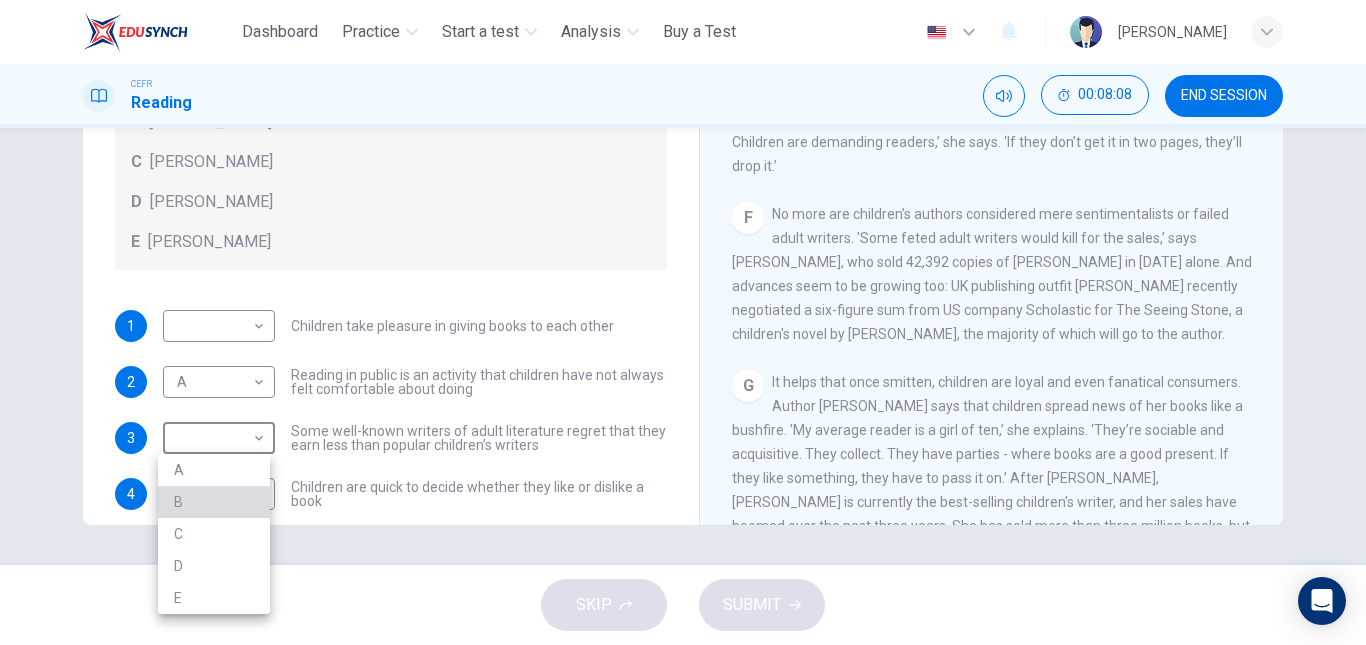 click on "B" at bounding box center (214, 502) 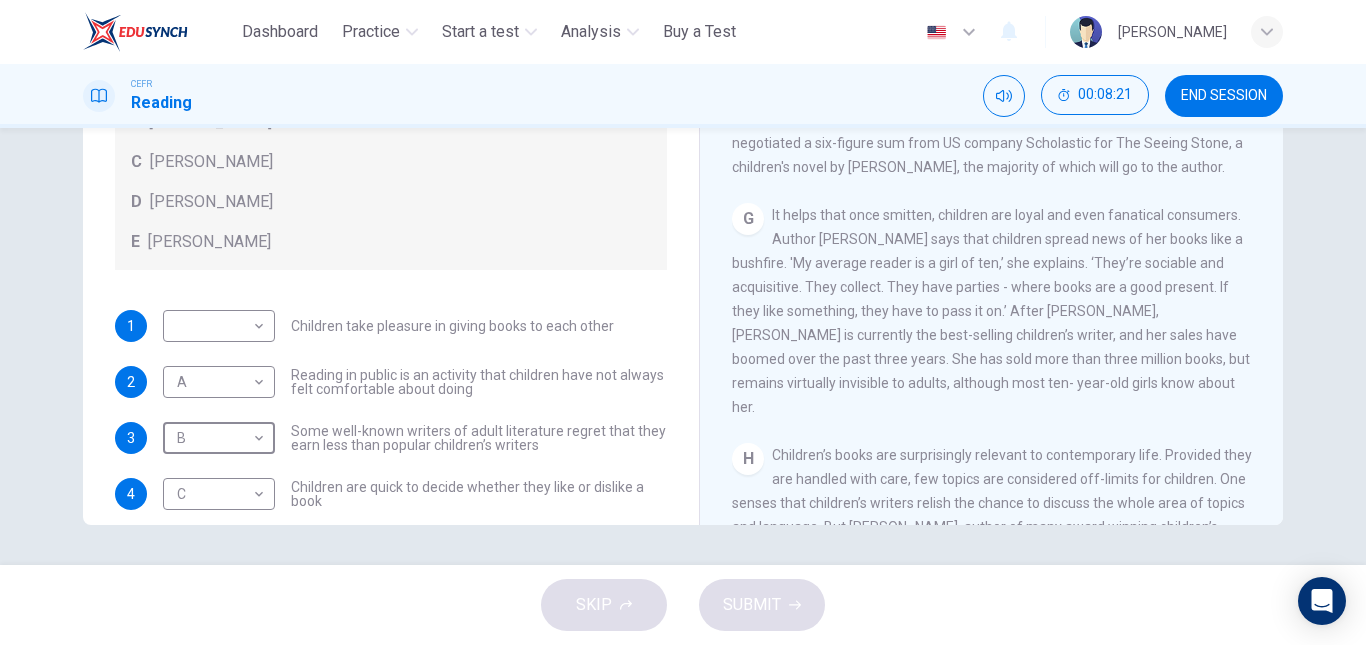 scroll, scrollTop: 1216, scrollLeft: 0, axis: vertical 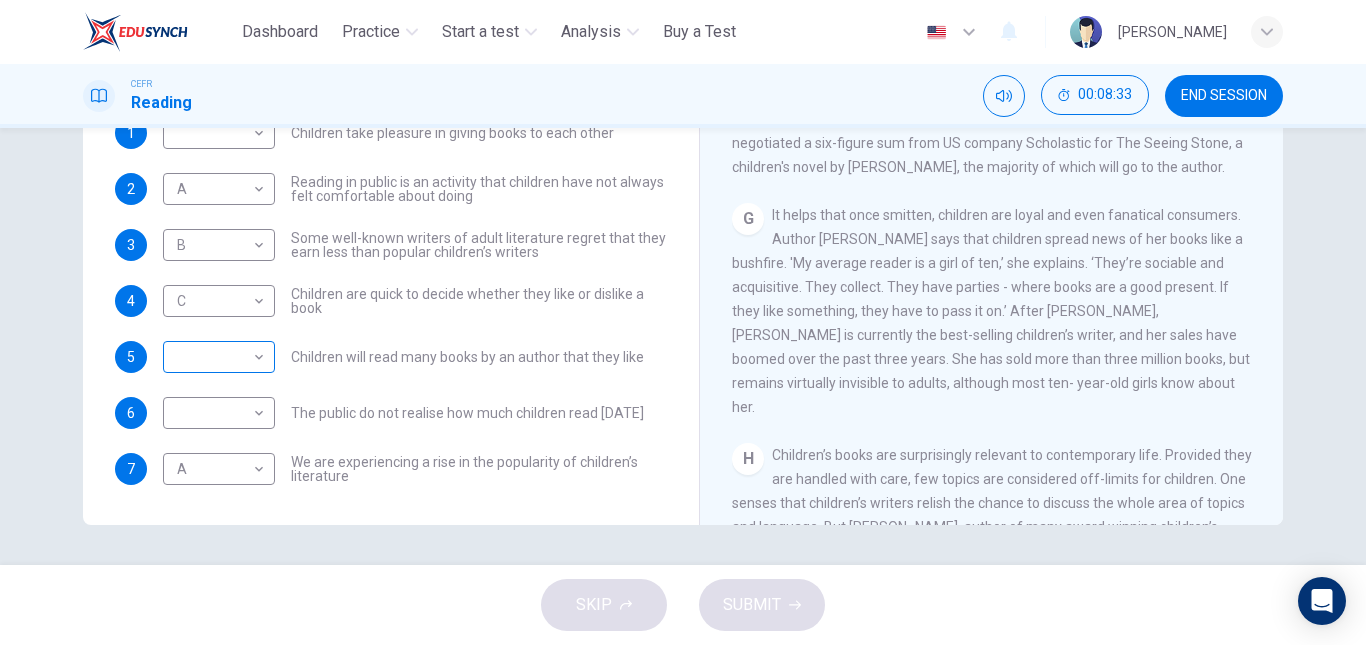 click on "​ ​" at bounding box center (219, 357) 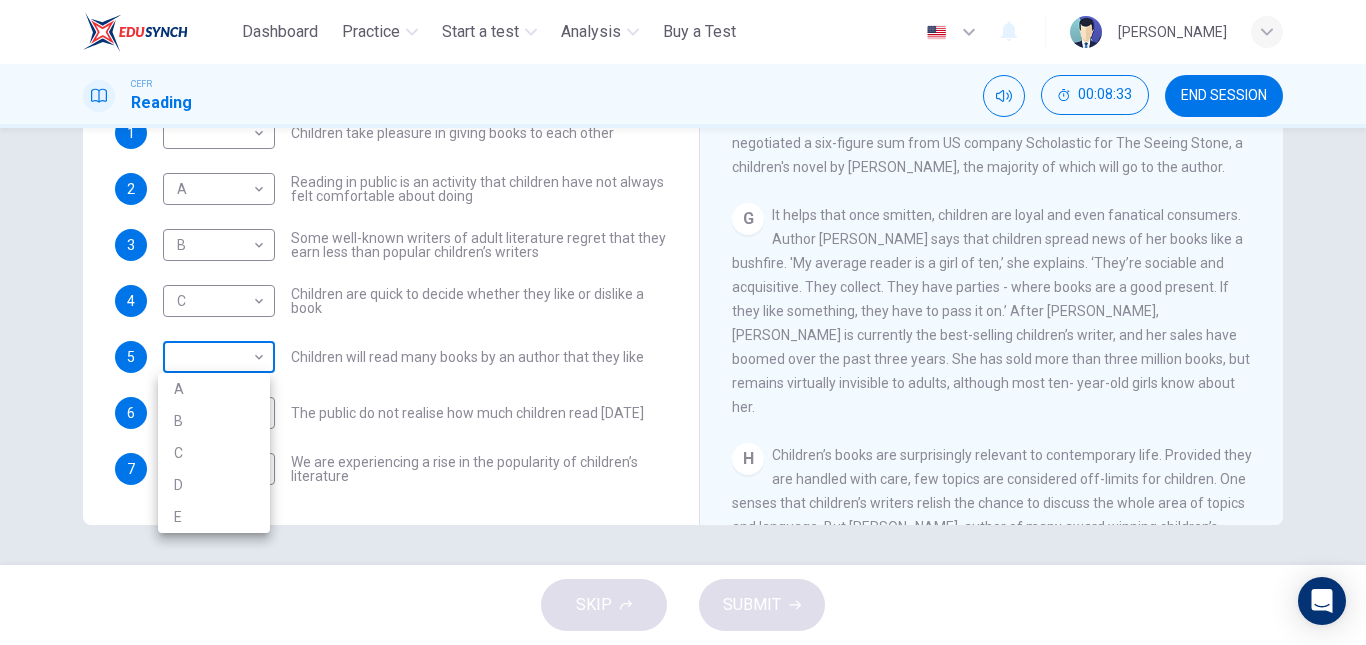 click on "This site uses cookies, as explained in our  Privacy Policy . If you agree to the use of cookies, please click the Accept button and continue to browse our site.   Privacy Policy Accept Dashboard Practice Start a test Analysis Buy a Test English ** ​ [PERSON_NAME] CEFR Reading 00:08:33 END SESSION Questions 1 - 7 Look at the following list of people A-E and the list of statements. Match each statement with one of the people listed. People A [PERSON_NAME] B [PERSON_NAME] C [PERSON_NAME] D [PERSON_NAME] E [PERSON_NAME] 1 ​ ​ Children take pleasure in giving books to each other 2 A * ​ Reading in public is an activity that children have not always felt comfortable about doing 3 B * ​ Some well-known writers of adult literature regret that they earn less than popular children’s writers 4 C * ​ Children are quick to decide whether they like or dislike a book 5 ​ ​ Children will read many books by an author that they like 6 ​ ​ The public do not realise how much children read [DATE]" at bounding box center [683, 322] 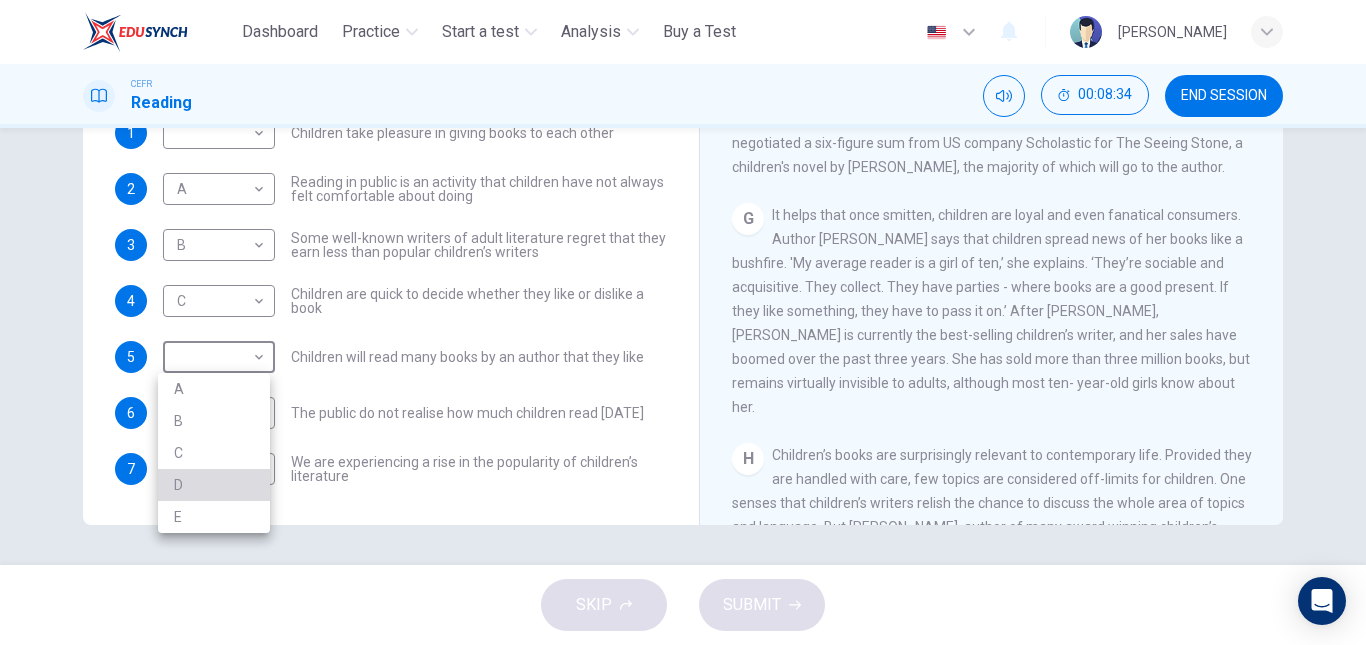 click on "D" at bounding box center (214, 485) 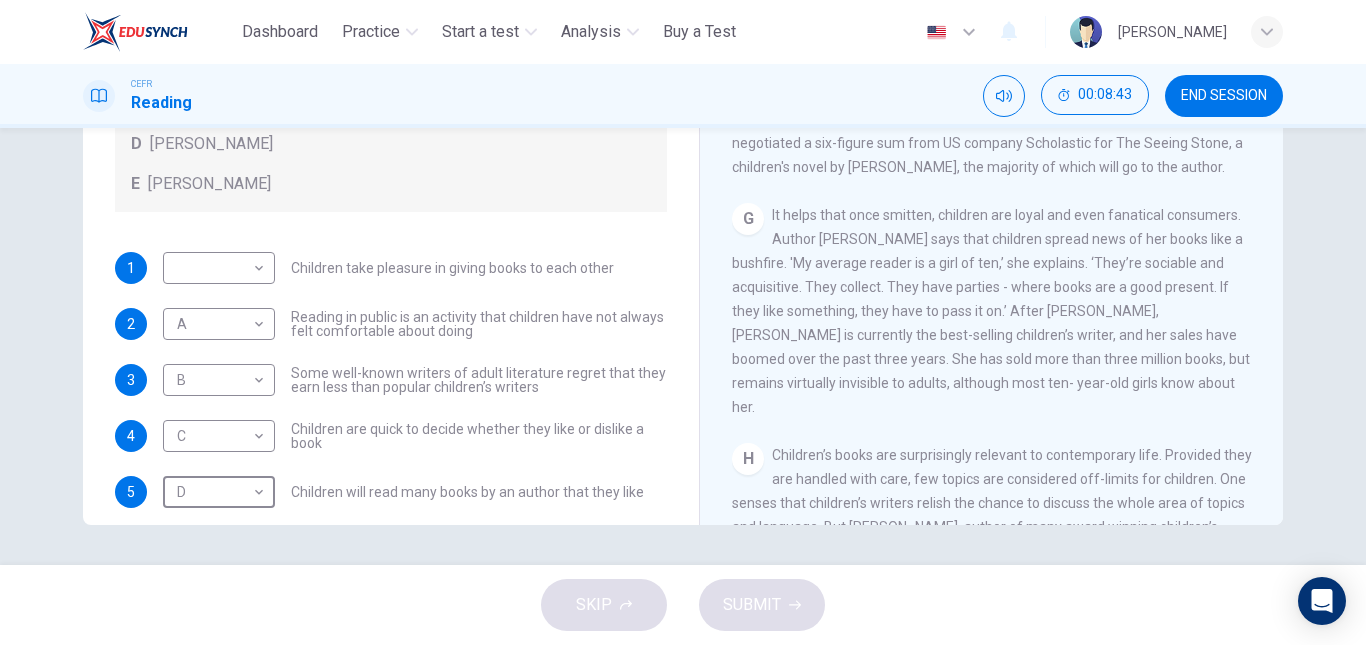 scroll, scrollTop: 29, scrollLeft: 0, axis: vertical 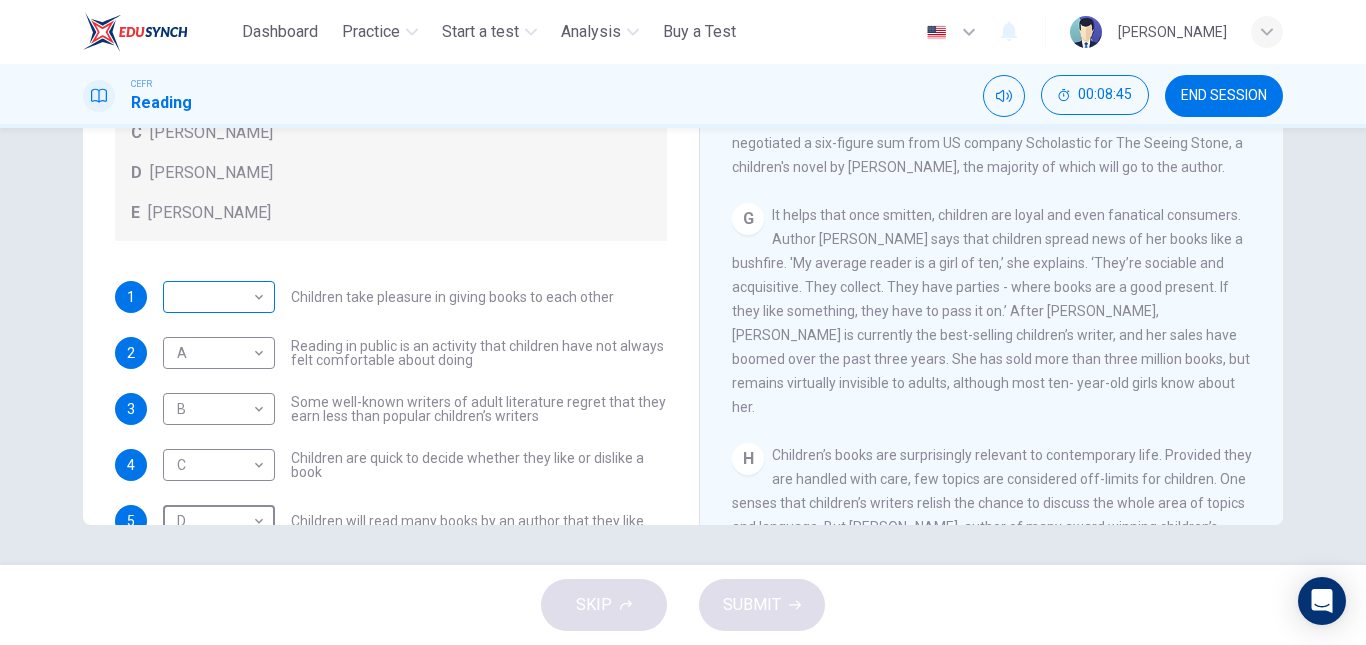click on "This site uses cookies, as explained in our  Privacy Policy . If you agree to the use of cookies, please click the Accept button and continue to browse our site.   Privacy Policy Accept Dashboard Practice Start a test Analysis Buy a Test English ** ​ [PERSON_NAME] CEFR Reading 00:08:45 END SESSION Questions 1 - 7 Look at the following list of people A-E and the list of statements. Match each statement with one of the people listed. People A [PERSON_NAME] B [PERSON_NAME] C [PERSON_NAME] D [PERSON_NAME] E [PERSON_NAME] 1 ​ ​ Children take pleasure in giving books to each other 2 A * ​ Reading in public is an activity that children have not always felt comfortable about doing 3 B * ​ Some well-known writers of adult literature regret that they earn less than popular children’s writers 4 C * ​ Children are quick to decide whether they like or dislike a book 5 D * ​ Children will read many books by an author that they like 6 ​ ​ The public do not realise how much children read [DATE]" at bounding box center (683, 322) 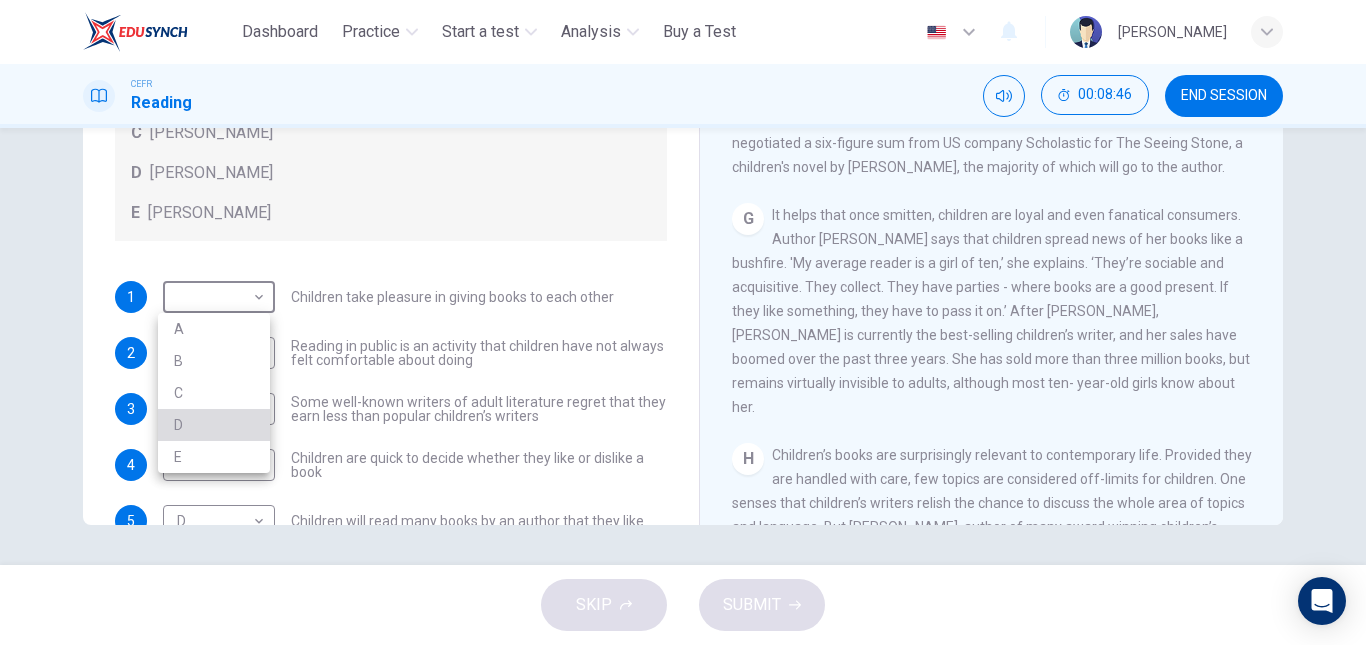 click on "D" at bounding box center (214, 425) 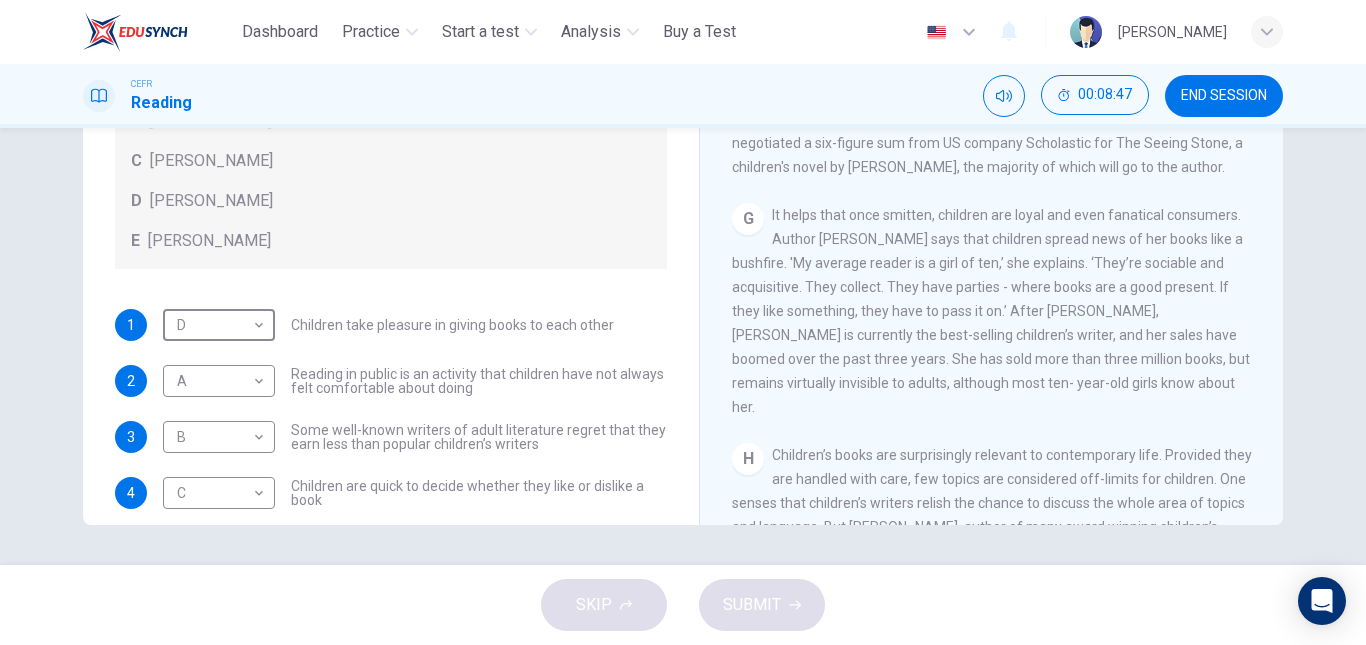 scroll, scrollTop: 0, scrollLeft: 0, axis: both 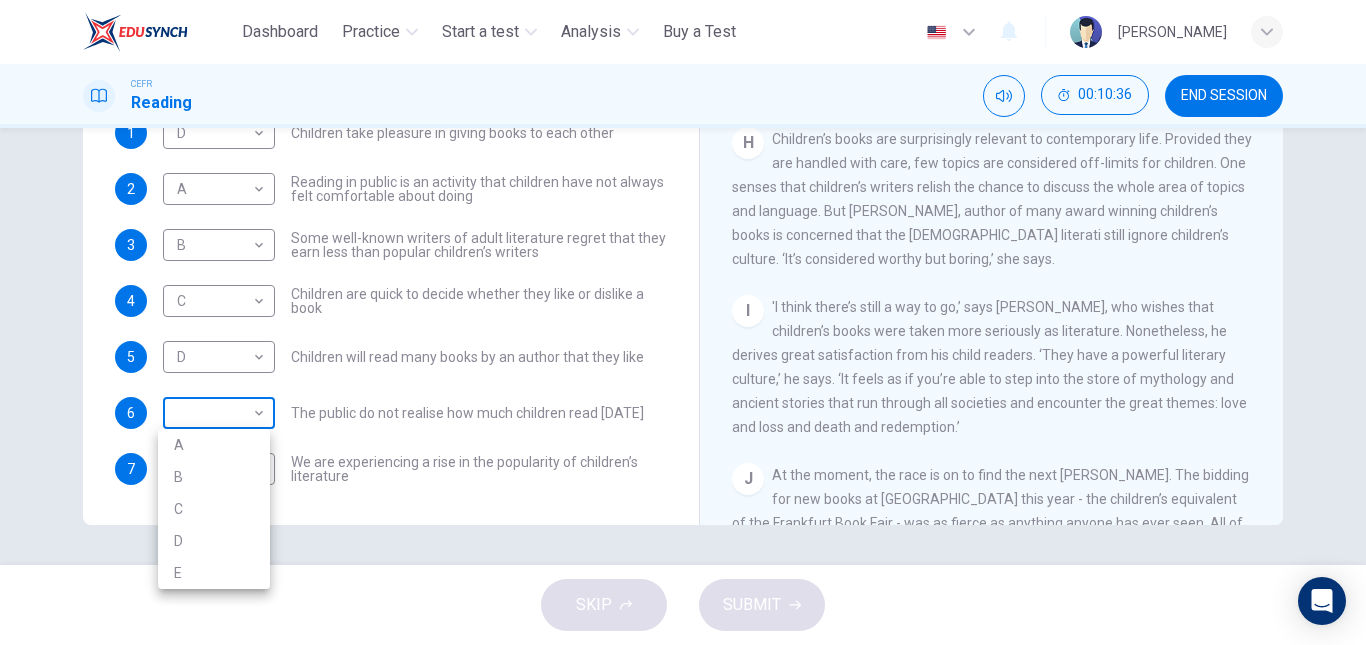 click on "This site uses cookies, as explained in our  Privacy Policy . If you agree to the use of cookies, please click the Accept button and continue to browse our site.   Privacy Policy Accept Dashboard Practice Start a test Analysis Buy a Test English ** ​ [PERSON_NAME] CEFR Reading 00:10:36 END SESSION Questions 1 - 7 Look at the following list of people A-E and the list of statements. Match each statement with one of the people listed. People A [PERSON_NAME] B [PERSON_NAME] C [PERSON_NAME] D [PERSON_NAME] E [PERSON_NAME] 1 D * ​ Children take pleasure in giving books to each other 2 A * ​ Reading in public is an activity that children have not always felt comfortable about doing 3 B * ​ Some well-known writers of adult literature regret that they earn less than popular children’s writers 4 C * ​ Children are quick to decide whether they like or dislike a book 5 D * ​ Children will read many books by an author that they like 6 ​ ​ The public do not realise how much children read [DATE]" at bounding box center (683, 322) 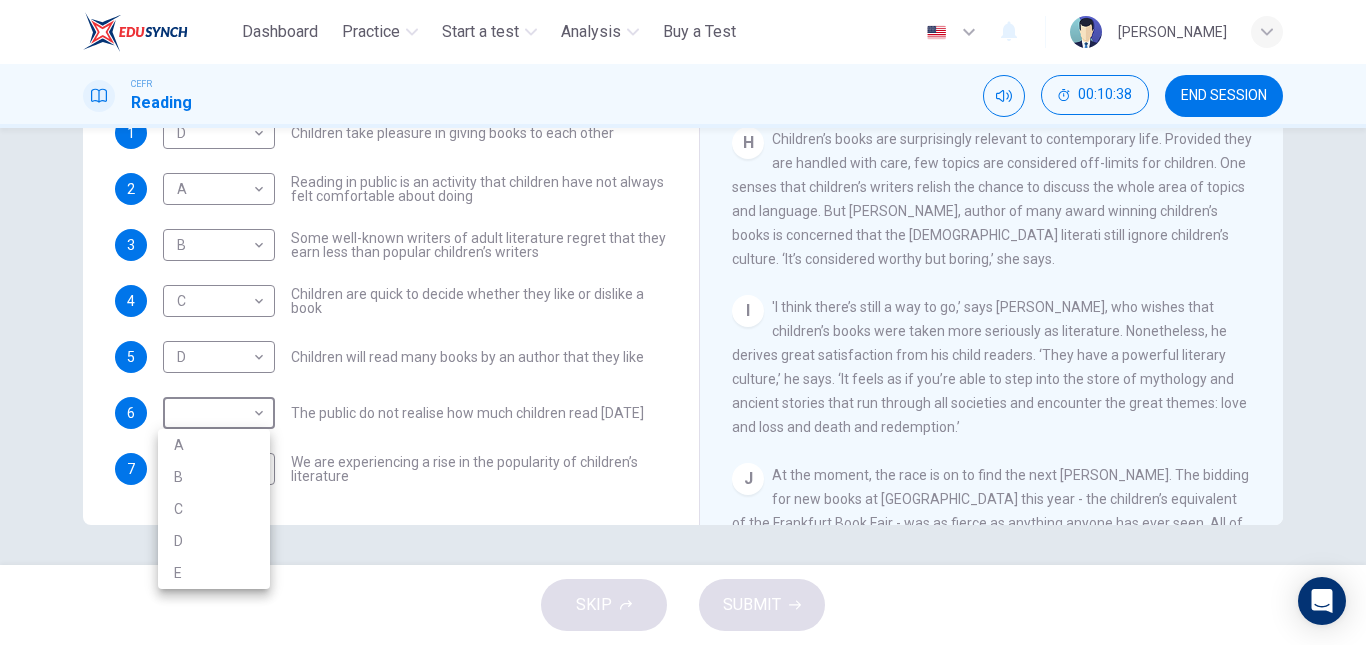 click at bounding box center [683, 322] 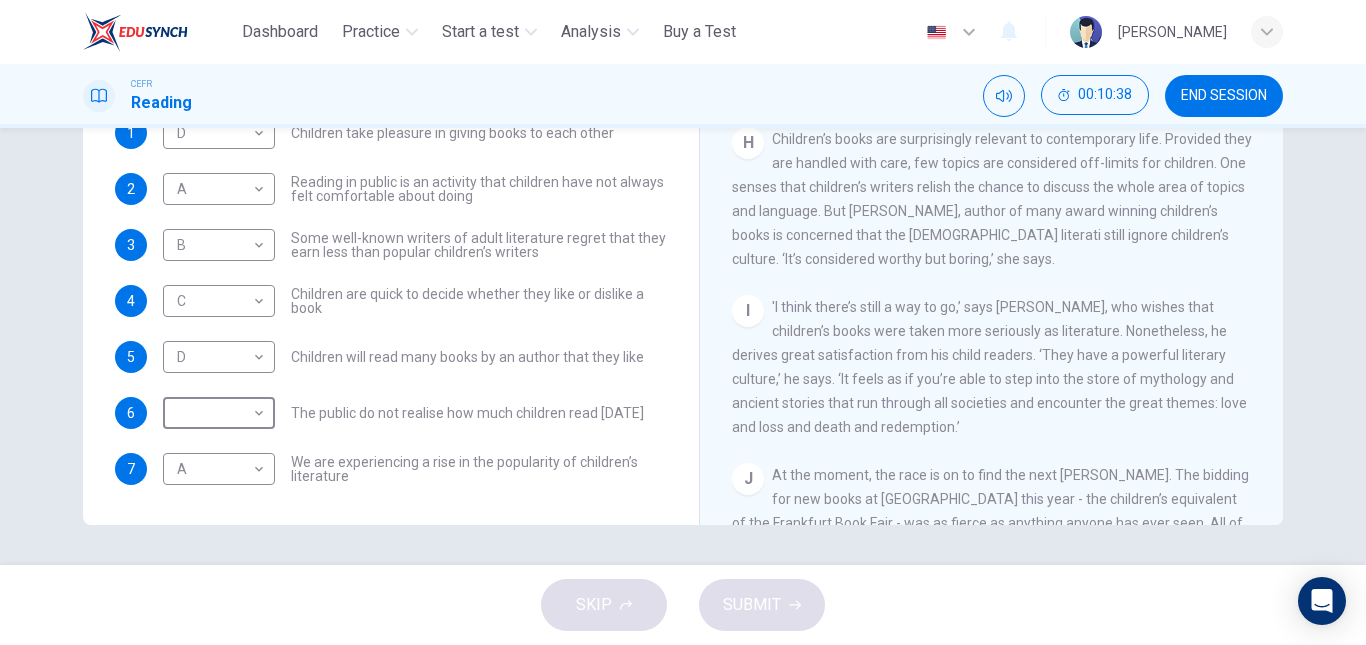 scroll, scrollTop: 0, scrollLeft: 0, axis: both 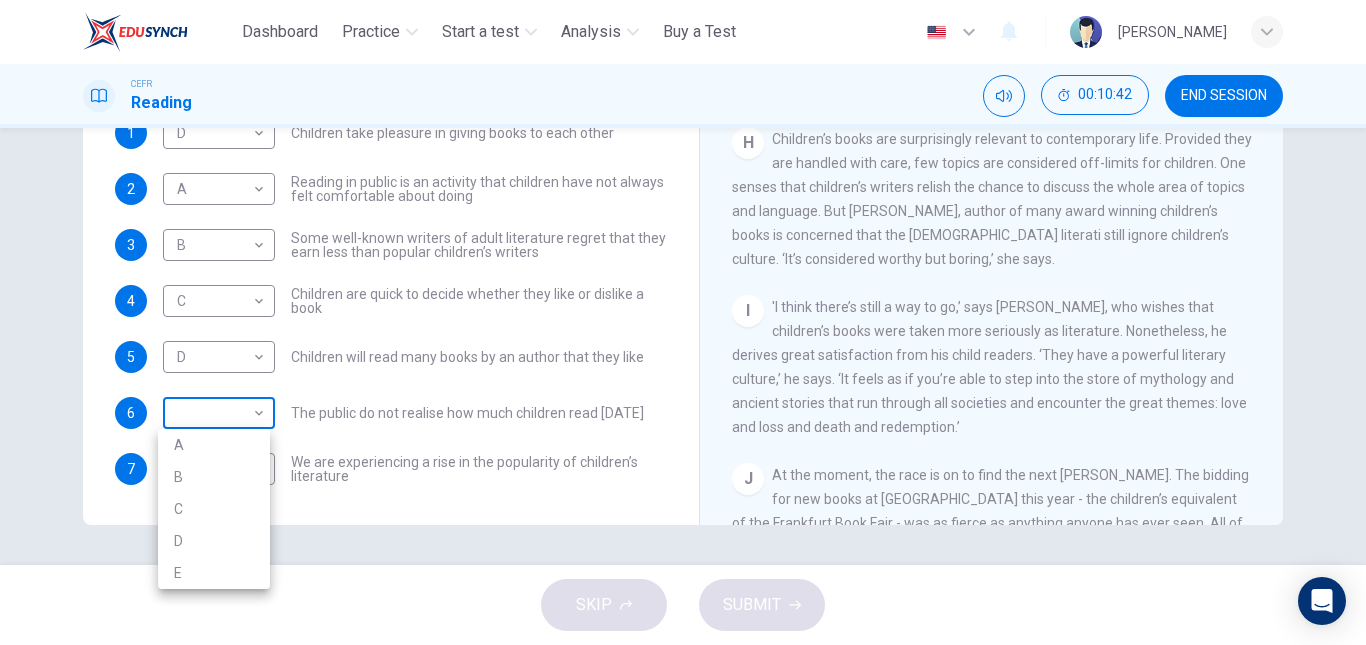 click on "This site uses cookies, as explained in our  Privacy Policy . If you agree to the use of cookies, please click the Accept button and continue to browse our site.   Privacy Policy Accept Dashboard Practice Start a test Analysis Buy a Test English ** ​ [PERSON_NAME] CEFR Reading 00:10:42 END SESSION Questions 1 - 7 Look at the following list of people A-E and the list of statements. Match each statement with one of the people listed. People A [PERSON_NAME] B [PERSON_NAME] C [PERSON_NAME] D [PERSON_NAME] E [PERSON_NAME] 1 D * ​ Children take pleasure in giving books to each other 2 A * ​ Reading in public is an activity that children have not always felt comfortable about doing 3 B * ​ Some well-known writers of adult literature regret that they earn less than popular children’s writers 4 C * ​ Children are quick to decide whether they like or dislike a book 5 D * ​ Children will read many books by an author that they like 6 ​ ​ The public do not realise how much children read [DATE]" at bounding box center [683, 322] 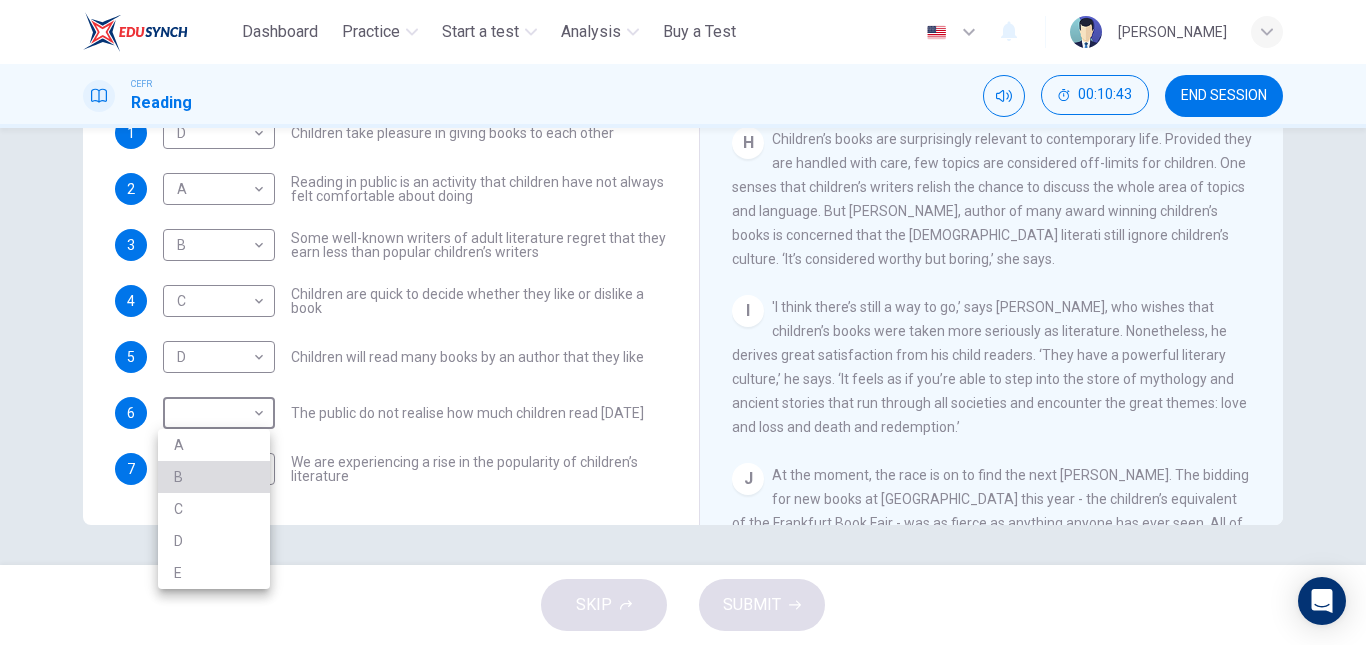 click on "B" at bounding box center (214, 477) 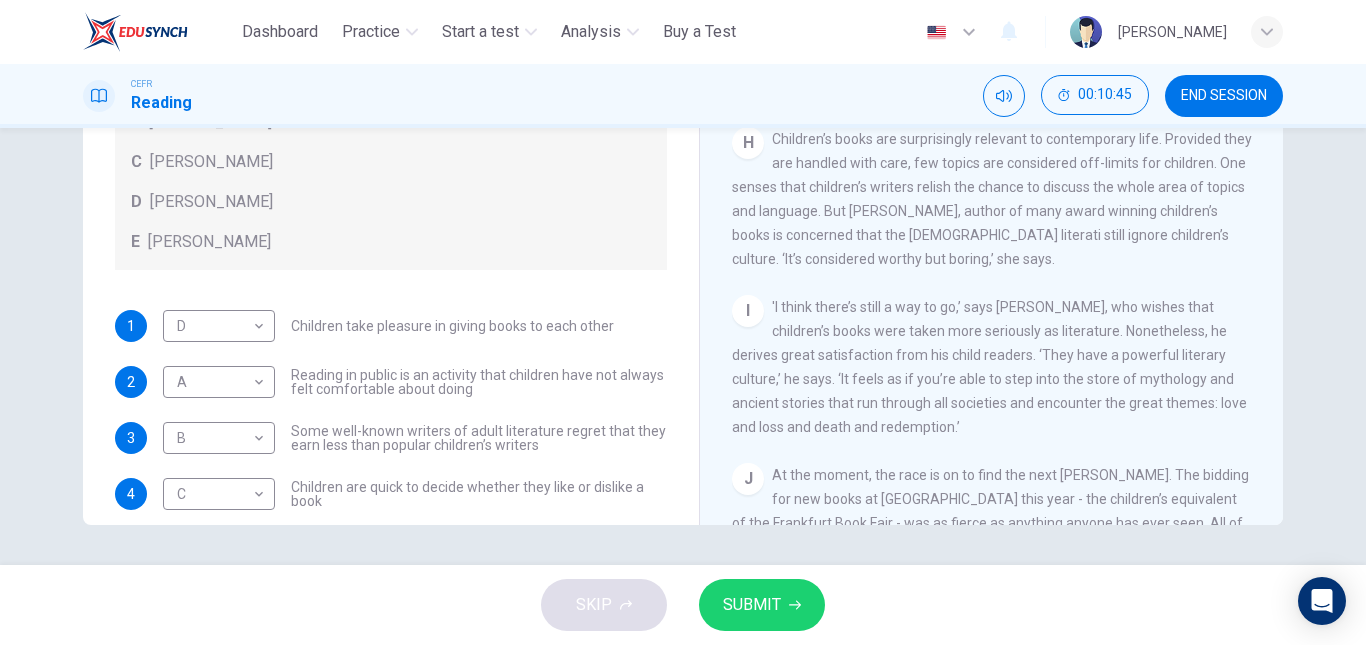 scroll, scrollTop: 193, scrollLeft: 0, axis: vertical 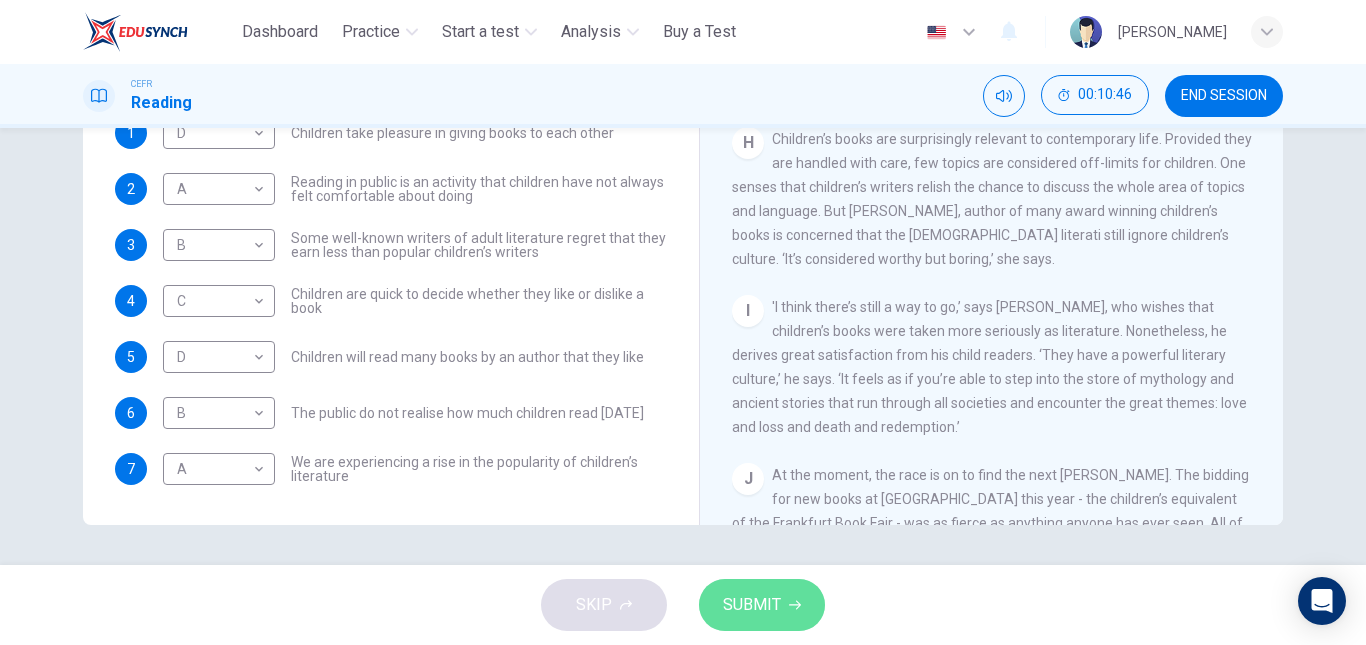 click on "SUBMIT" at bounding box center (752, 605) 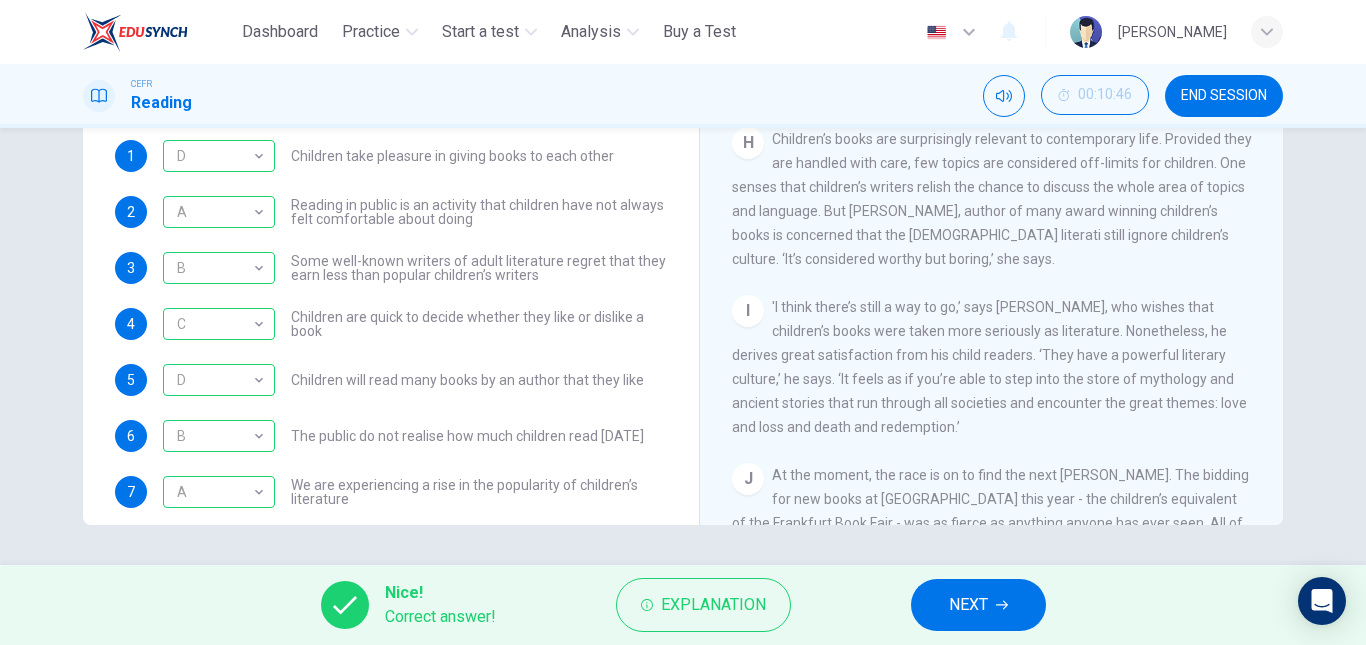 scroll, scrollTop: 169, scrollLeft: 0, axis: vertical 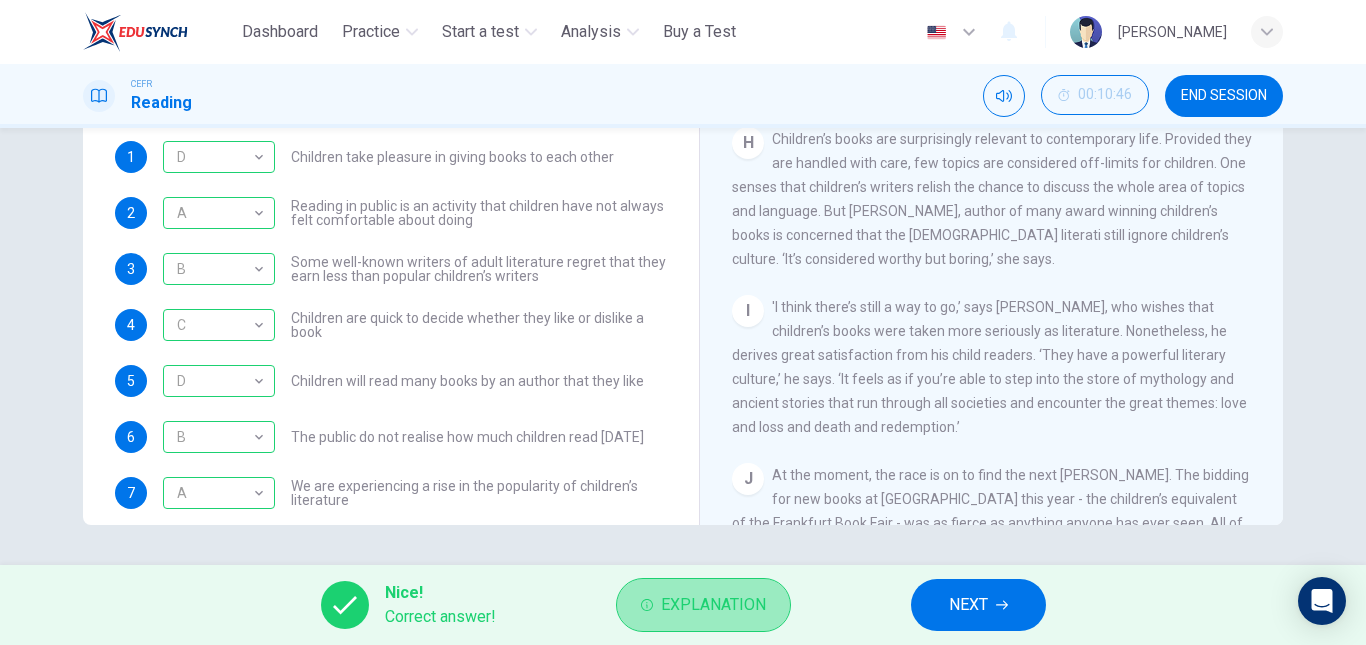 click on "Explanation" at bounding box center (713, 605) 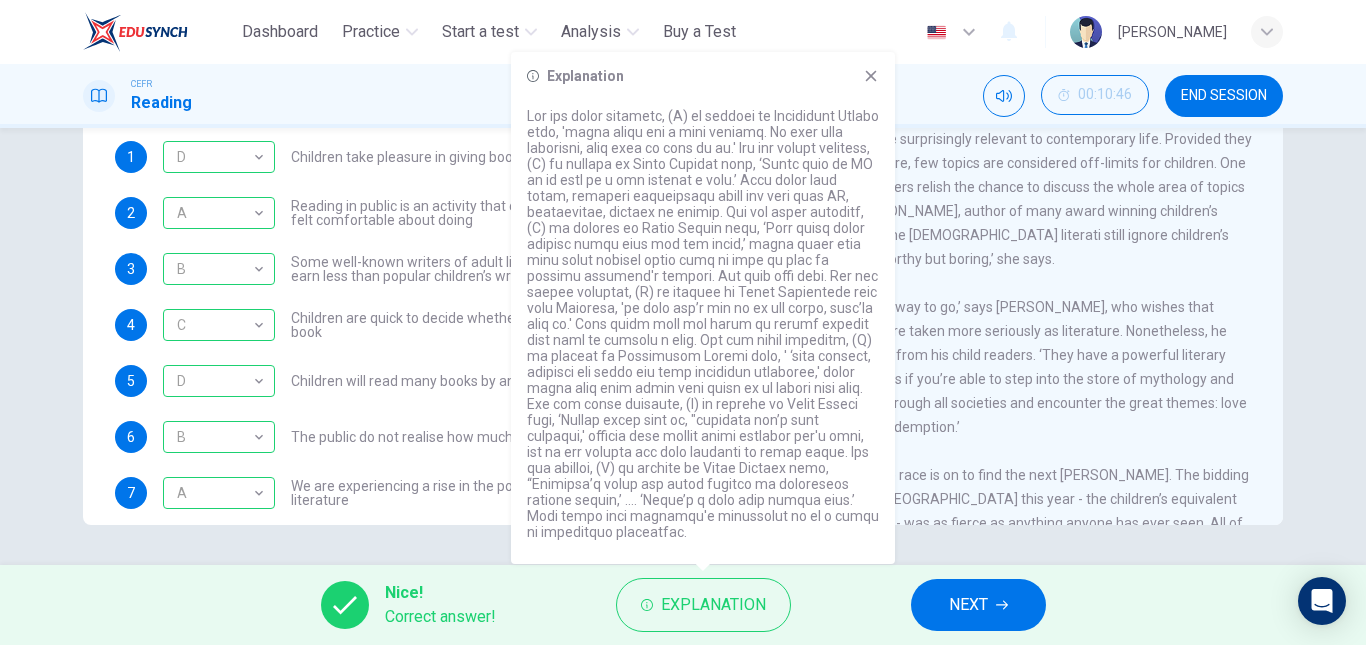 click 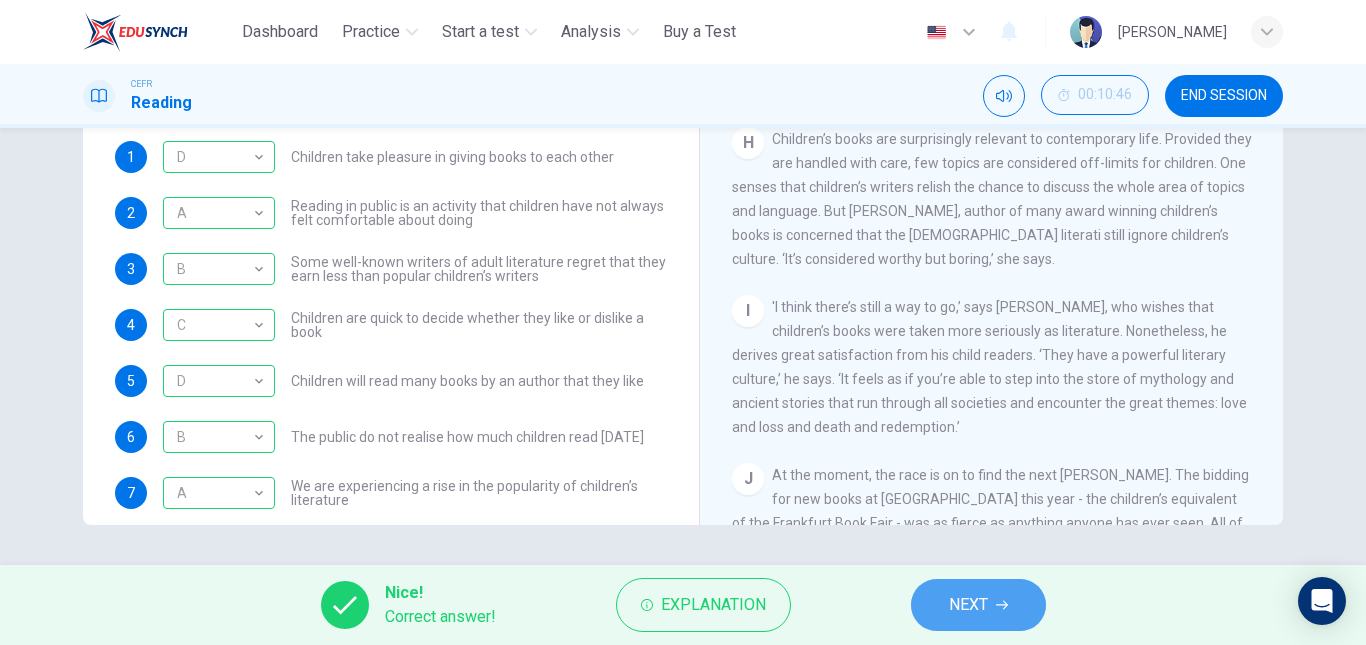 click on "NEXT" at bounding box center (978, 605) 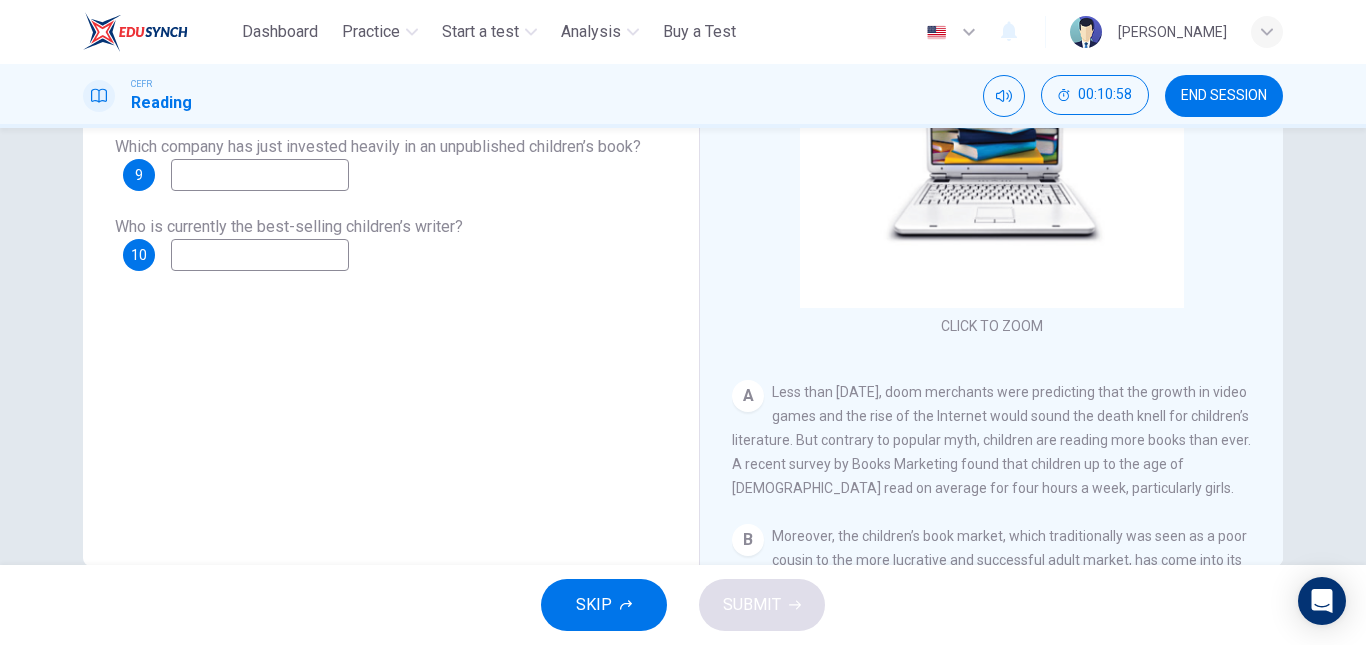 scroll, scrollTop: 302, scrollLeft: 0, axis: vertical 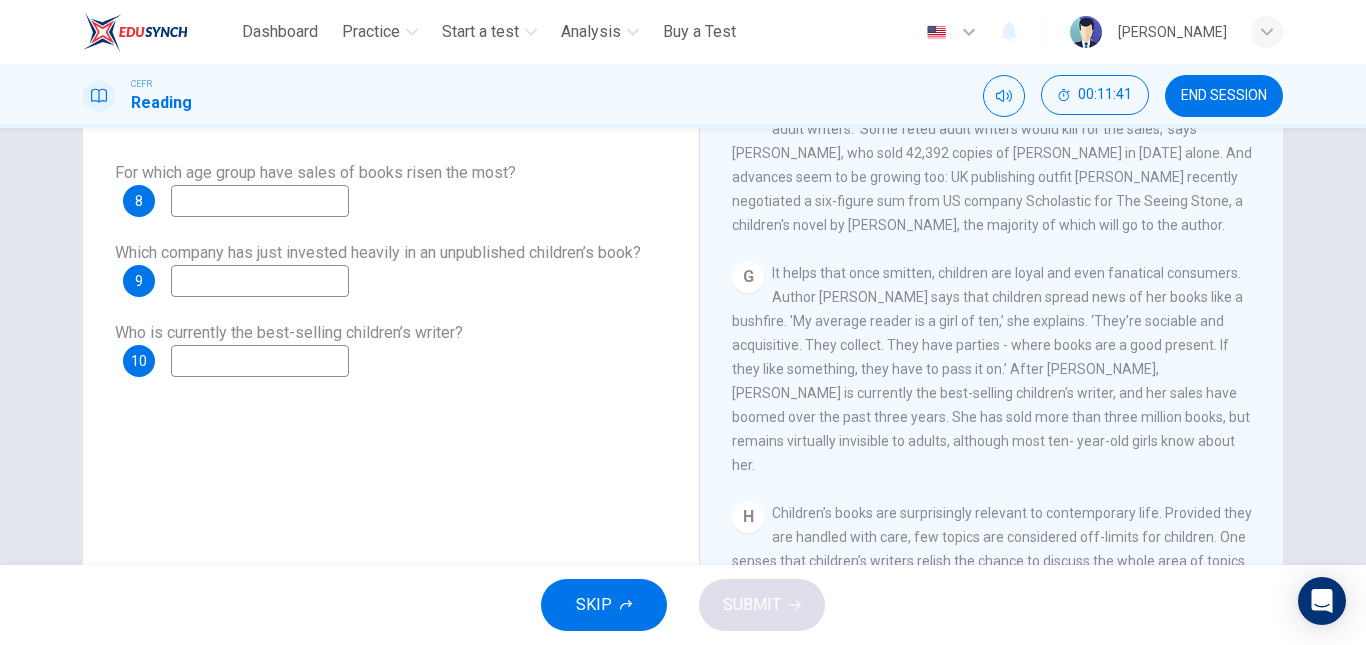drag, startPoint x: 816, startPoint y: 340, endPoint x: 829, endPoint y: 340, distance: 13 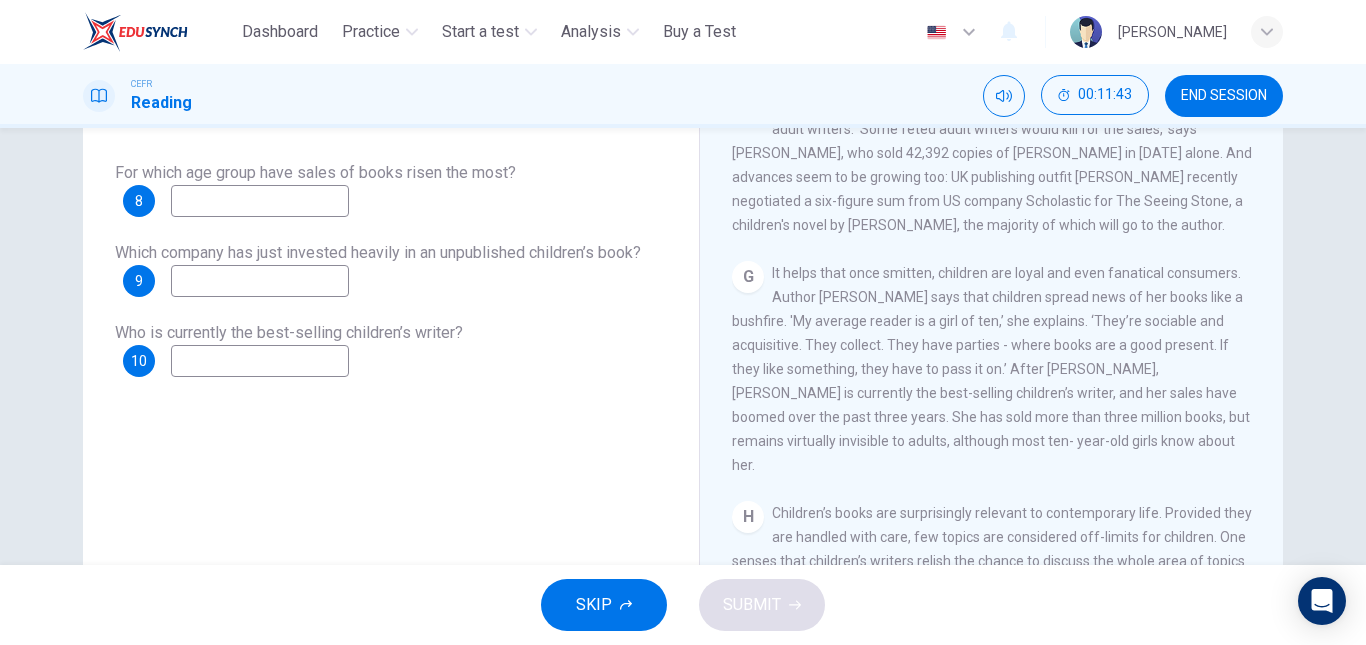 click at bounding box center [260, 361] 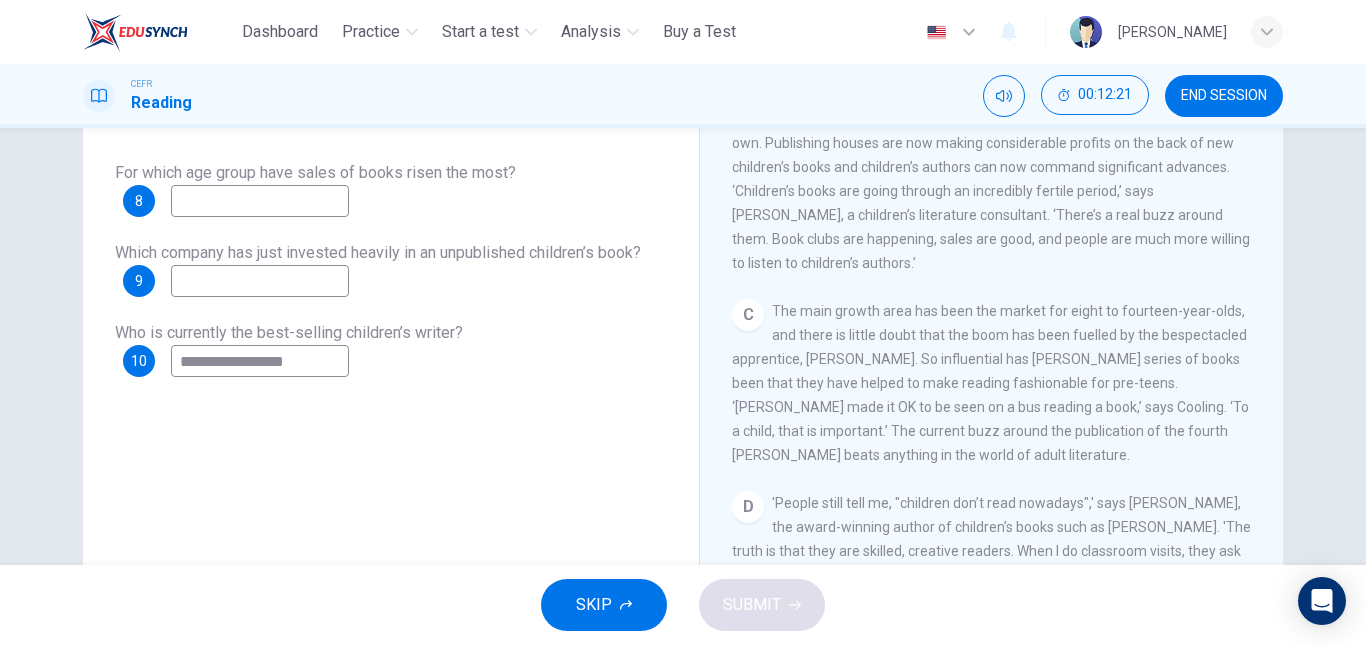 scroll, scrollTop: 548, scrollLeft: 0, axis: vertical 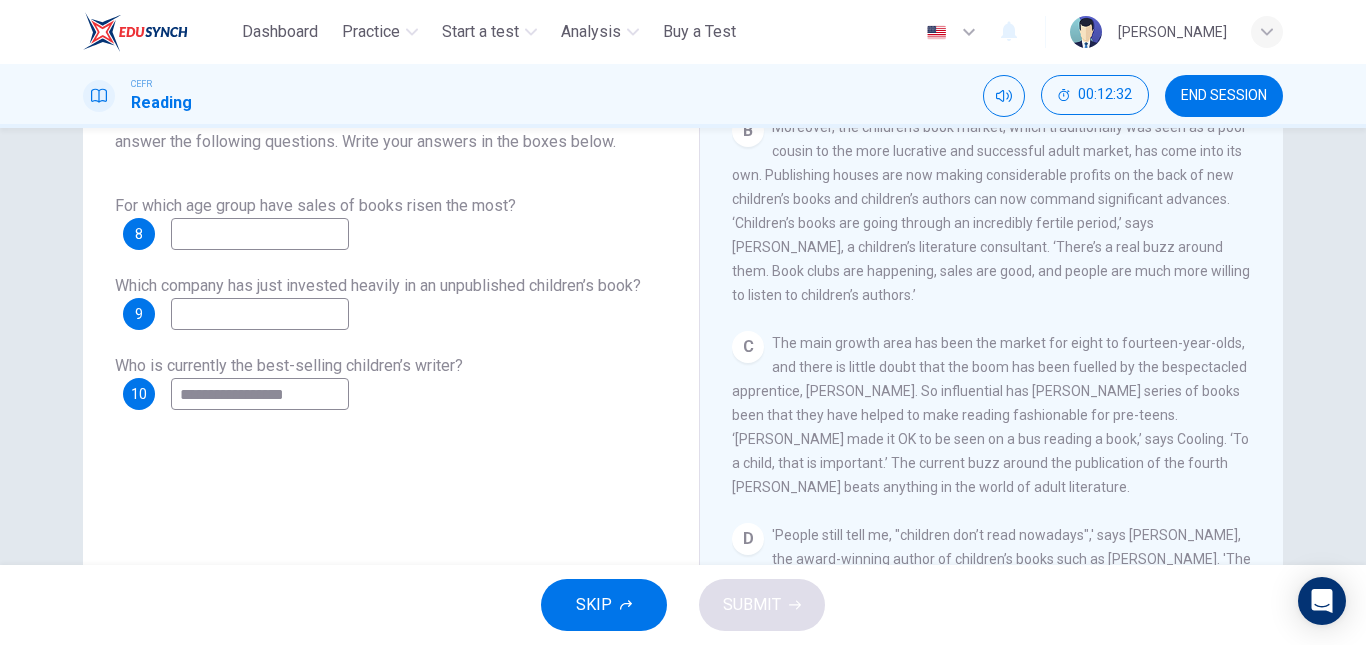 type on "**********" 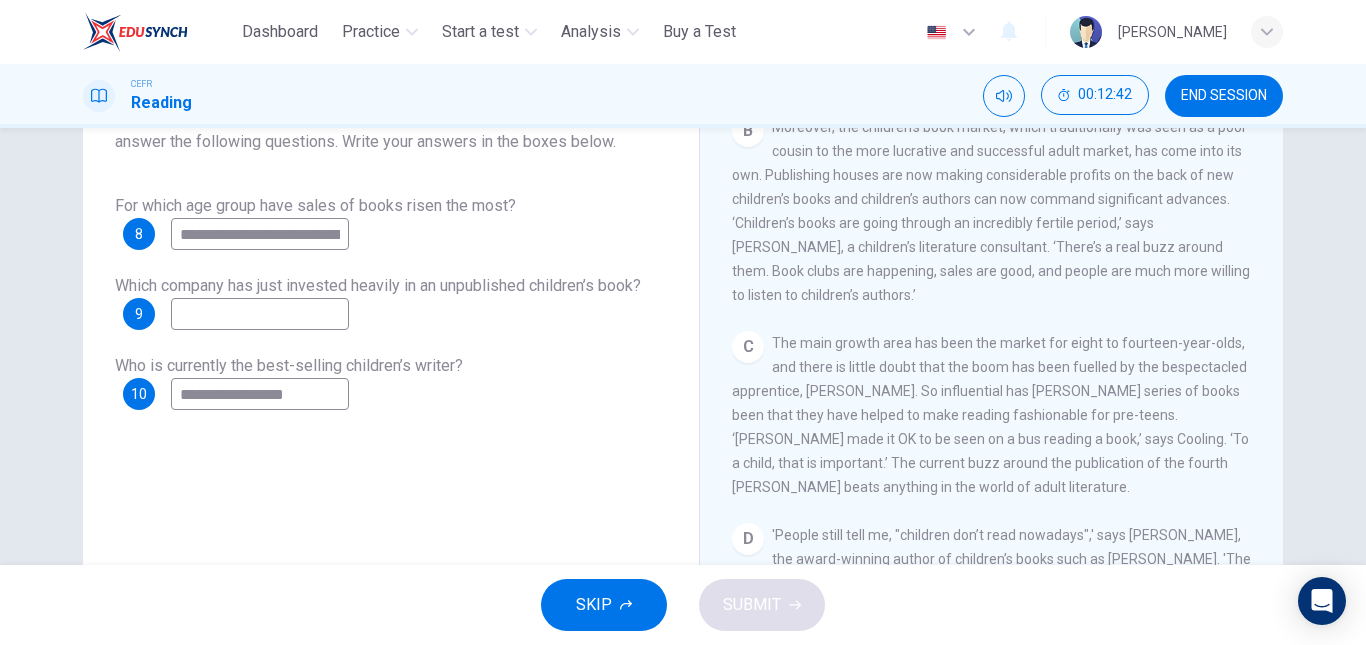 scroll, scrollTop: 0, scrollLeft: 4, axis: horizontal 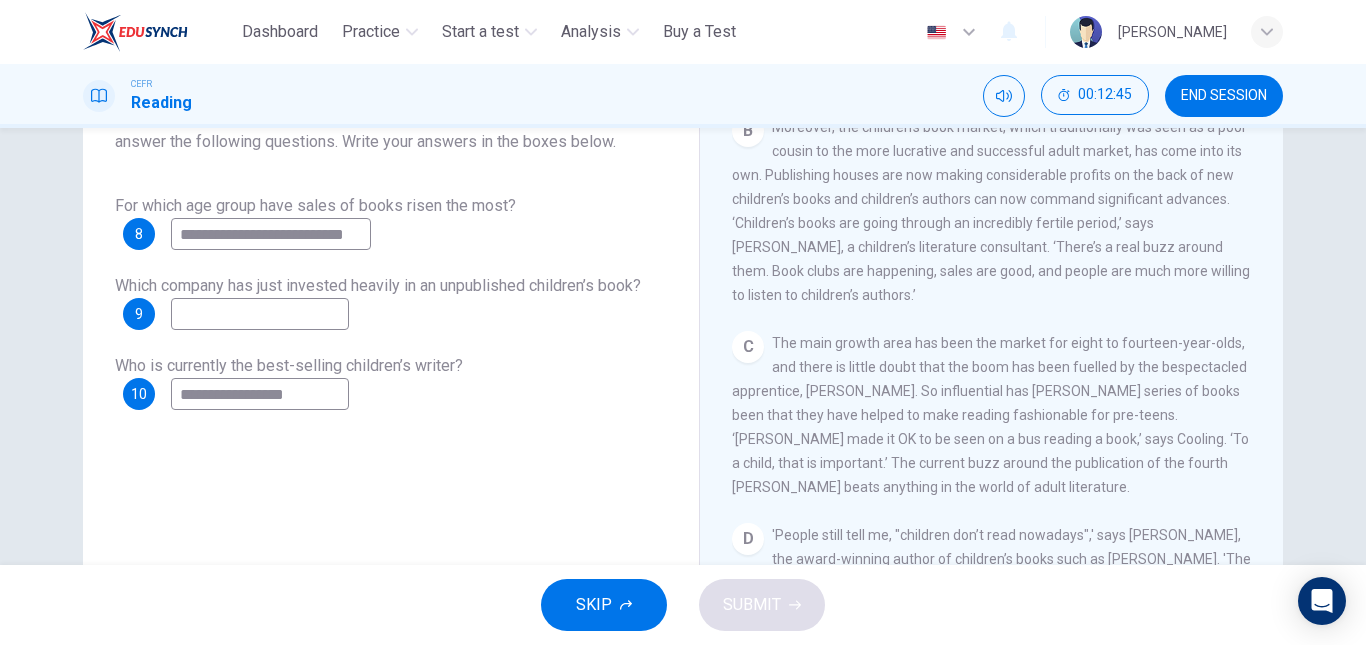 drag, startPoint x: 338, startPoint y: 238, endPoint x: 188, endPoint y: 248, distance: 150.33296 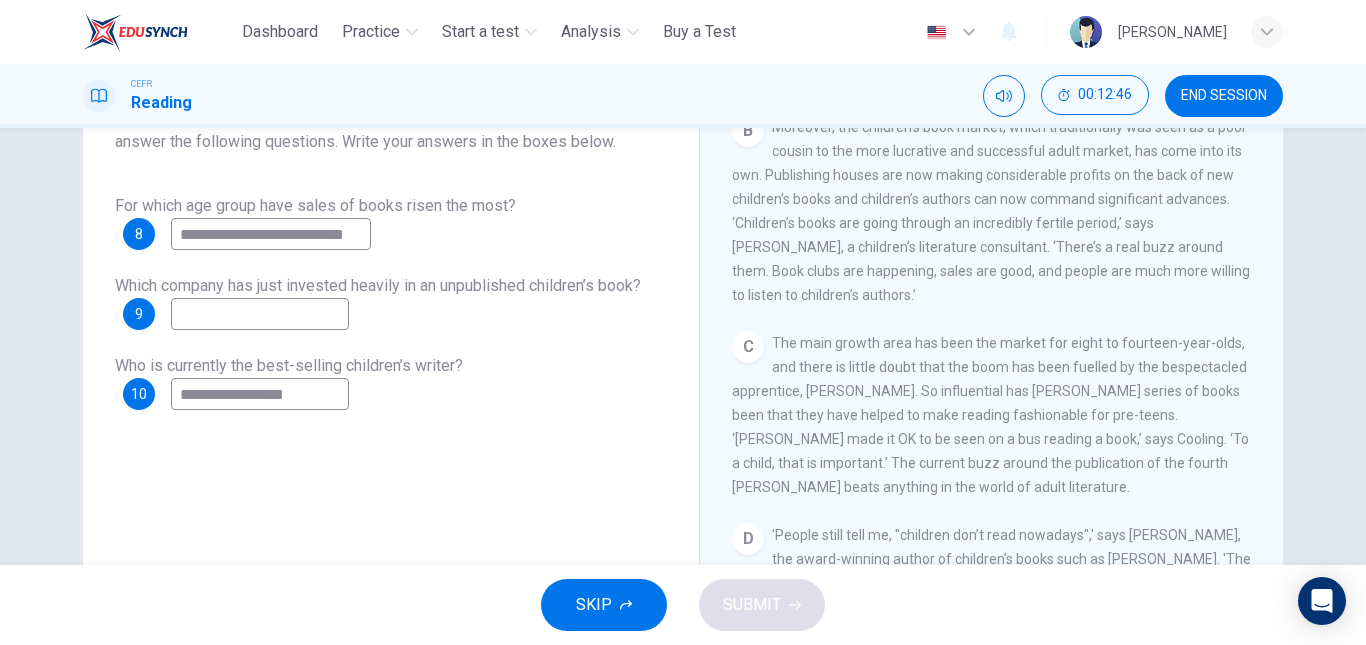 type on "**********" 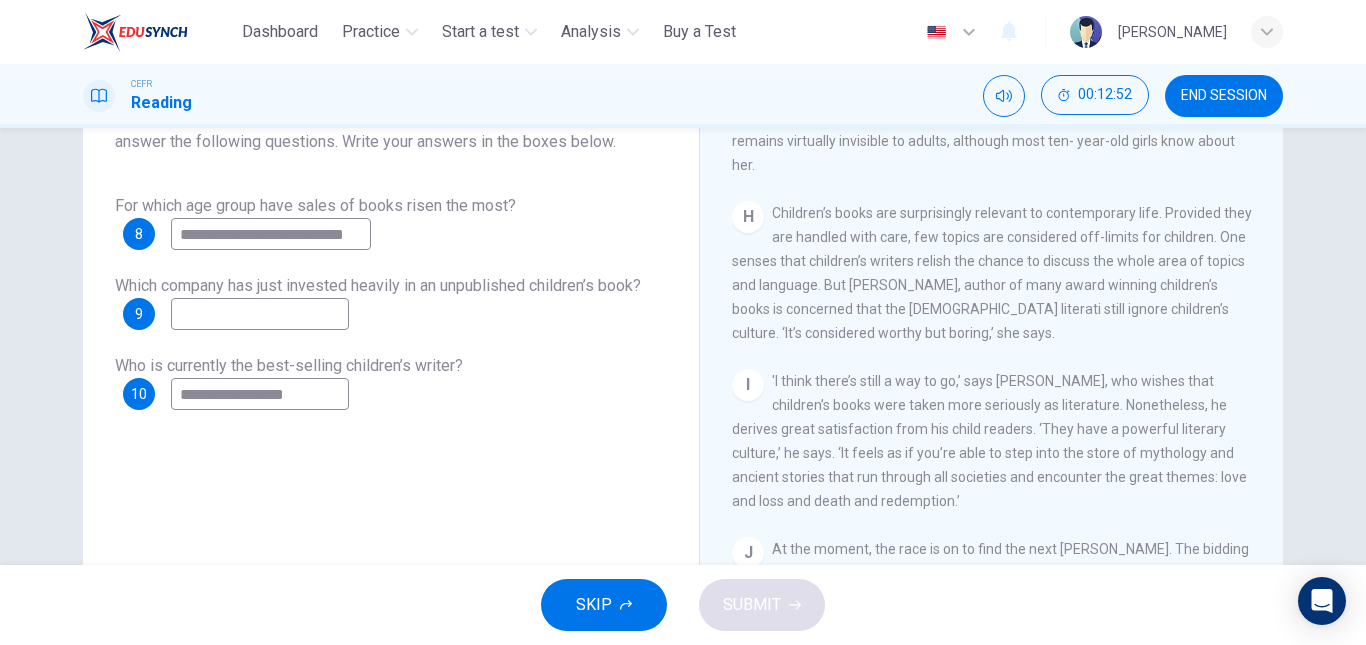 scroll, scrollTop: 1679, scrollLeft: 0, axis: vertical 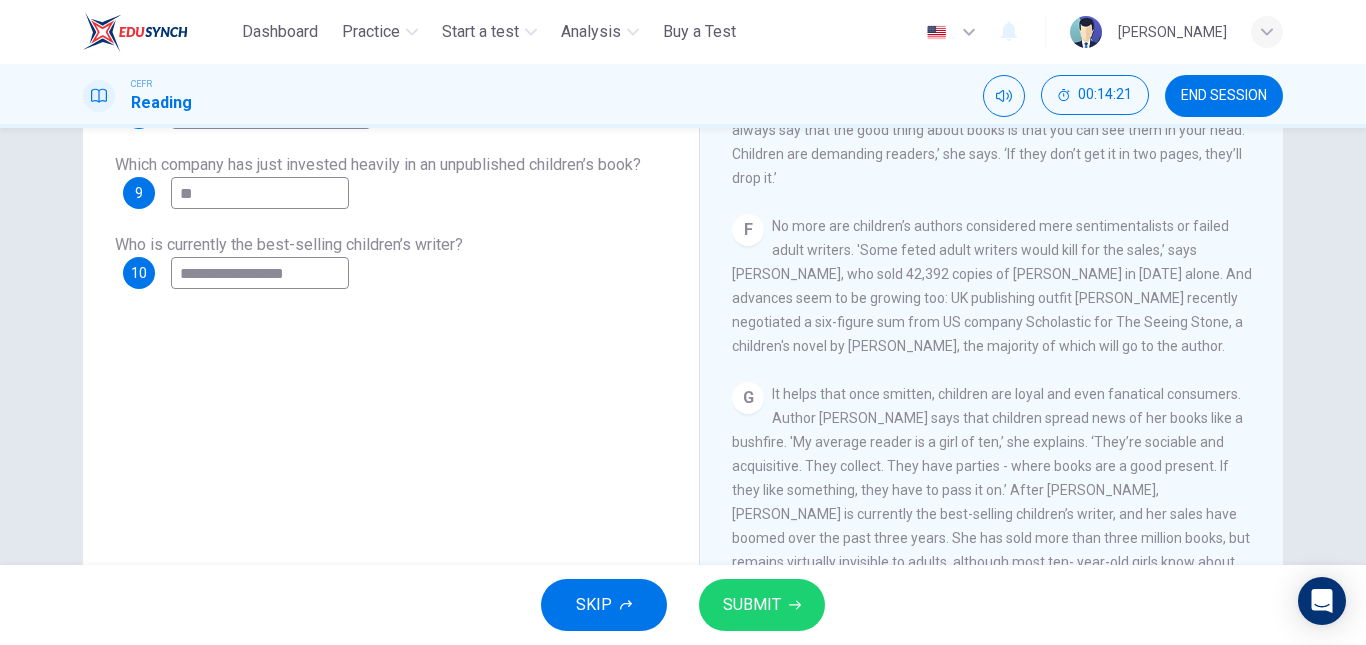 type on "**" 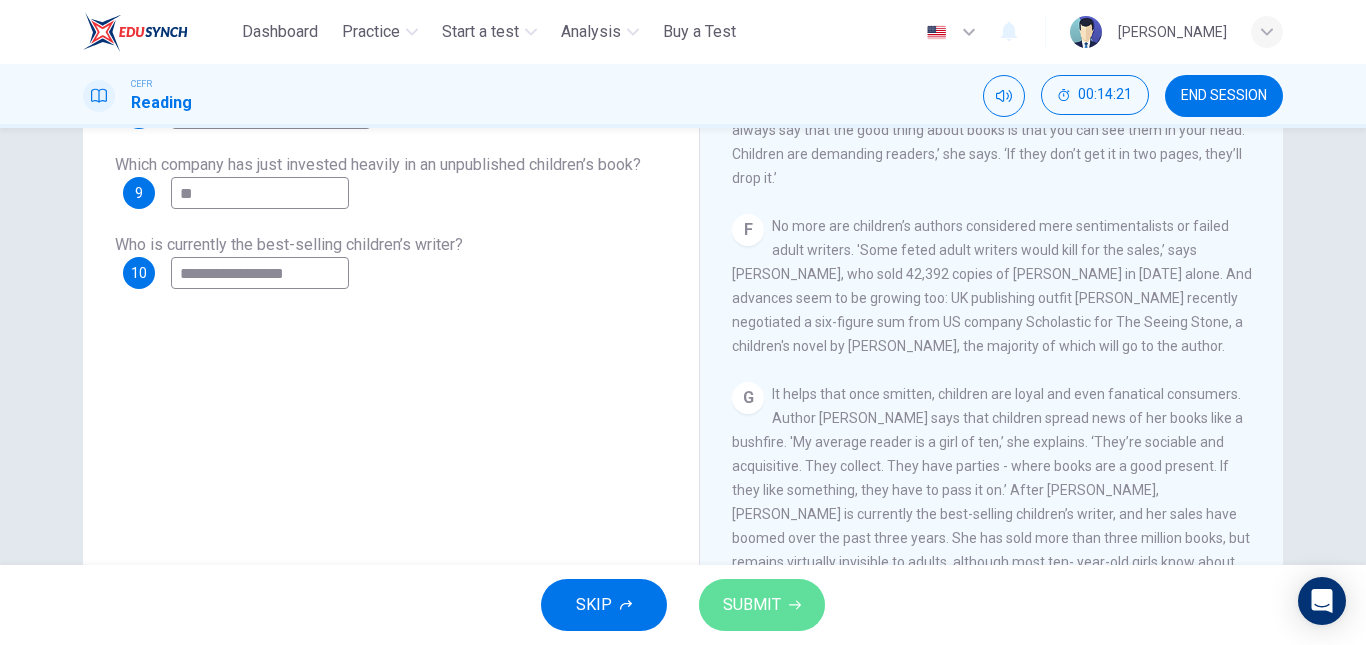 click on "SUBMIT" at bounding box center (752, 605) 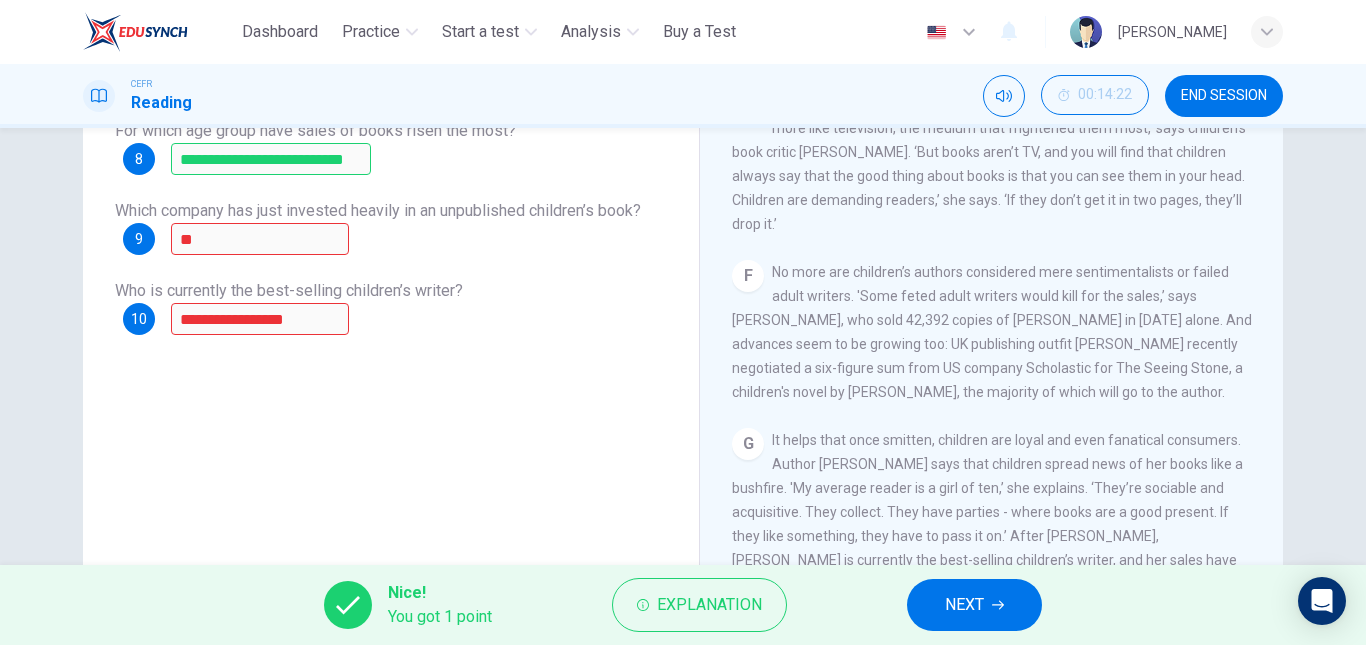 scroll, scrollTop: 234, scrollLeft: 0, axis: vertical 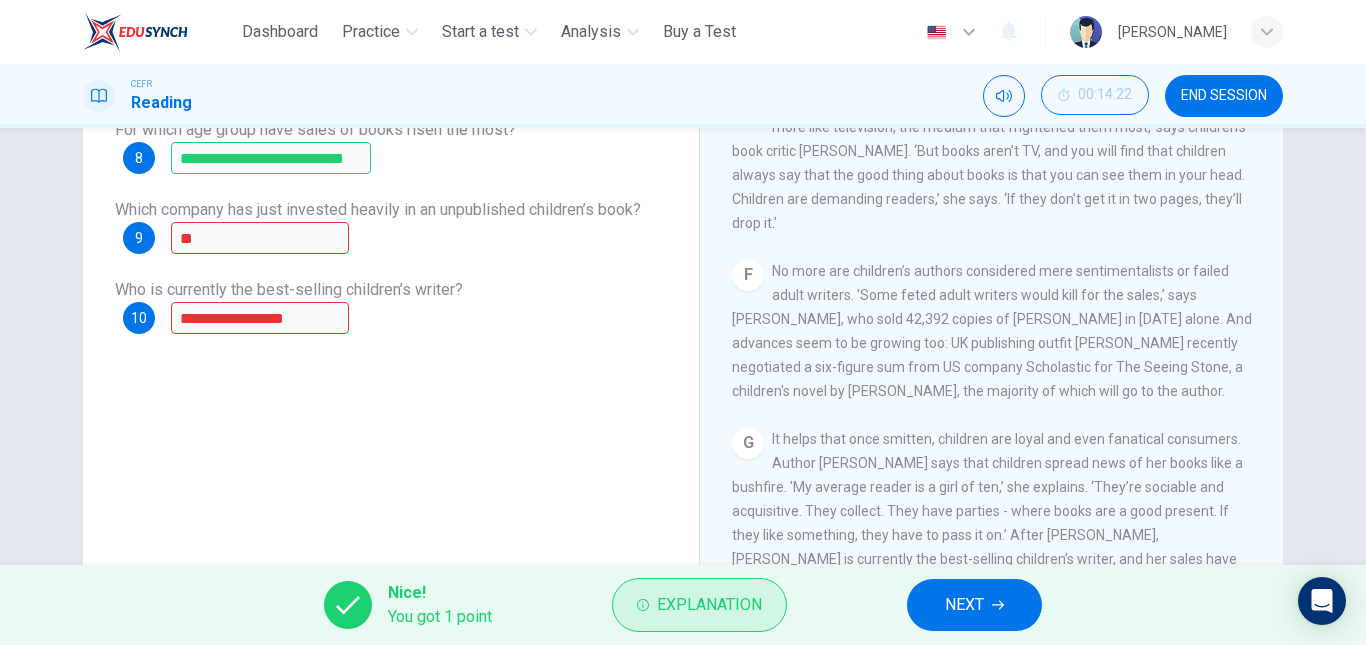 click on "Explanation" at bounding box center (699, 605) 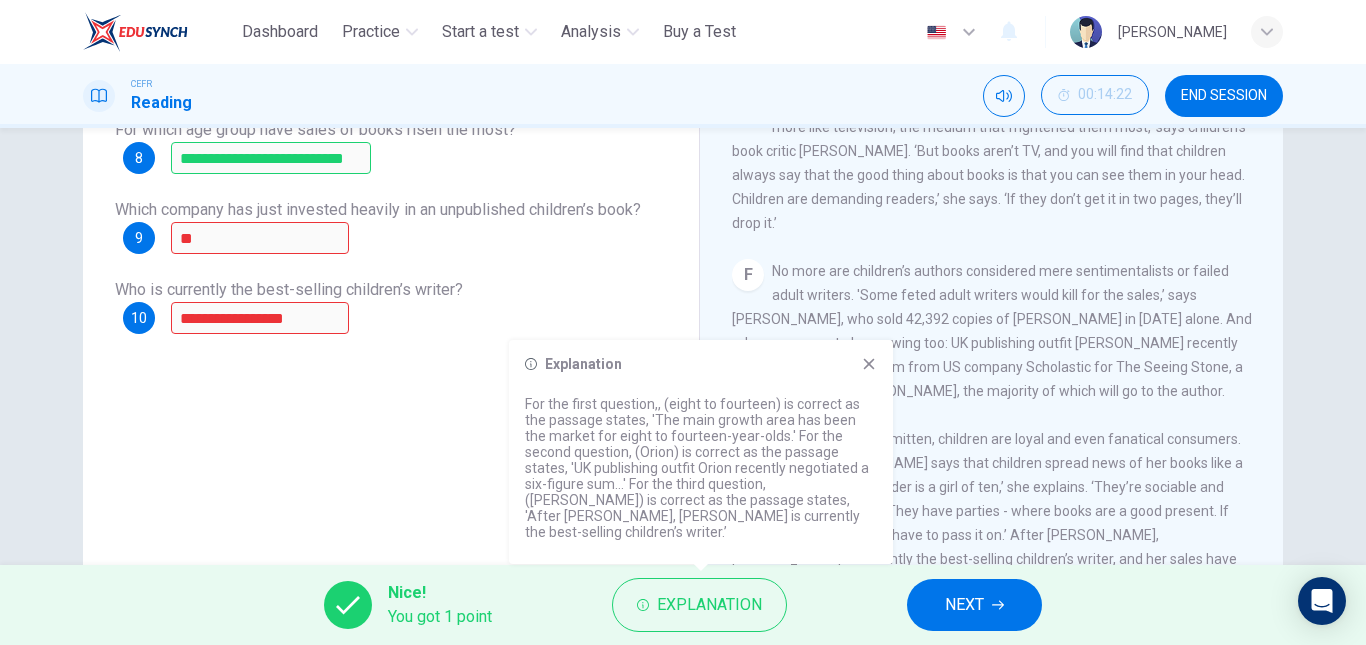 click 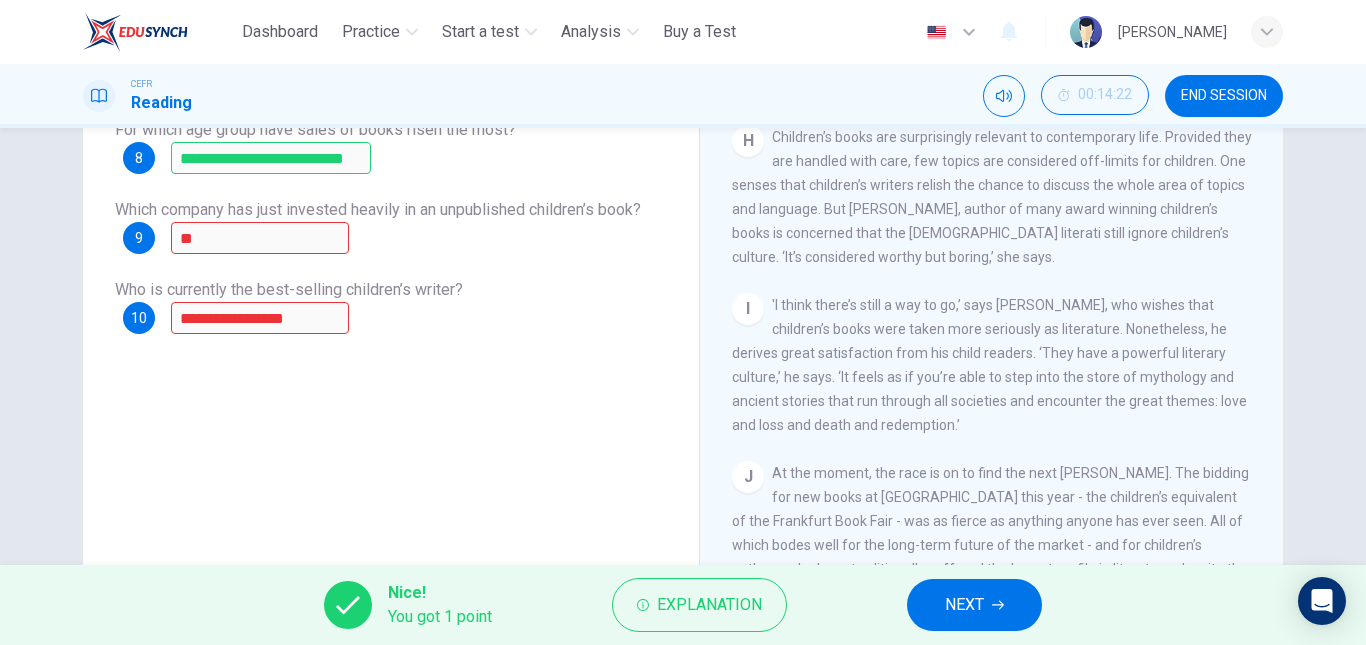 scroll, scrollTop: 1679, scrollLeft: 0, axis: vertical 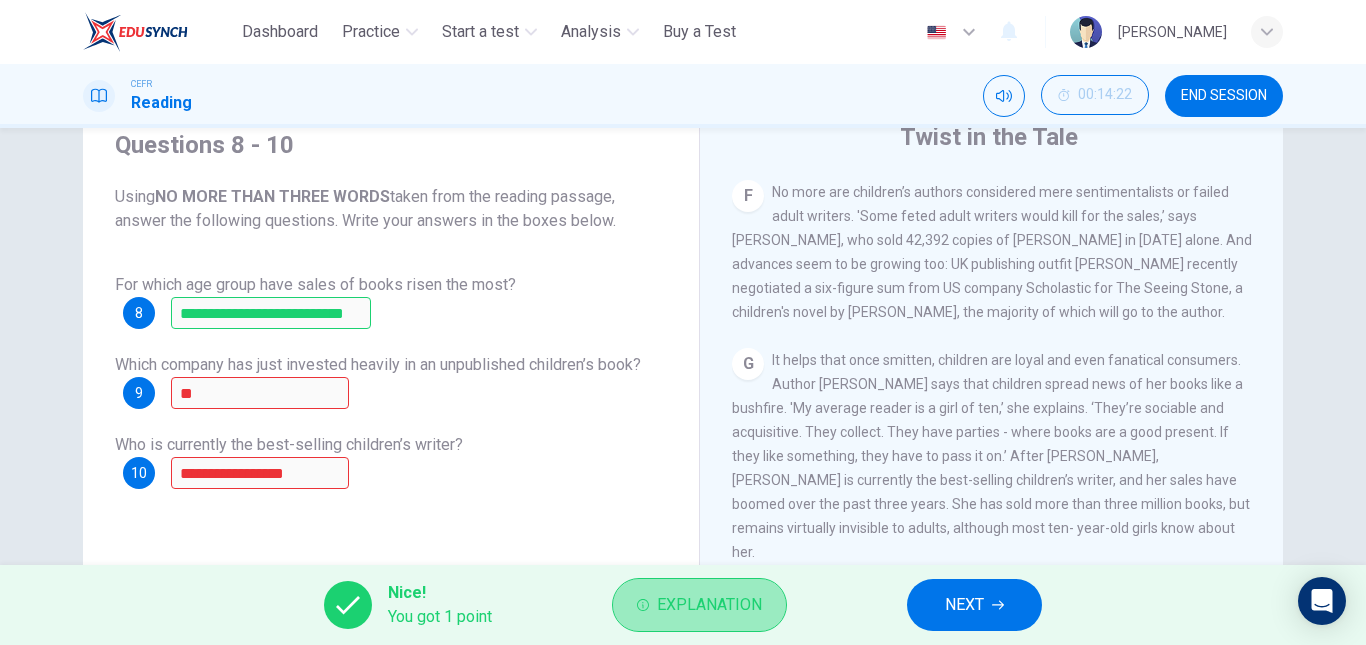 click on "Explanation" at bounding box center (709, 605) 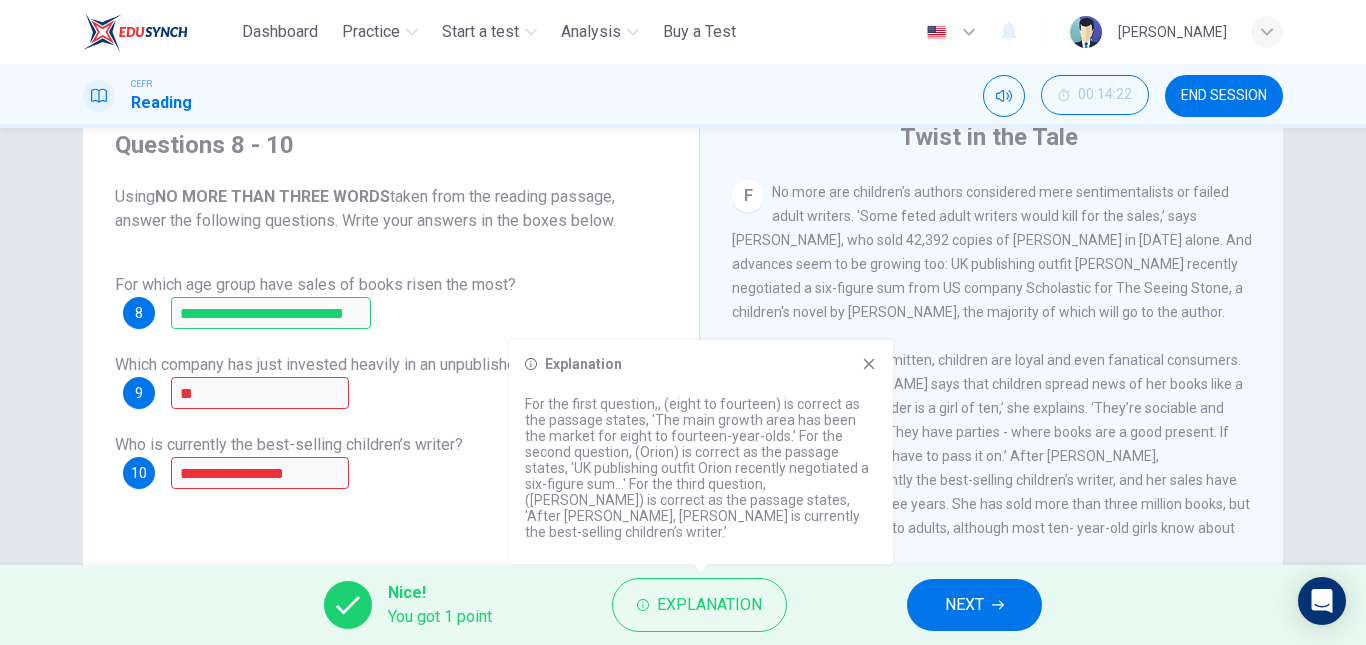 click 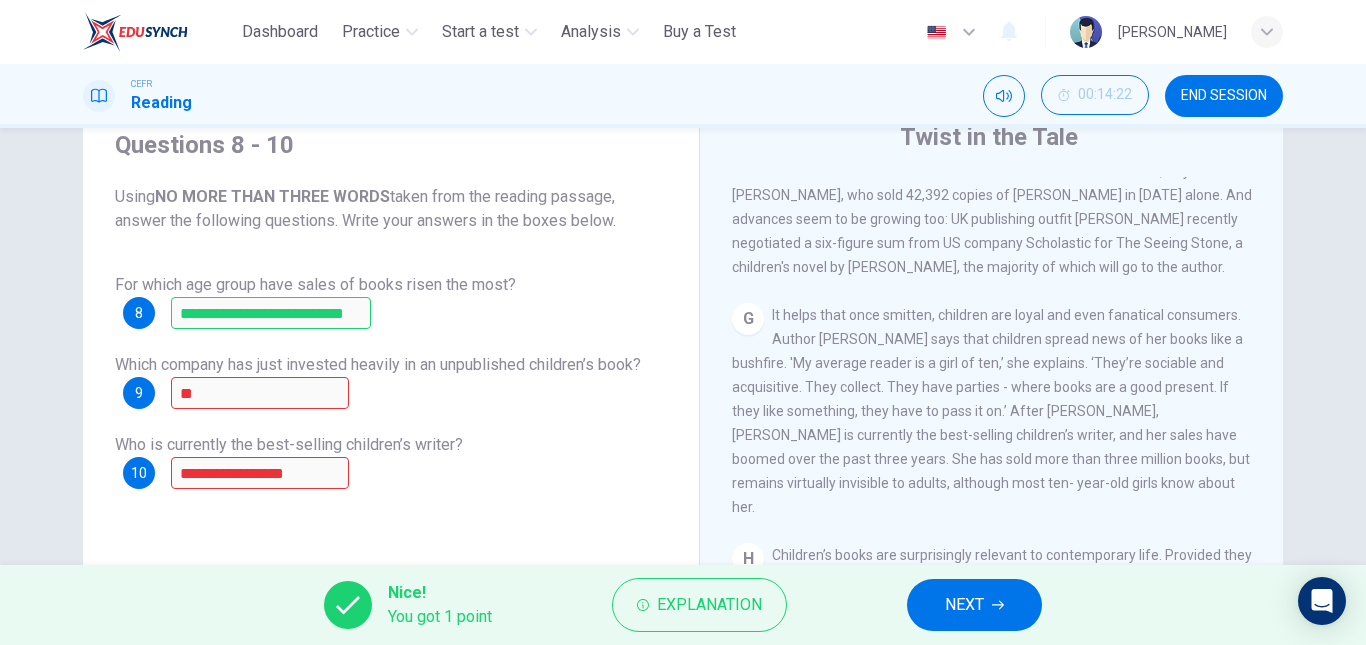 scroll, scrollTop: 1376, scrollLeft: 0, axis: vertical 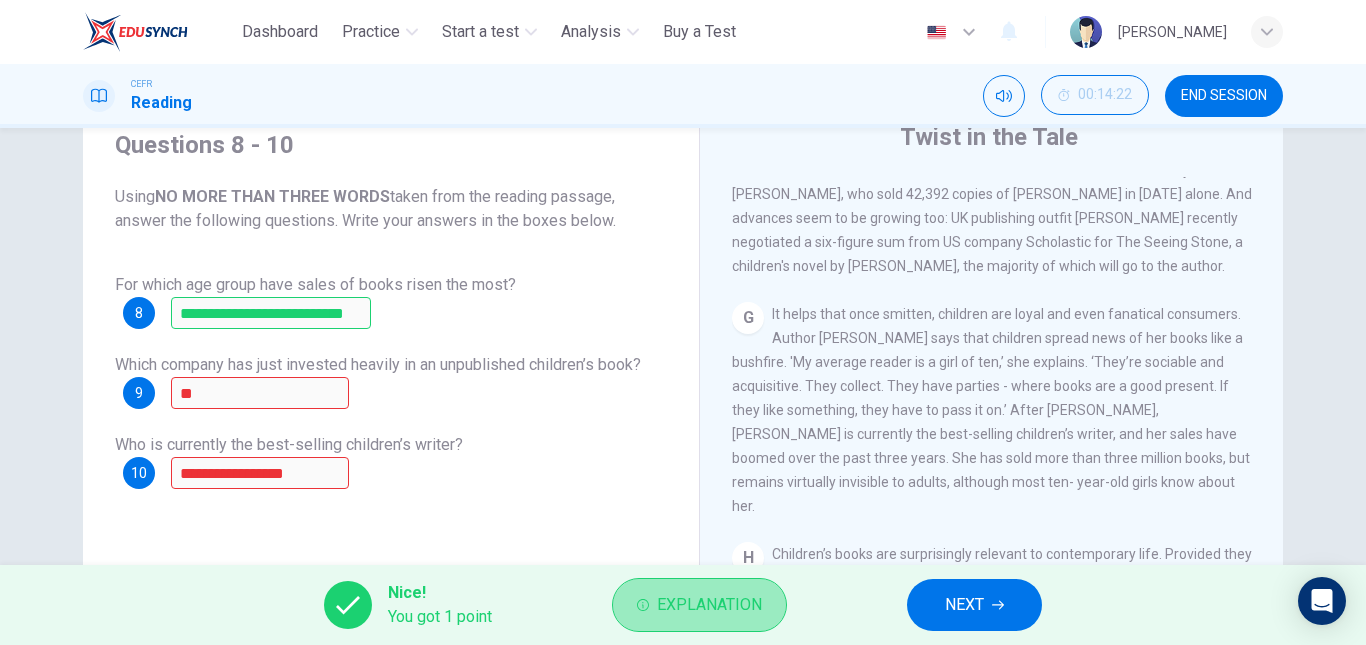 click on "Explanation" at bounding box center [709, 605] 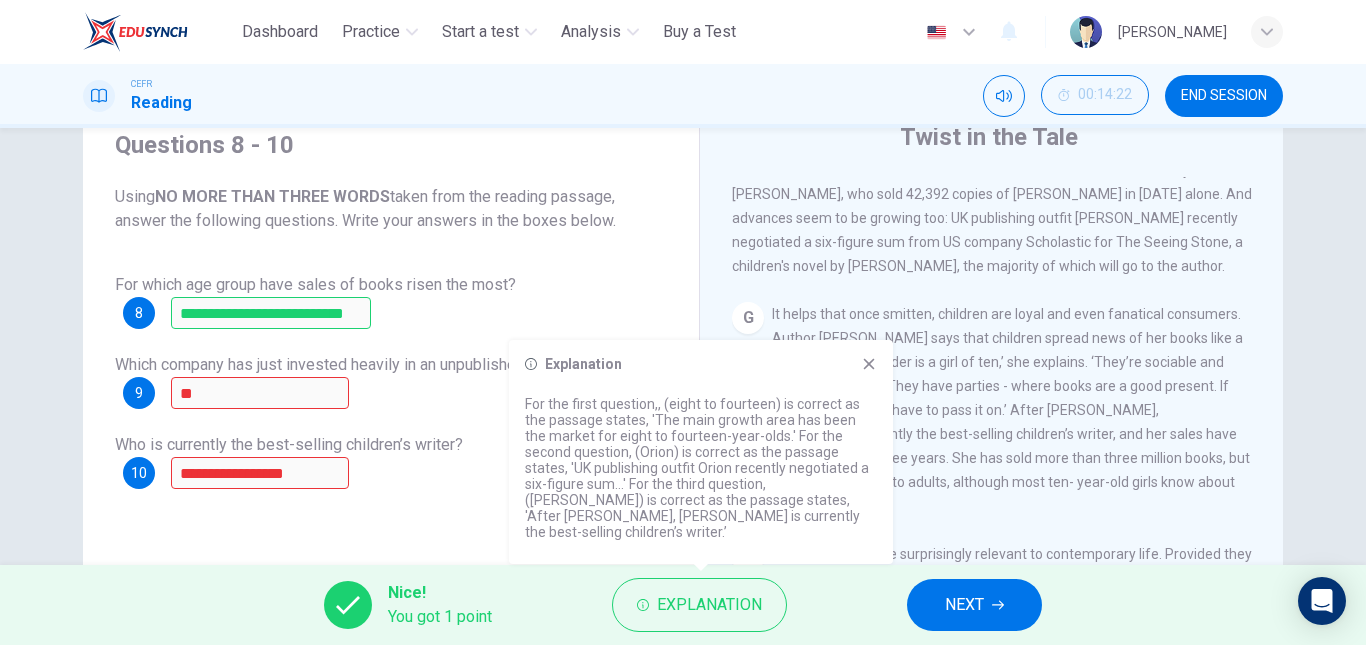 click on "Explanation For the first question,, (eight to fourteen) is correct as the passage states, 'The main growth area has been the market for eight to fourteen-year-olds.'
For the second question, (Orion) is correct as the passage states, 'UK publishing outfit Orion recently negotiated a six-figure sum...'
For the third question, ([PERSON_NAME]) is correct as the passage states, 'After [PERSON_NAME], [PERSON_NAME] is currently the best-selling children’s writer.’" at bounding box center [701, 452] 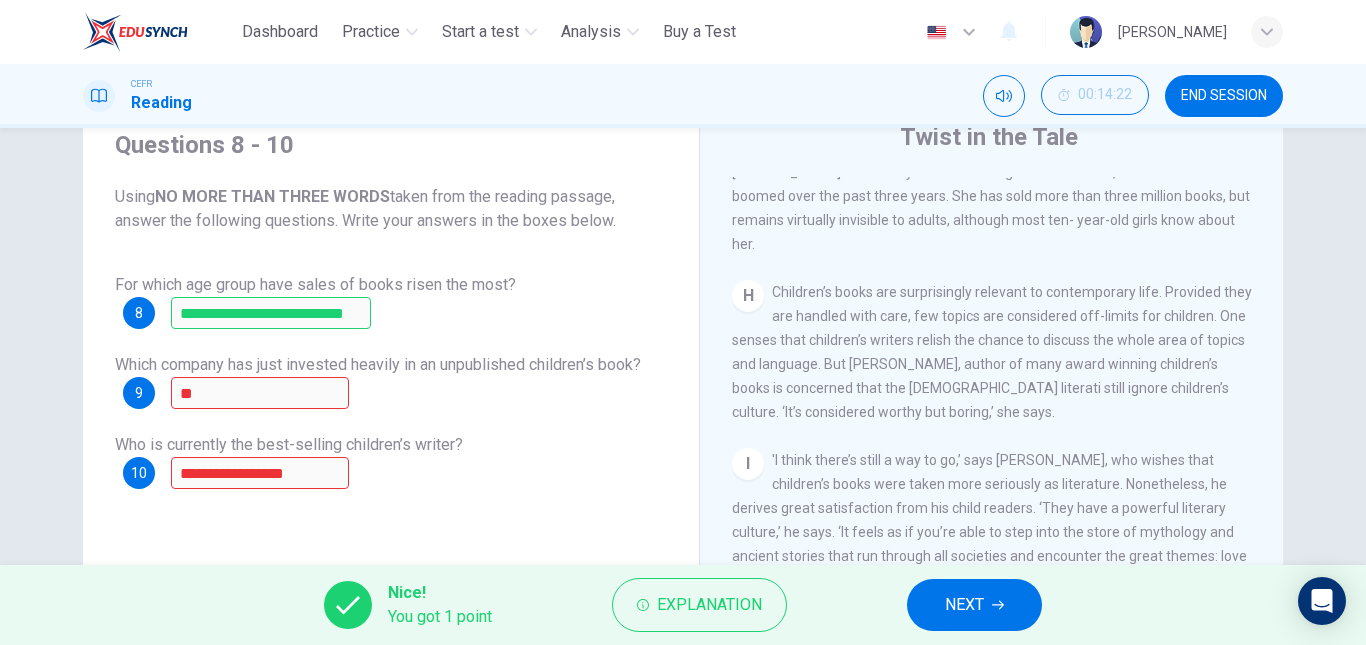 scroll, scrollTop: 1679, scrollLeft: 0, axis: vertical 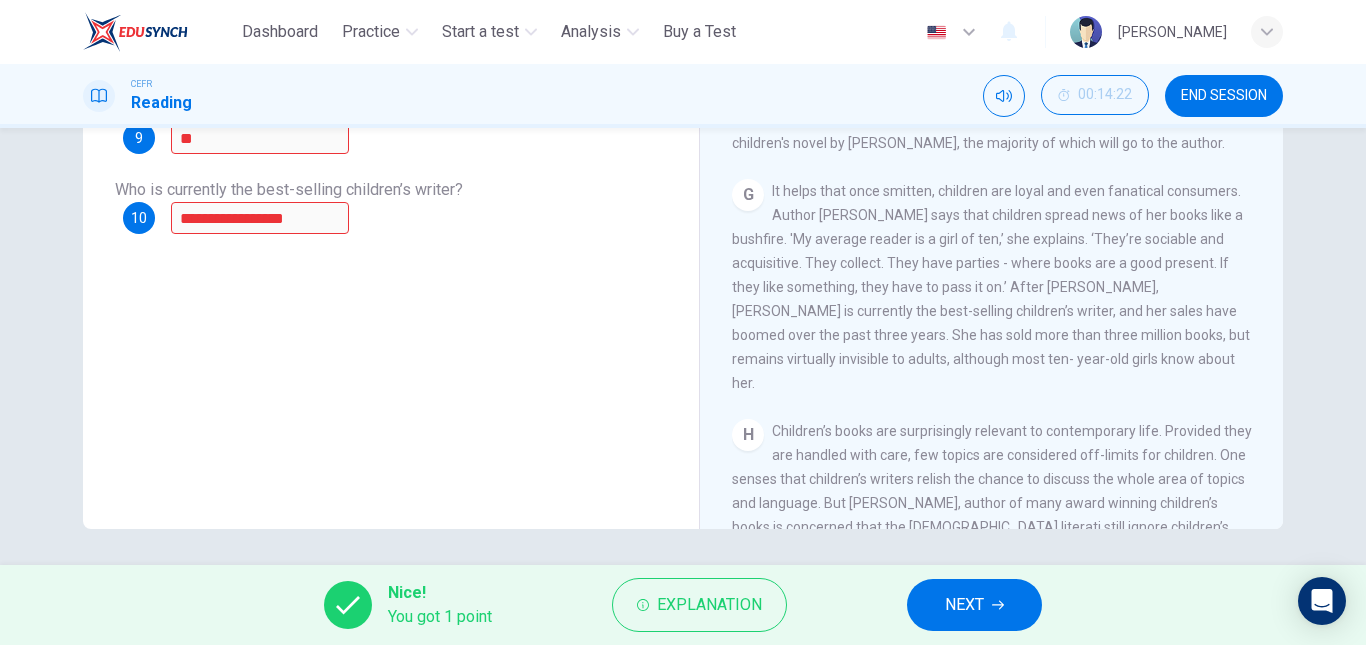 click on "It helps that once smitten, children are loyal and even fanatical consumers. Author [PERSON_NAME] says that children spread news of her books like a bushfire. 'My average reader is a girl of ten,’ she explains. ‘They’re sociable and acquisitive. They collect. They have parties - where books are a good present. If they like something, they have to pass it on.’ After [PERSON_NAME], [PERSON_NAME] is currently the best-selling children’s writer, and her sales have boomed over the past three years. She has sold more than three million books, but remains virtually invisible to adults, although most ten- year-old girls know about her." at bounding box center [991, 287] 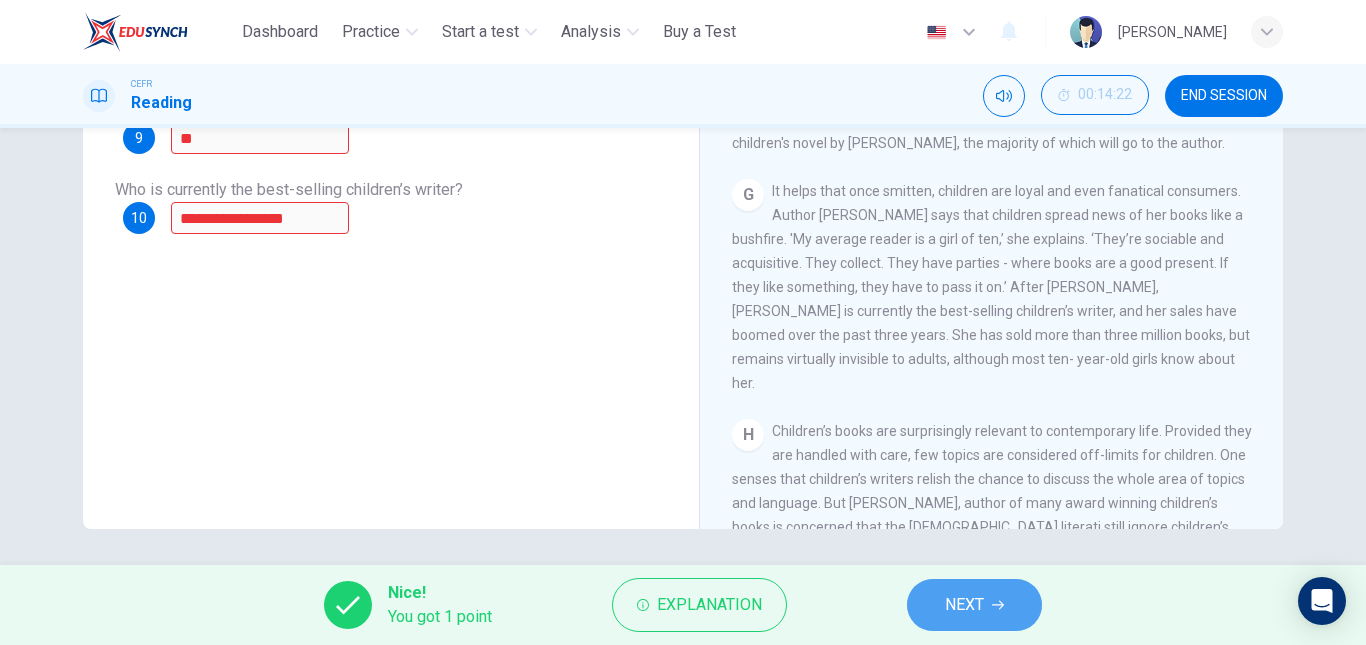 click on "NEXT" at bounding box center (974, 605) 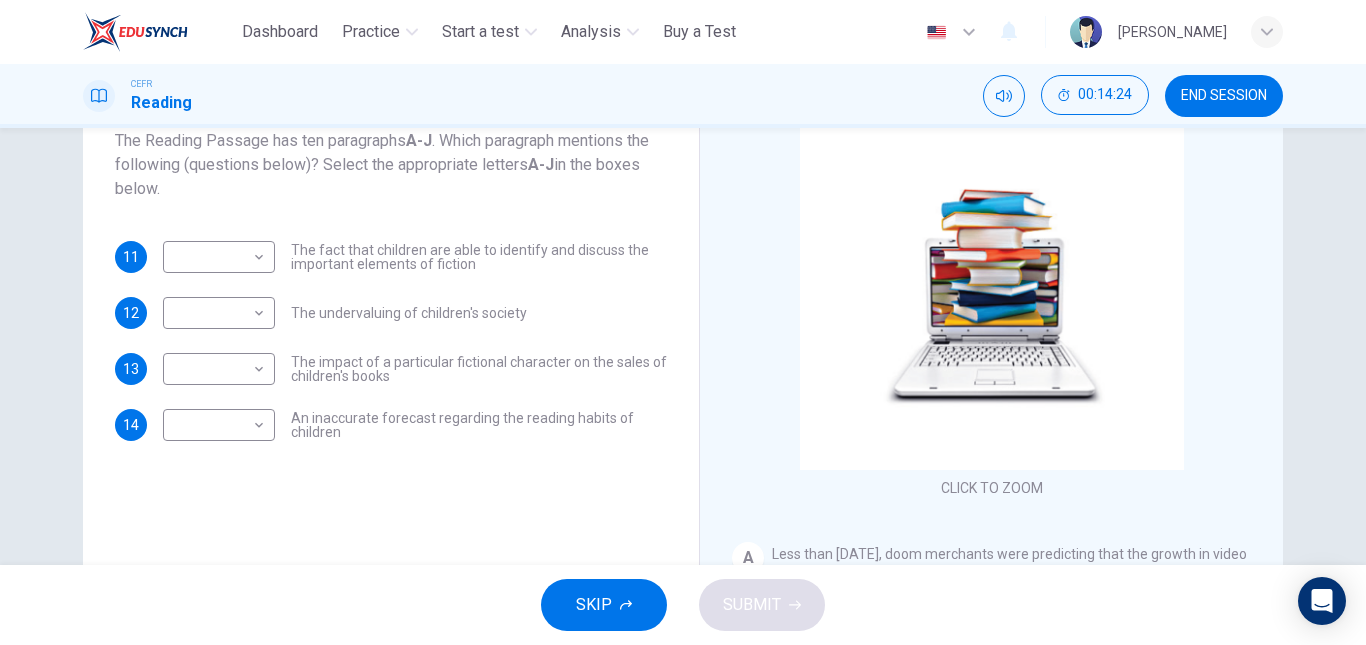 scroll, scrollTop: 136, scrollLeft: 0, axis: vertical 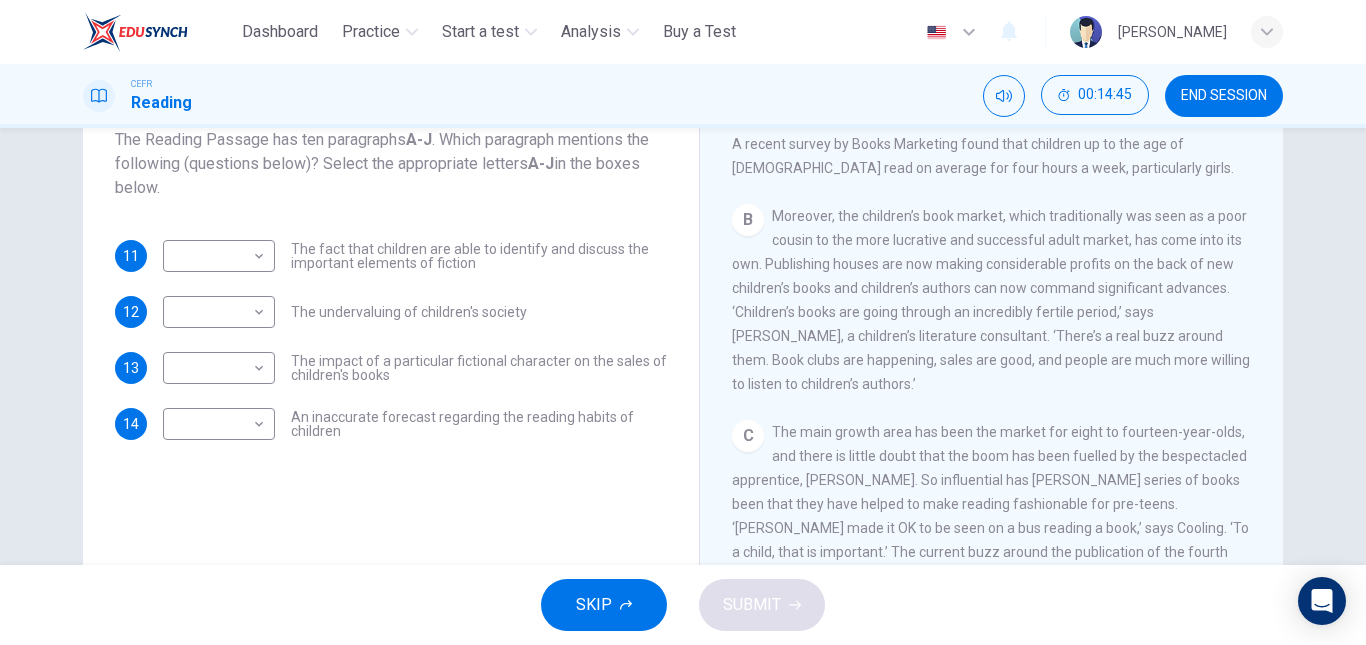 click on "Moreover, the children’s book market, which traditionally was seen as a poor cousin to the more lucrative and successful adult market, has come into its own. Publishing houses are now making considerable profits on the back of new children’s books and children’s authors can now command significant advances. ‘Children’s books are going through an incredibly fertile period,’ says [PERSON_NAME], a children’s literature consultant. ‘There’s a real buzz around them. Book clubs are happening, sales are good, and people are much more willing to listen to children’s authors.’" at bounding box center (991, 300) 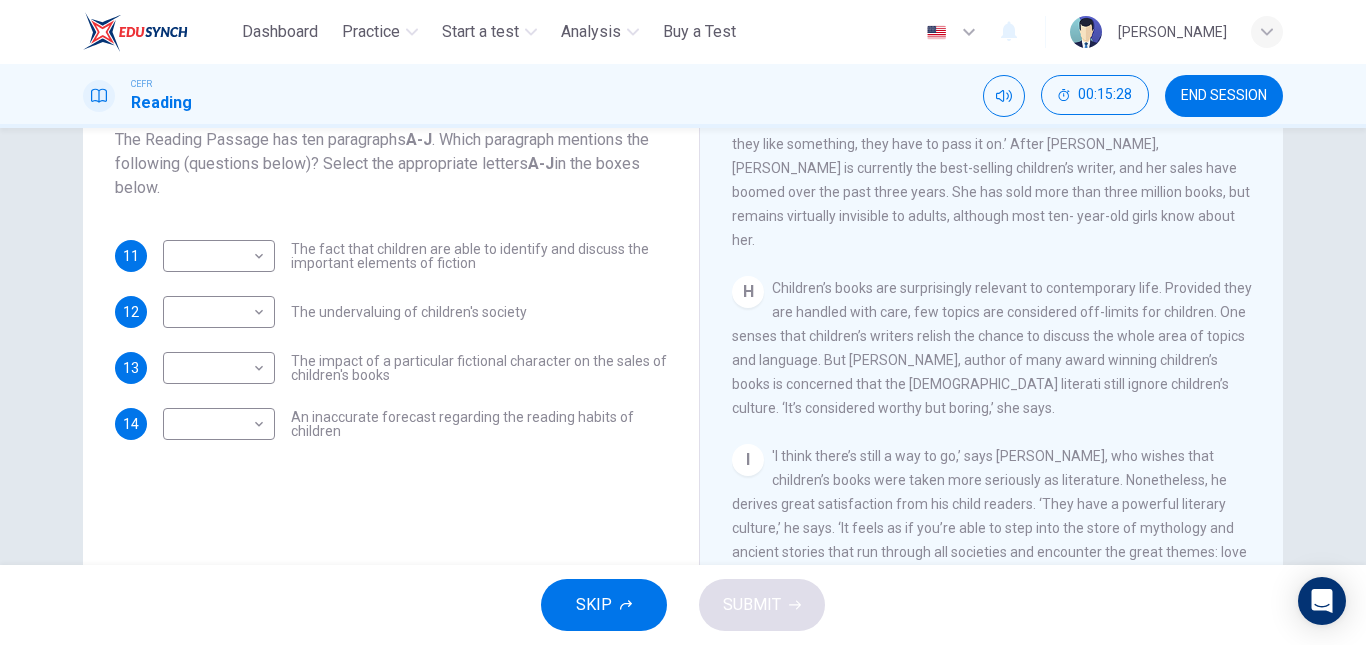 scroll, scrollTop: 1679, scrollLeft: 0, axis: vertical 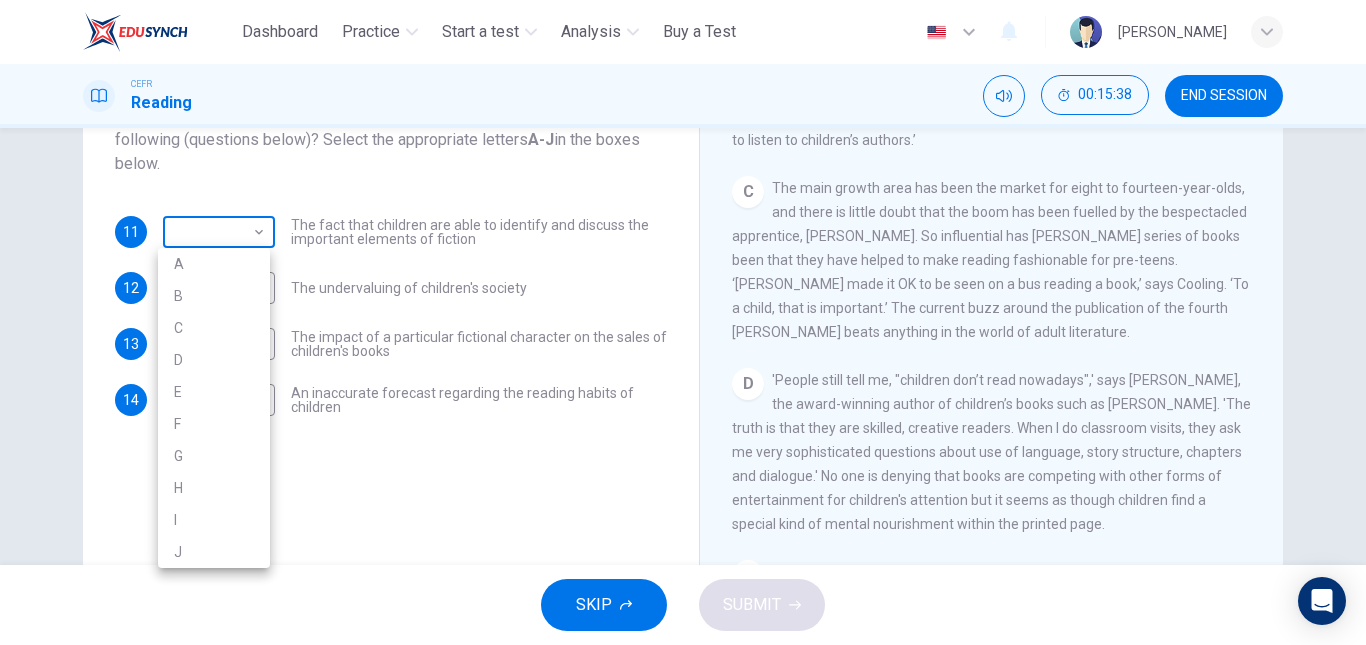 click on "This site uses cookies, as explained in our  Privacy Policy . If you agree to the use of cookies, please click the Accept button and continue to browse our site.   Privacy Policy Accept Dashboard Practice Start a test Analysis Buy a Test English ** ​ [PERSON_NAME] CEFR Reading 00:15:38 END SESSION Questions 11 - 14 The Reading Passage has ten paragraphs  A-J .
Which paragraph mentions the following (questions below)?
Select the appropriate letters  A-J  in the boxes below. 11 ​ ​ The fact that children are able to identify and discuss the important elements of fiction 12 ​ ​ The undervaluing of children's society 13 ​ ​ The impact of a particular fictional character on the sales of children's books 14 ​ ​ An inaccurate forecast regarding the reading habits of children Twist in the Tale CLICK TO ZOOM Click to Zoom A B C D E F G H I J SKIP SUBMIT ELTC - EduSynch CEFR Test for Teachers in [GEOGRAPHIC_DATA]
Dashboard Practice Start a test Analysis Pricing   Notifications 1 2025 A B C D" at bounding box center [683, 322] 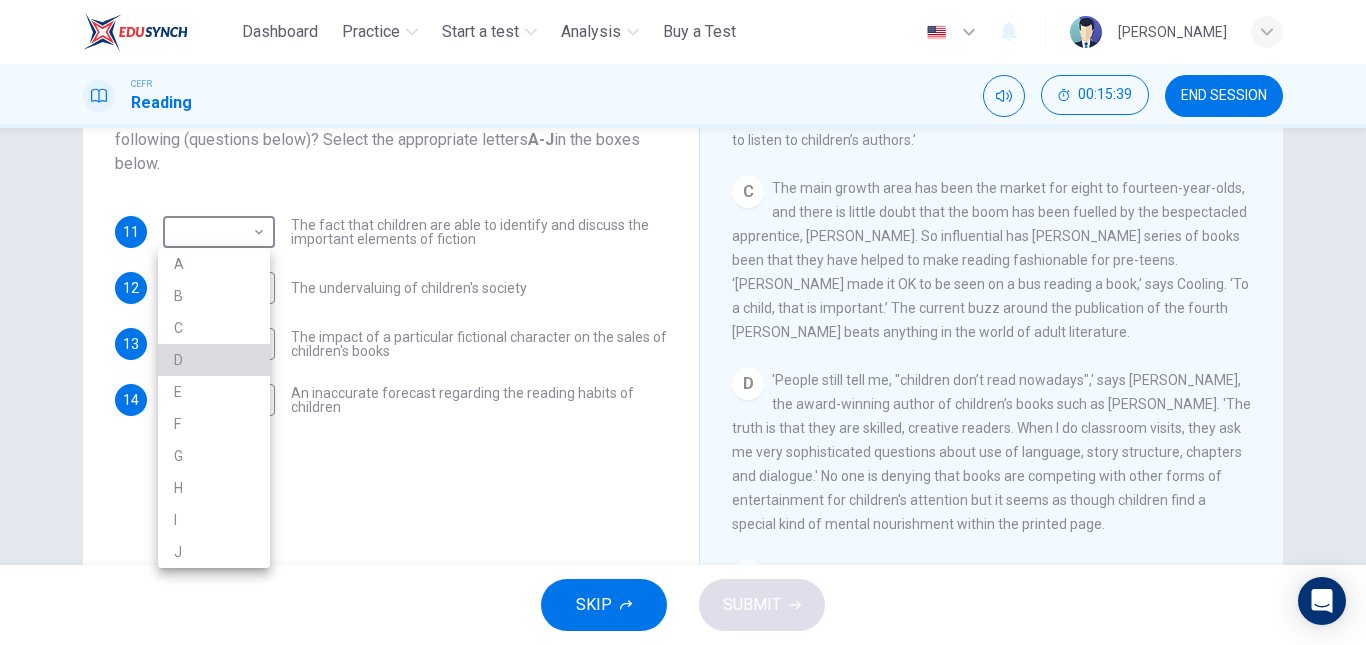 click on "D" at bounding box center [214, 360] 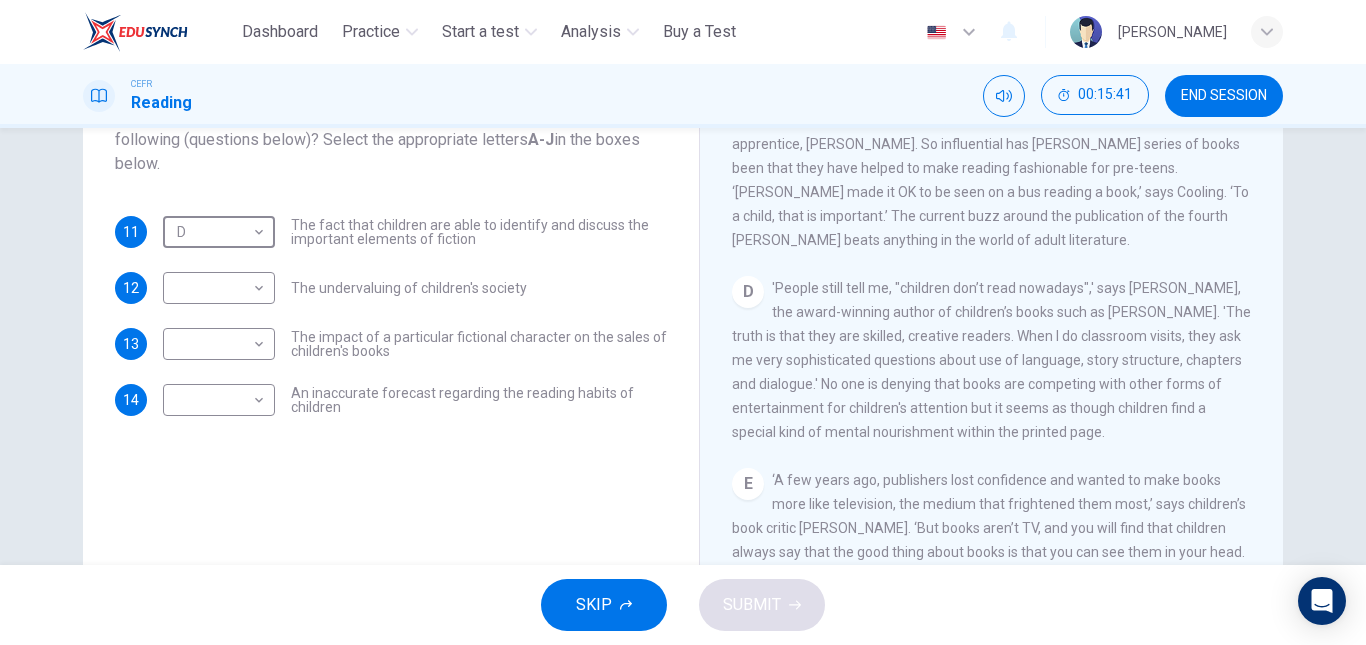 scroll, scrollTop: 794, scrollLeft: 0, axis: vertical 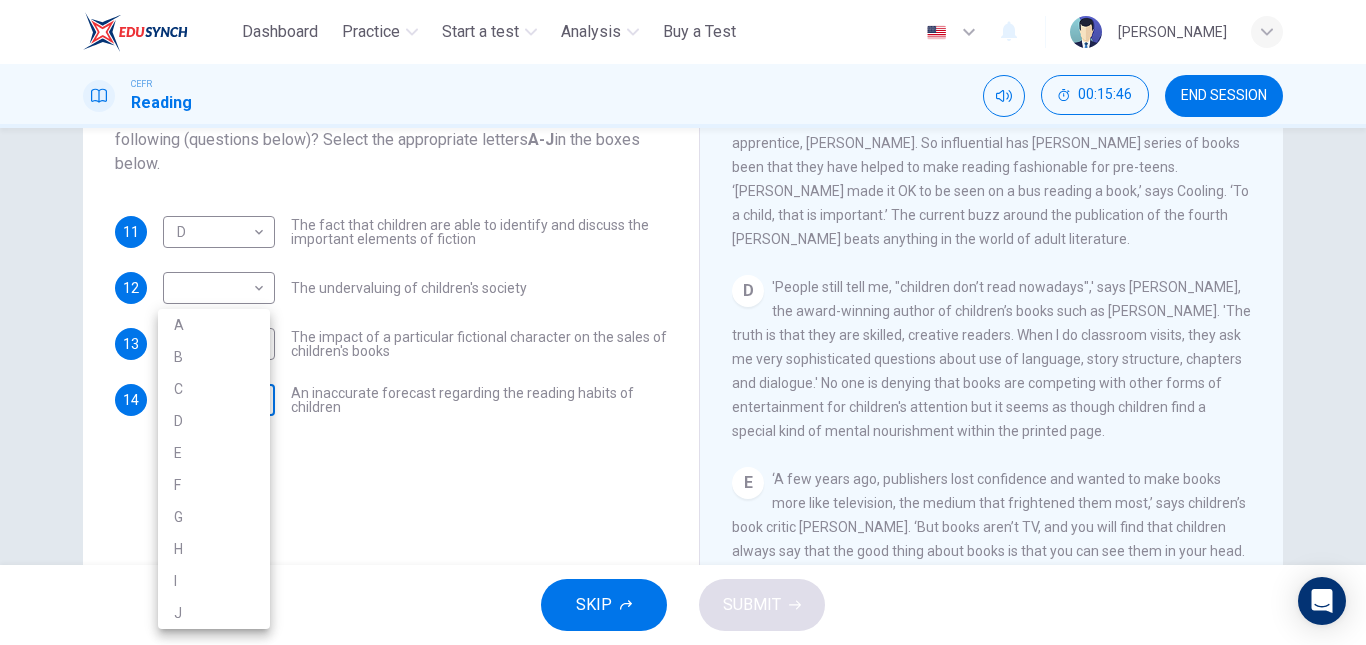 click on "This site uses cookies, as explained in our  Privacy Policy . If you agree to the use of cookies, please click the Accept button and continue to browse our site.   Privacy Policy Accept Dashboard Practice Start a test Analysis Buy a Test English ** ​ [PERSON_NAME] CEFR Reading 00:15:46 END SESSION Questions 11 - 14 The Reading Passage has ten paragraphs  A-J .
Which paragraph mentions the following (questions below)?
Select the appropriate letters  A-J  in the boxes below. 11 D * ​ The fact that children are able to identify and discuss the important elements of fiction 12 ​ ​ The undervaluing of children's society 13 ​ ​ The impact of a particular fictional character on the sales of children's books 14 ​ ​ An inaccurate forecast regarding the reading habits of children Twist in the Tale CLICK TO ZOOM Click to Zoom A B C D E F G H I J SKIP SUBMIT ELTC - EduSynch CEFR Test for Teachers in [GEOGRAPHIC_DATA]
Dashboard Practice Start a test Analysis Pricing   Notifications 1 2025 A B C D" at bounding box center (683, 322) 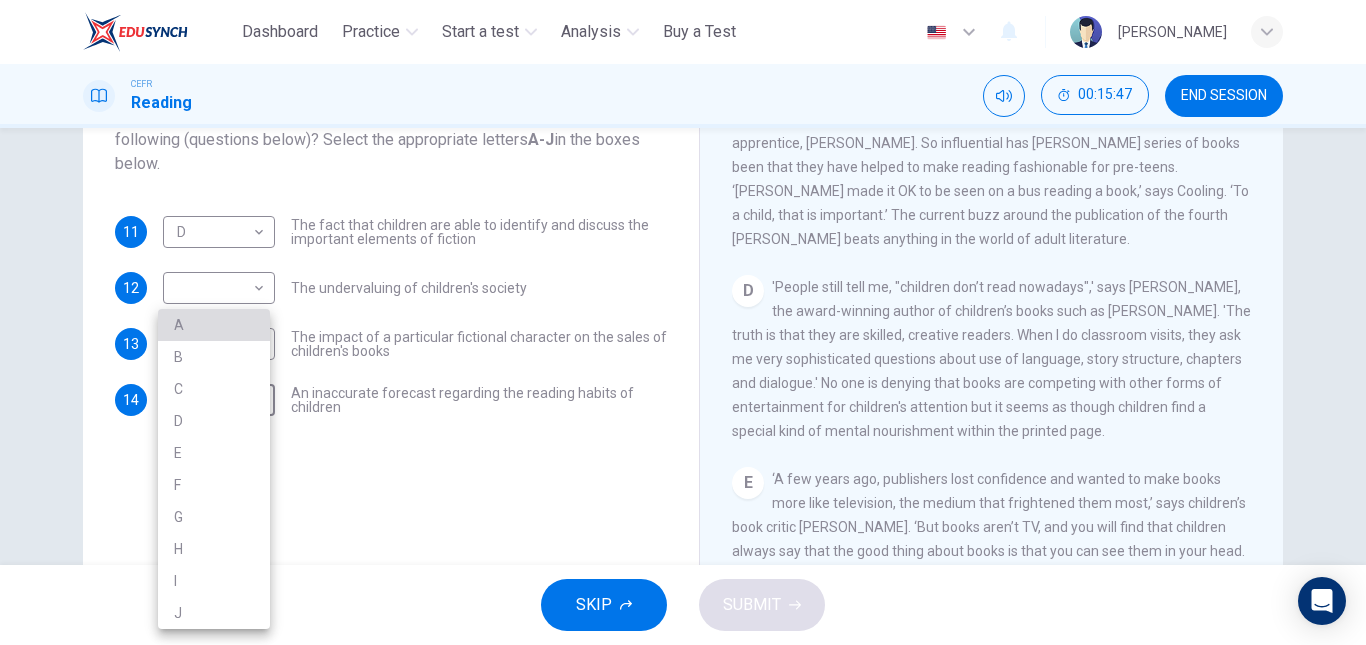 click on "A" at bounding box center (214, 325) 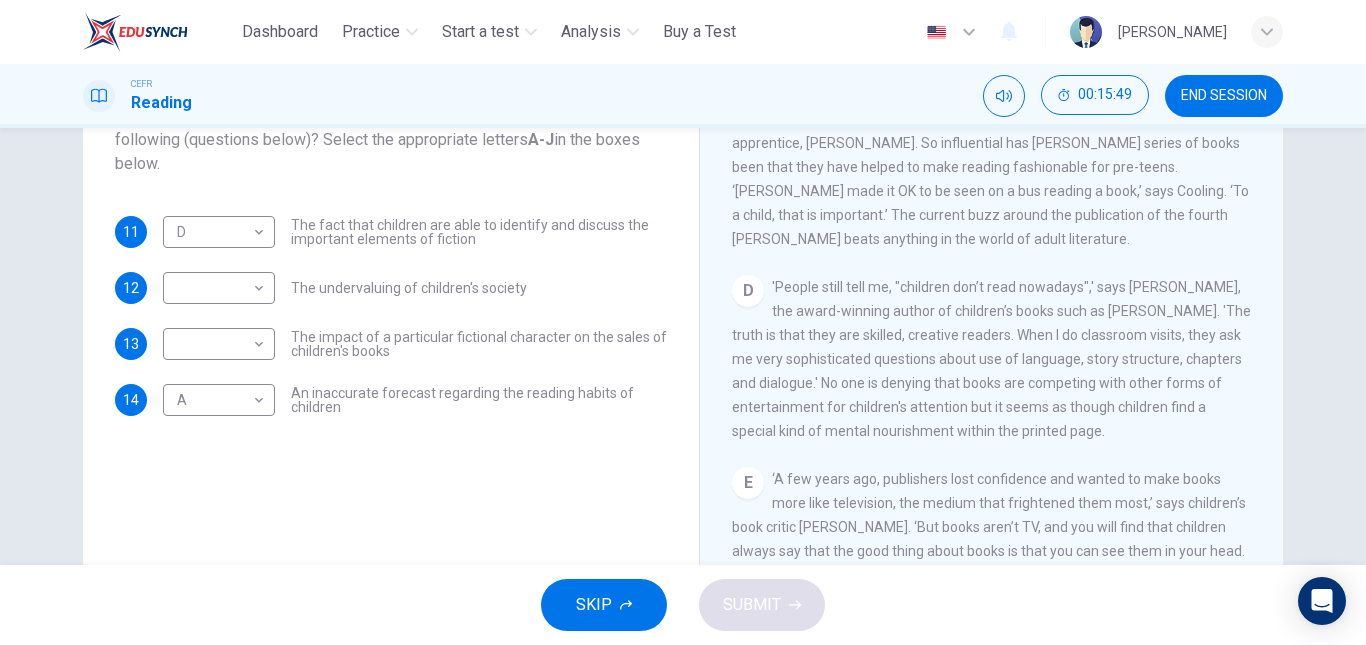 click on "Questions 11 - 14 The Reading Passage has ten paragraphs  A-J .
Which paragraph mentions the following (questions below)?
Select the appropriate letters  A-J  in the boxes below. 11 D * ​ The fact that children are able to identify and discuss the important elements of fiction 12 ​ ​ The undervaluing of children's society 13 ​ ​ The impact of a particular fictional character on the sales of children's books 14 A * ​ An inaccurate forecast regarding the reading habits of children" at bounding box center [391, 365] 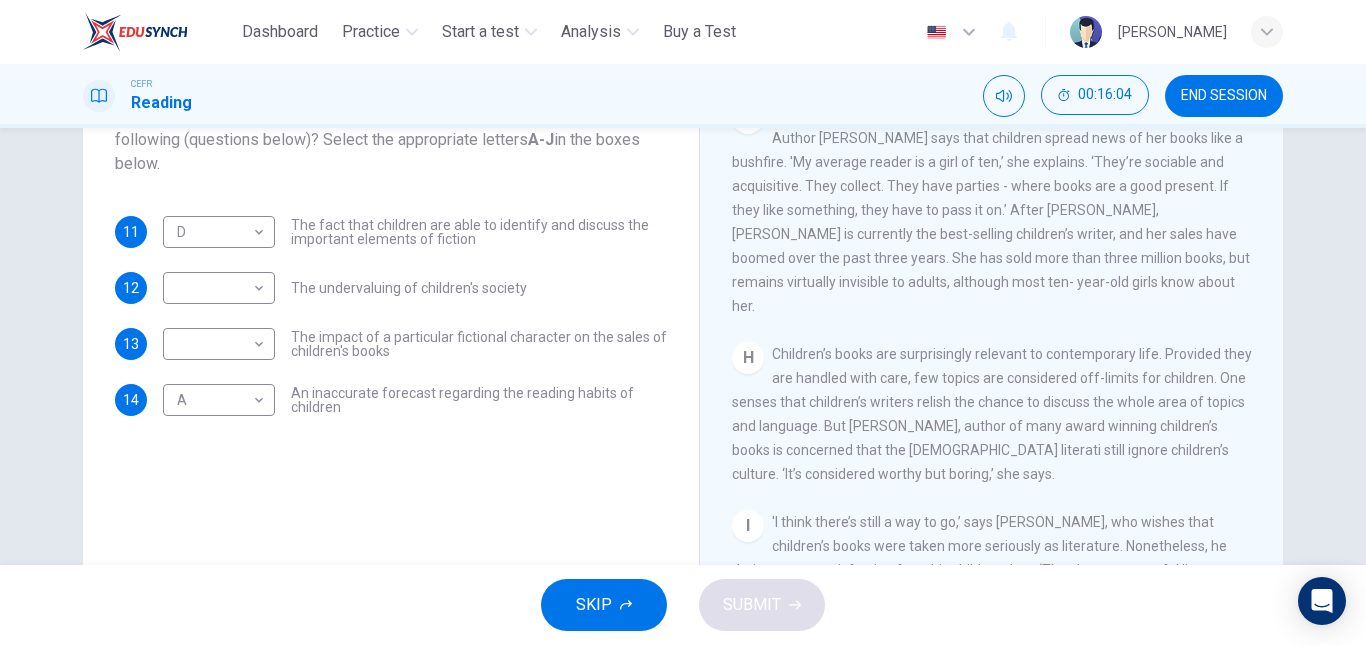 scroll, scrollTop: 1679, scrollLeft: 0, axis: vertical 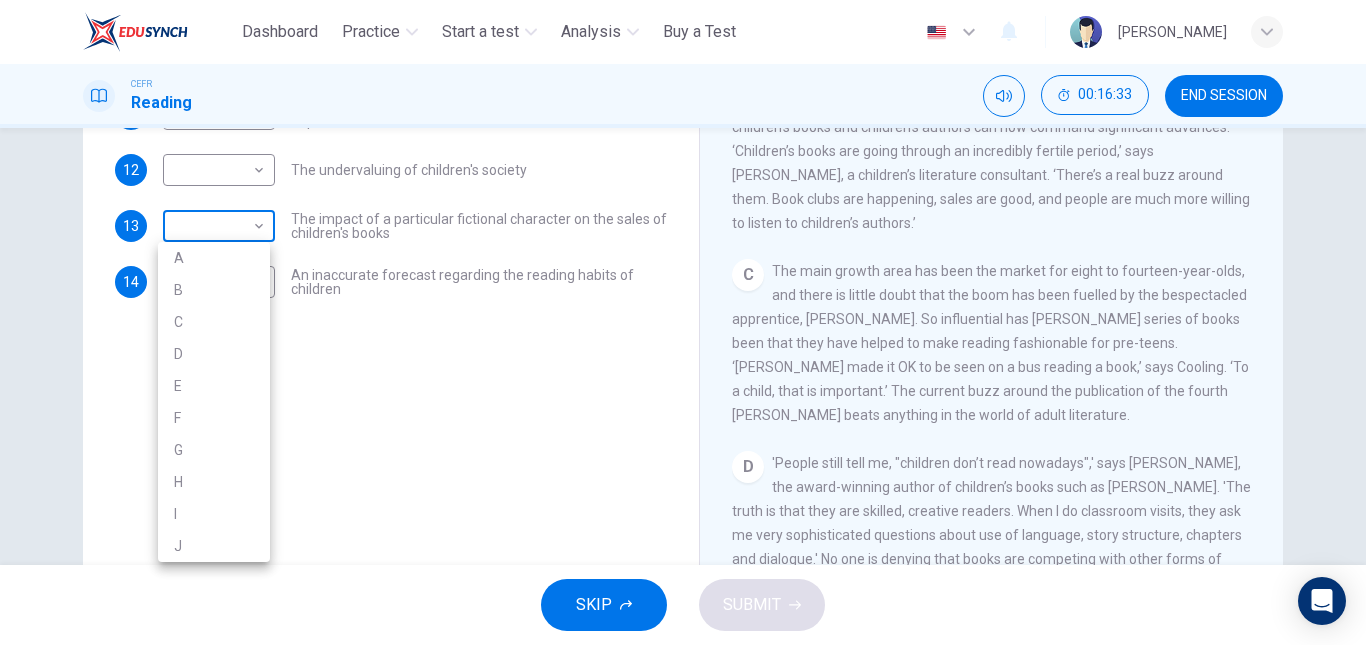 click on "This site uses cookies, as explained in our  Privacy Policy . If you agree to the use of cookies, please click the Accept button and continue to browse our site.   Privacy Policy Accept Dashboard Practice Start a test Analysis Buy a Test English ** ​ [PERSON_NAME] CEFR Reading 00:16:33 END SESSION Questions 11 - 14 The Reading Passage has ten paragraphs  A-J .
Which paragraph mentions the following (questions below)?
Select the appropriate letters  A-J  in the boxes below. 11 D * ​ The fact that children are able to identify and discuss the important elements of fiction 12 ​ ​ The undervaluing of children's society 13 ​ ​ The impact of a particular fictional character on the sales of children's books 14 A * ​ An inaccurate forecast regarding the reading habits of children Twist in the Tale CLICK TO ZOOM Click to Zoom A B C D E F G H I J SKIP SUBMIT ELTC - EduSynch CEFR Test for Teachers in [GEOGRAPHIC_DATA]
Dashboard Practice Start a test Analysis Pricing   Notifications 1 2025 A B C D" at bounding box center (683, 322) 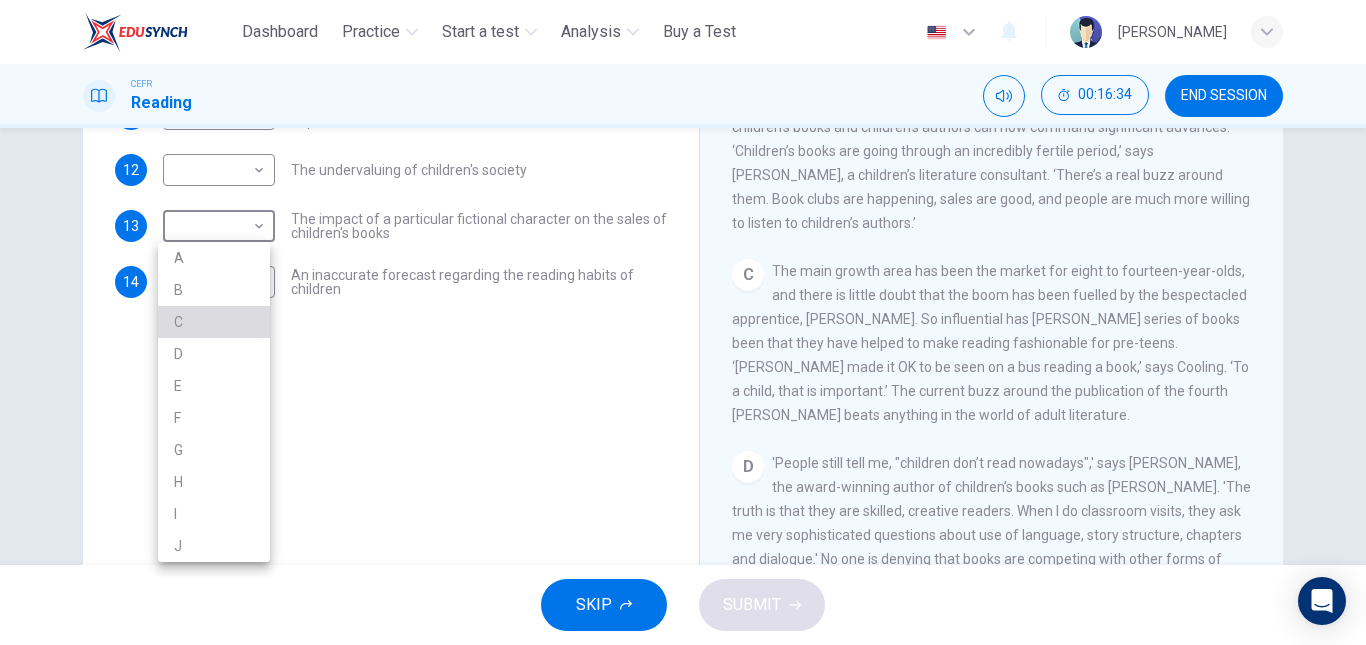 click on "C" at bounding box center [214, 322] 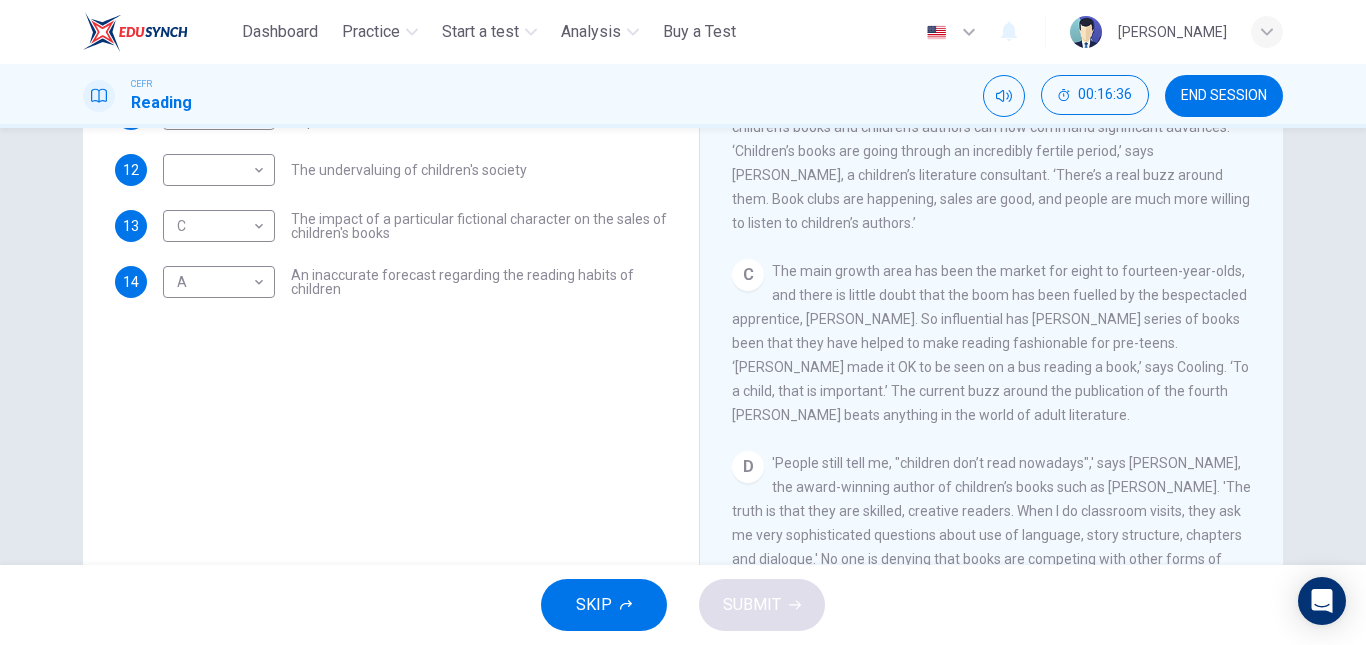 click on "Questions 11 - 14 The Reading Passage has ten paragraphs  A-J .
Which paragraph mentions the following (questions below)?
Select the appropriate letters  A-J  in the boxes below. 11 D * ​ The fact that children are able to identify and discuss the important elements of fiction 12 ​ ​ The undervaluing of children's society 13 C * ​ The impact of a particular fictional character on the sales of children's books 14 A * ​ An inaccurate forecast regarding the reading habits of children" at bounding box center [391, 247] 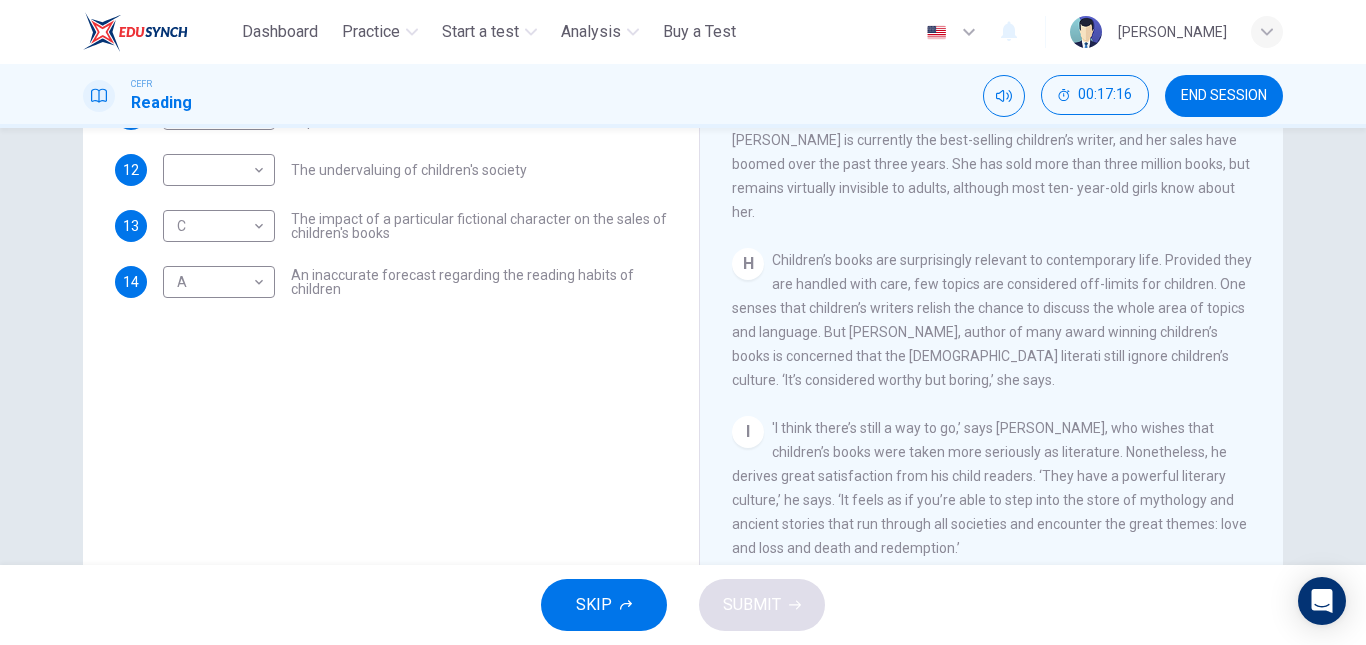 scroll, scrollTop: 1426, scrollLeft: 0, axis: vertical 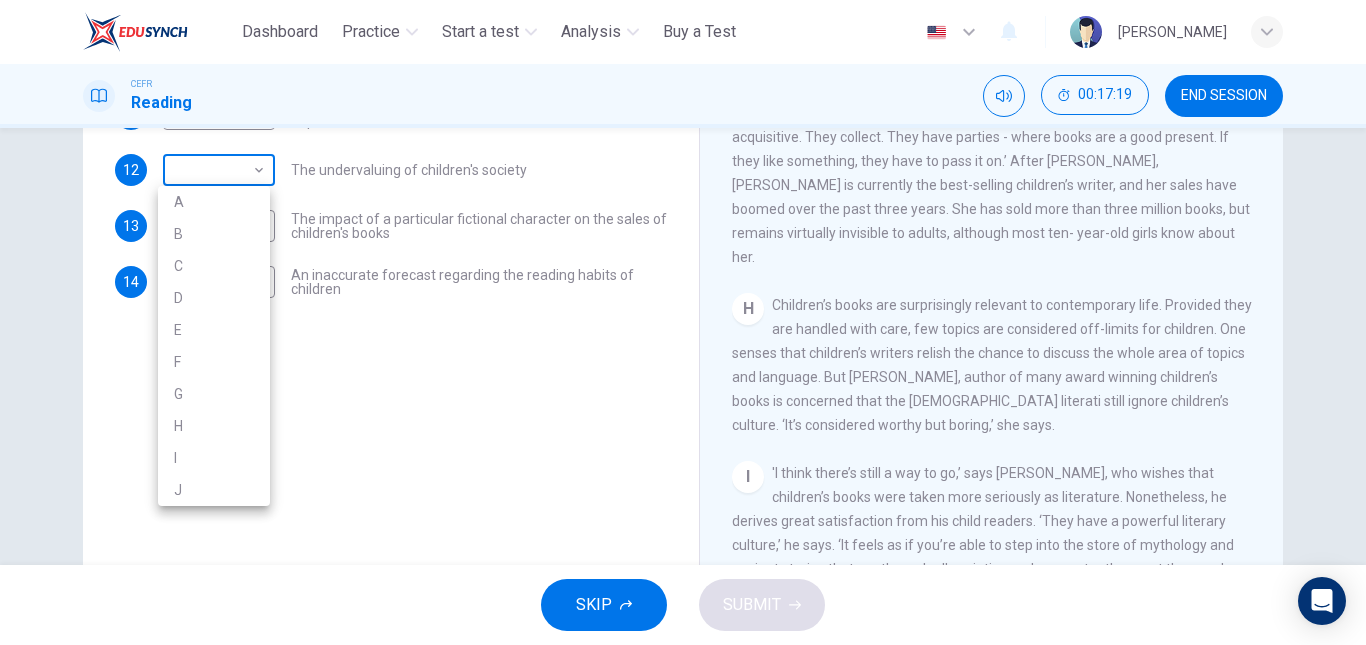 click on "This site uses cookies, as explained in our  Privacy Policy . If you agree to the use of cookies, please click the Accept button and continue to browse our site.   Privacy Policy Accept Dashboard Practice Start a test Analysis Buy a Test English ** ​ [PERSON_NAME] CEFR Reading 00:17:19 END SESSION Questions 11 - 14 The Reading Passage has ten paragraphs  A-J .
Which paragraph mentions the following (questions below)?
Select the appropriate letters  A-J  in the boxes below. 11 D * ​ The fact that children are able to identify and discuss the important elements of fiction 12 ​ ​ The undervaluing of children's society 13 C * ​ The impact of a particular fictional character on the sales of children's books 14 A * ​ An inaccurate forecast regarding the reading habits of children Twist in the Tale CLICK TO ZOOM Click to Zoom A B C D E F G H I J SKIP SUBMIT ELTC - EduSynch CEFR Test for Teachers in [GEOGRAPHIC_DATA]
Dashboard Practice Start a test Analysis Pricing   Notifications 1 2025 A B C D" at bounding box center (683, 322) 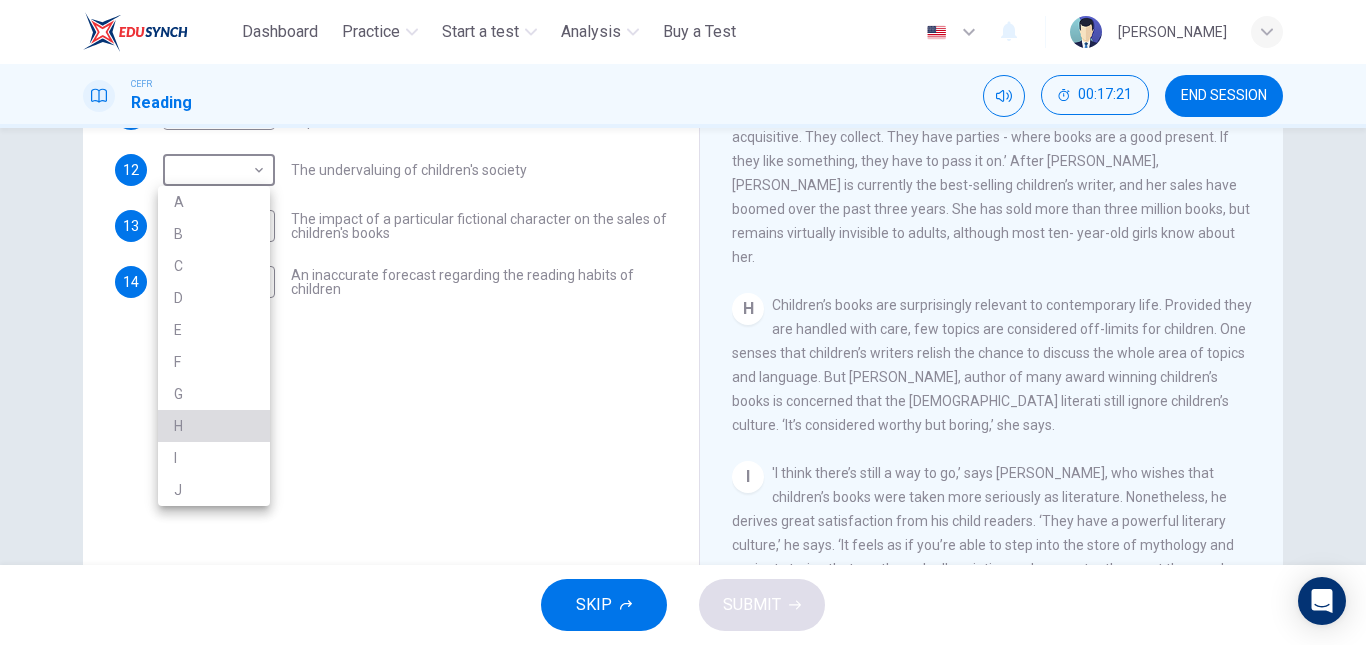 click on "H" at bounding box center (214, 426) 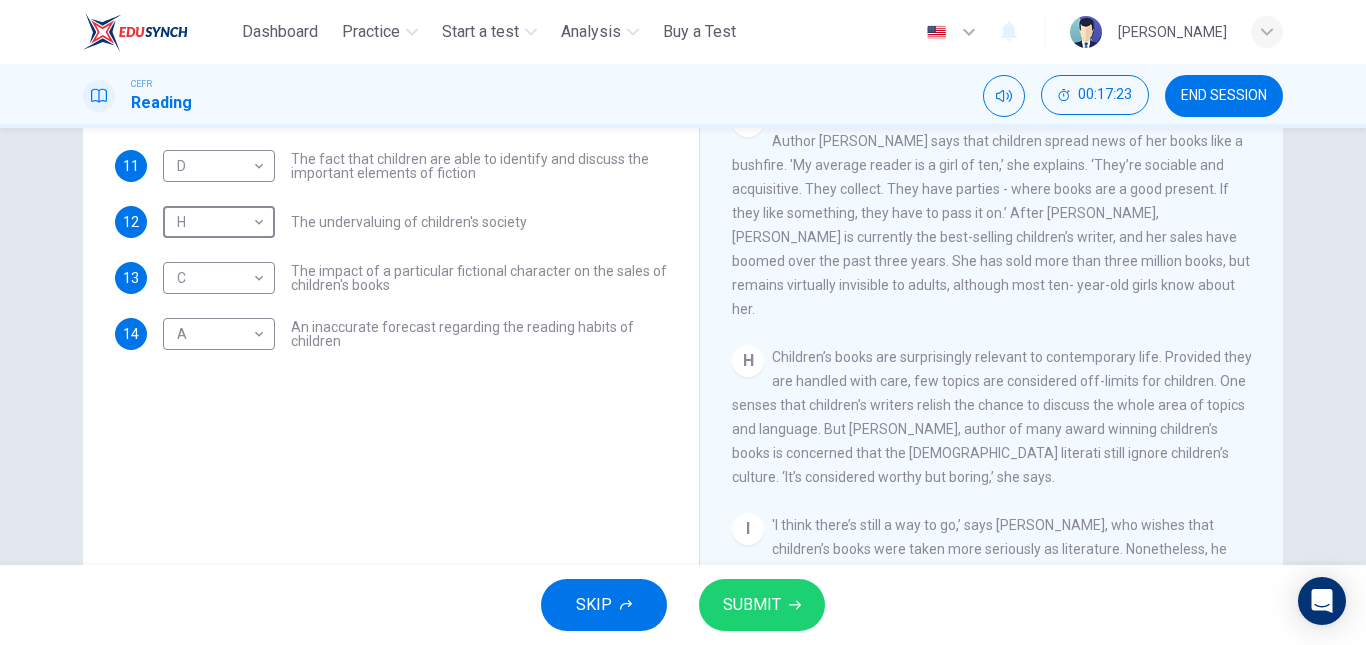 scroll, scrollTop: 225, scrollLeft: 0, axis: vertical 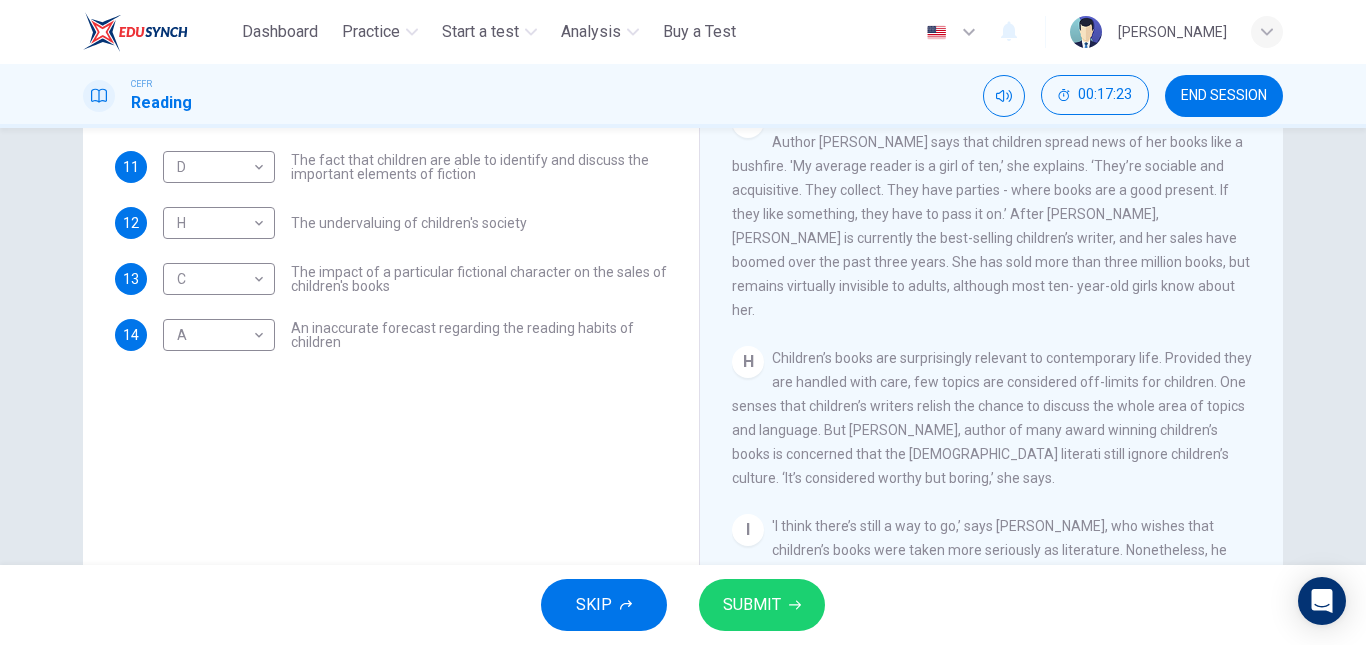 click on "Questions 11 - 14 The Reading Passage has ten paragraphs  A-J .
Which paragraph mentions the following (questions below)?
Select the appropriate letters  A-J  in the boxes below. 11 D * ​ The fact that children are able to identify and discuss the important elements of fiction 12 H * ​ The undervaluing of children's society 13 C * ​ The impact of a particular fictional character on the sales of children's books 14 A * ​ An inaccurate forecast regarding the reading habits of children" at bounding box center (391, 300) 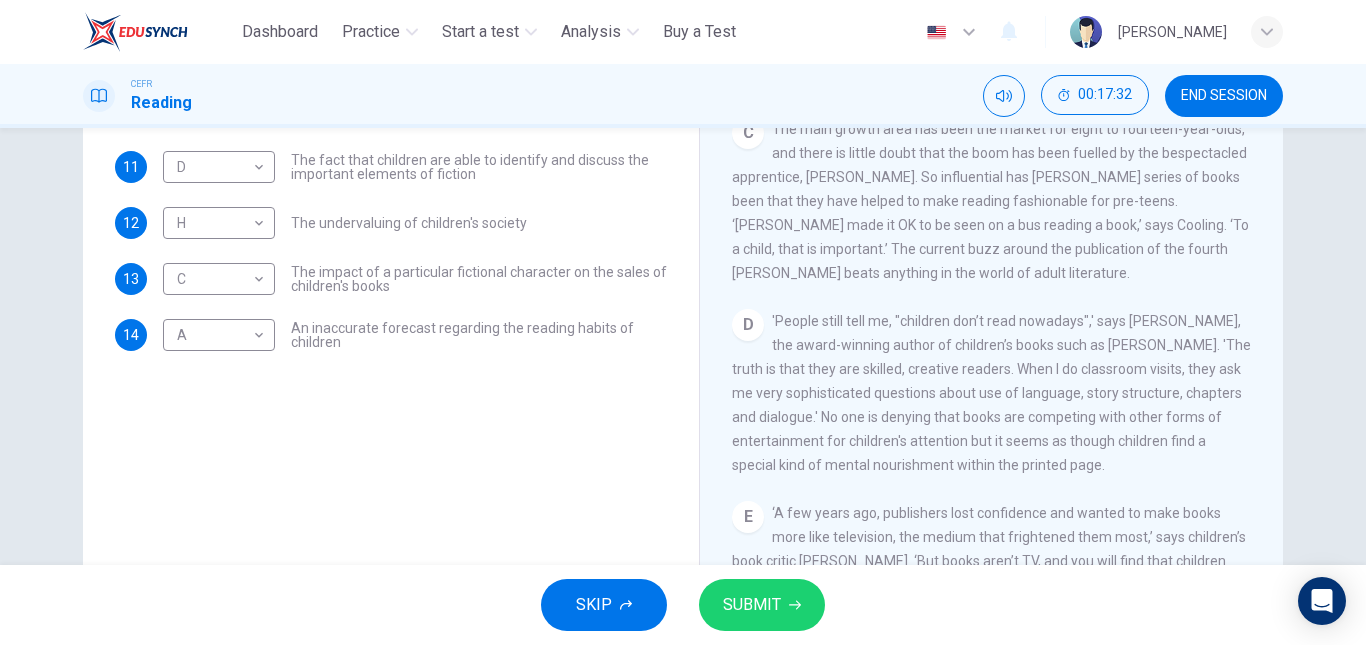 scroll, scrollTop: 694, scrollLeft: 0, axis: vertical 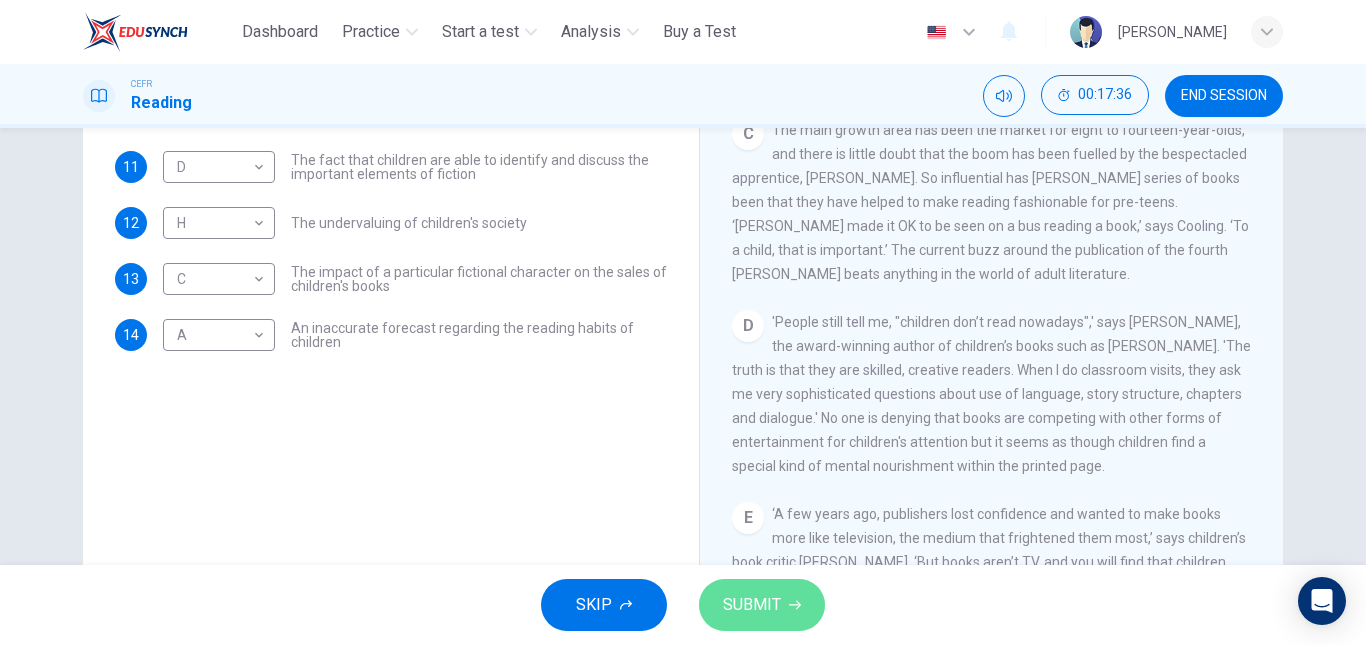 click on "SUBMIT" at bounding box center [762, 605] 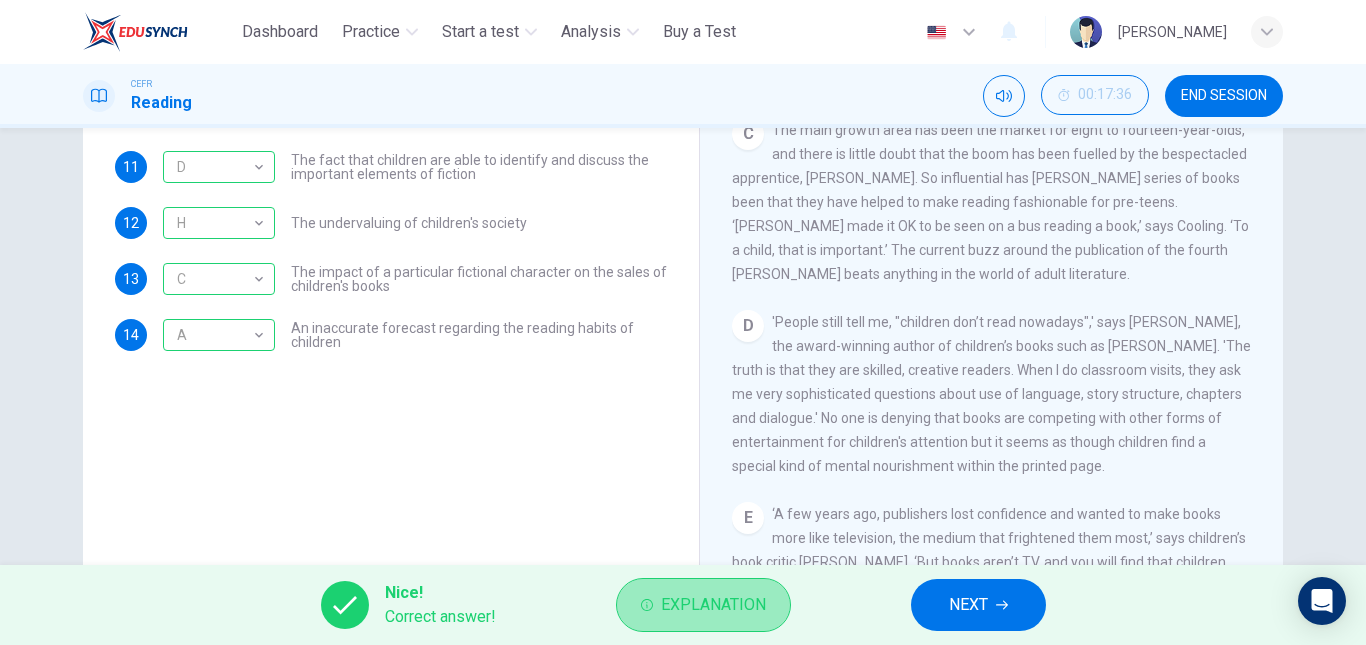 click on "Explanation" at bounding box center [713, 605] 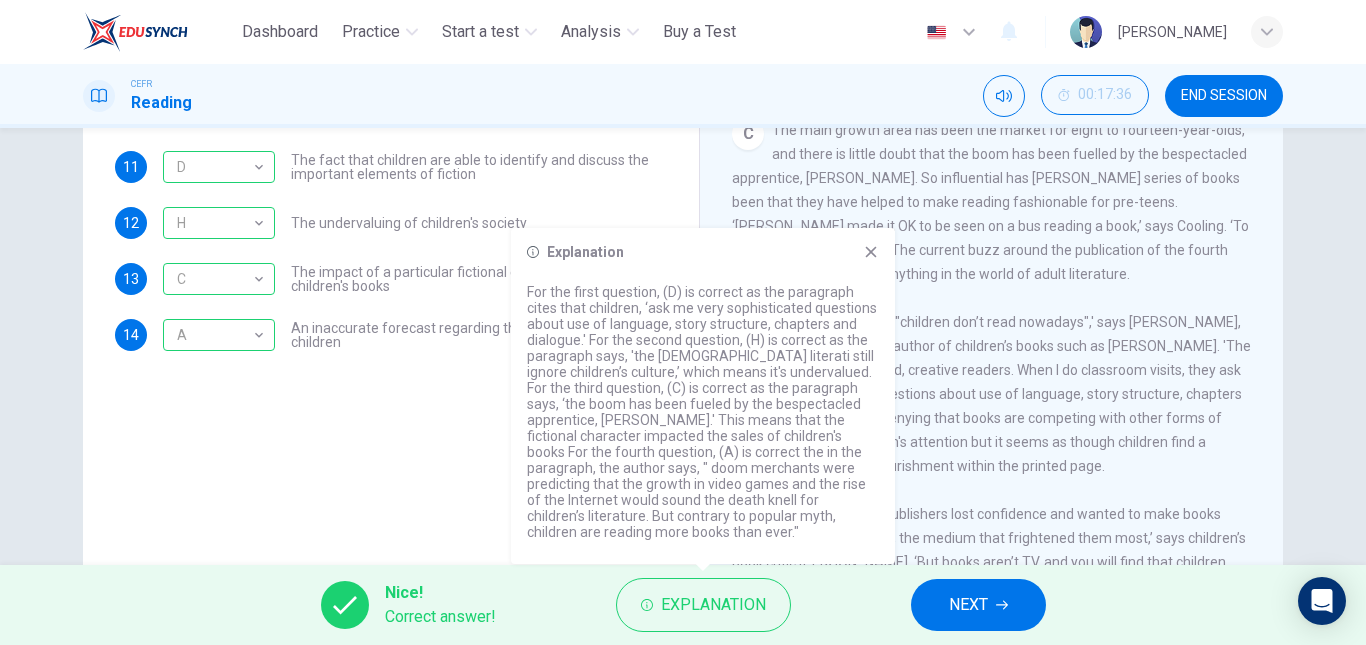 click 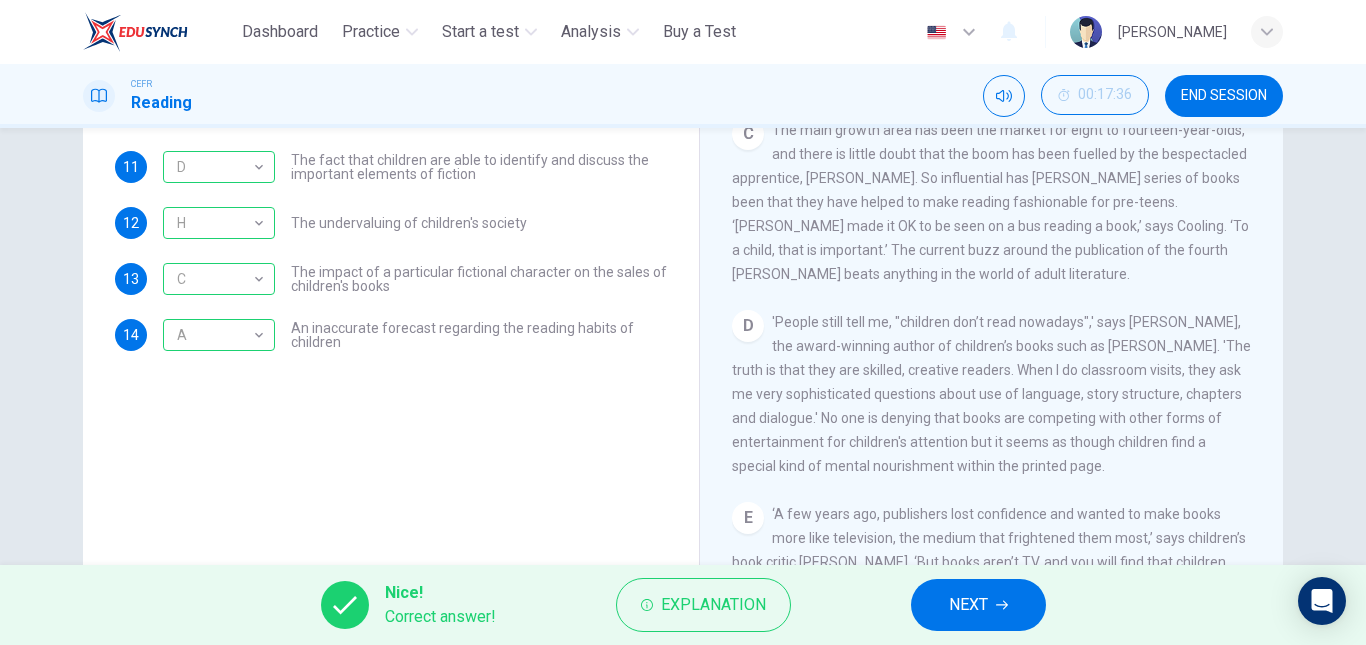 scroll, scrollTop: 0, scrollLeft: 0, axis: both 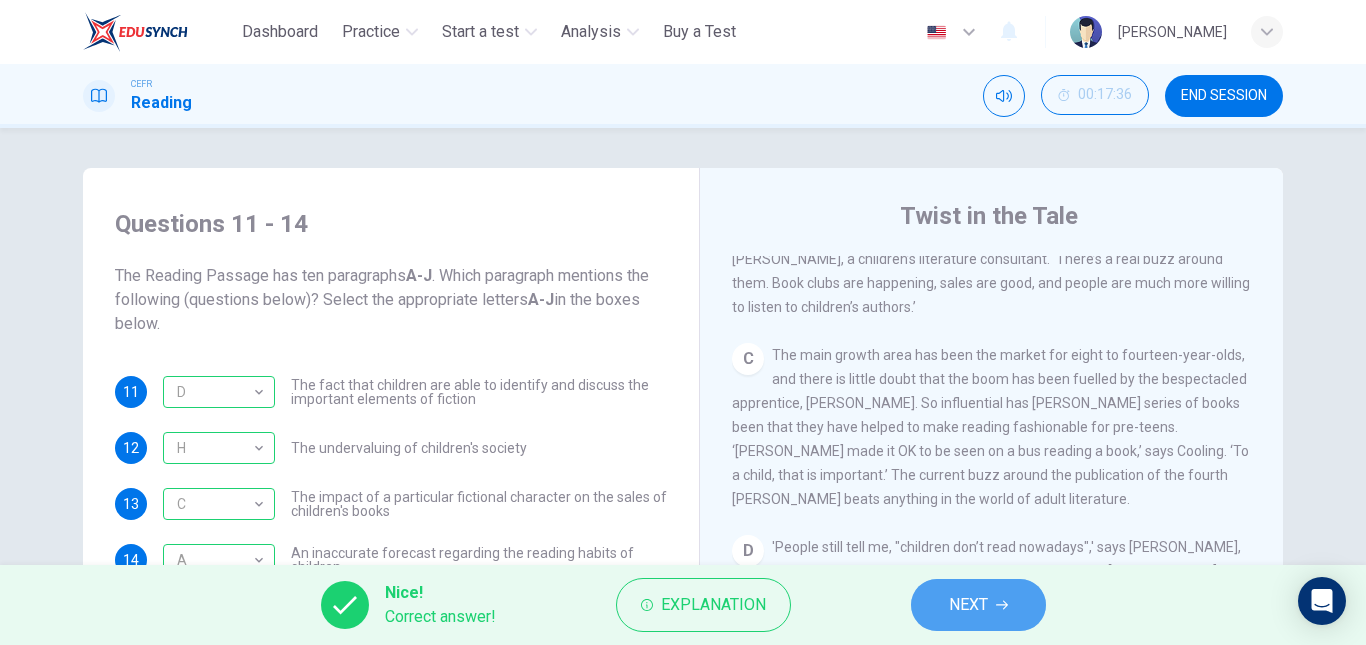 click on "NEXT" at bounding box center (978, 605) 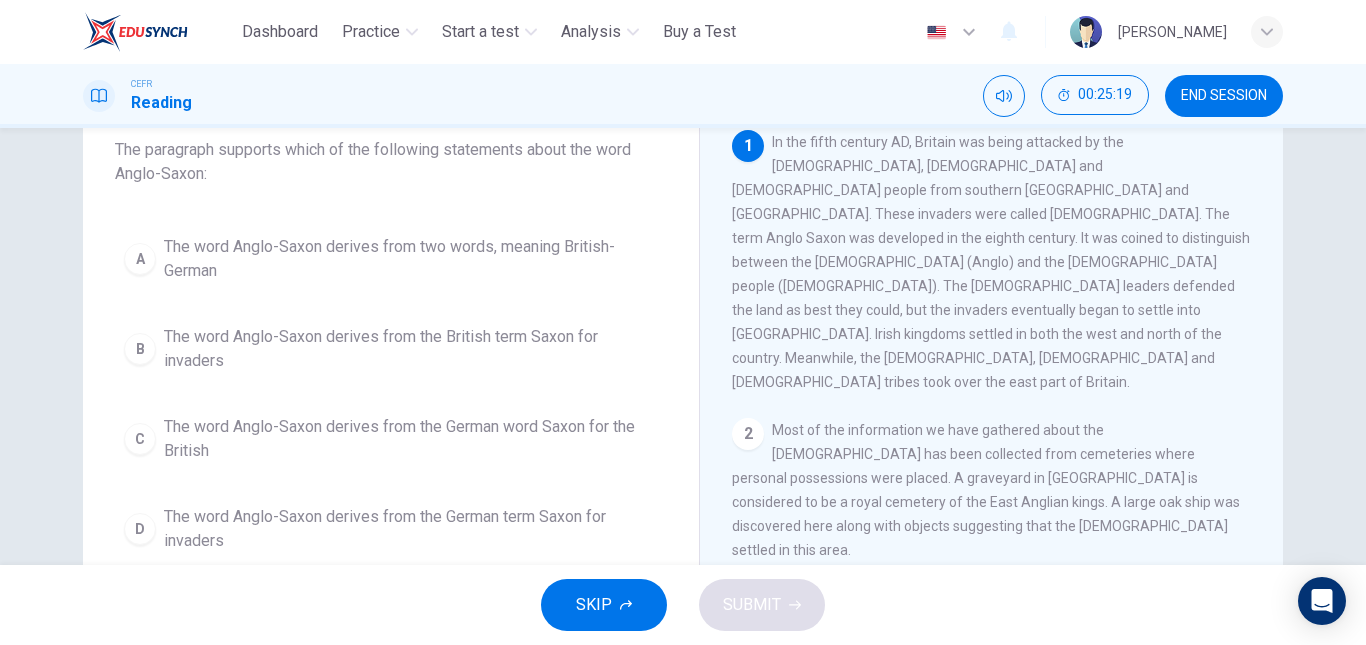 scroll, scrollTop: 125, scrollLeft: 0, axis: vertical 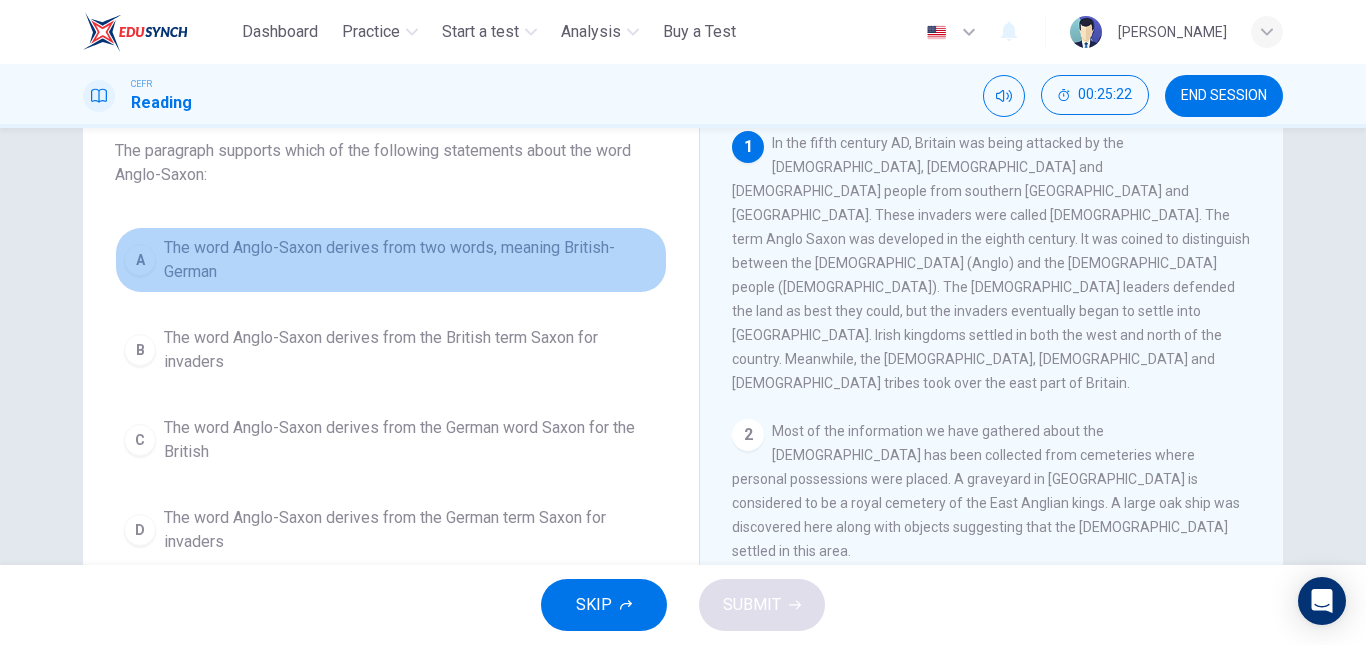 click on "The word Anglo-Saxon derives from two words, meaning British-German" at bounding box center (411, 260) 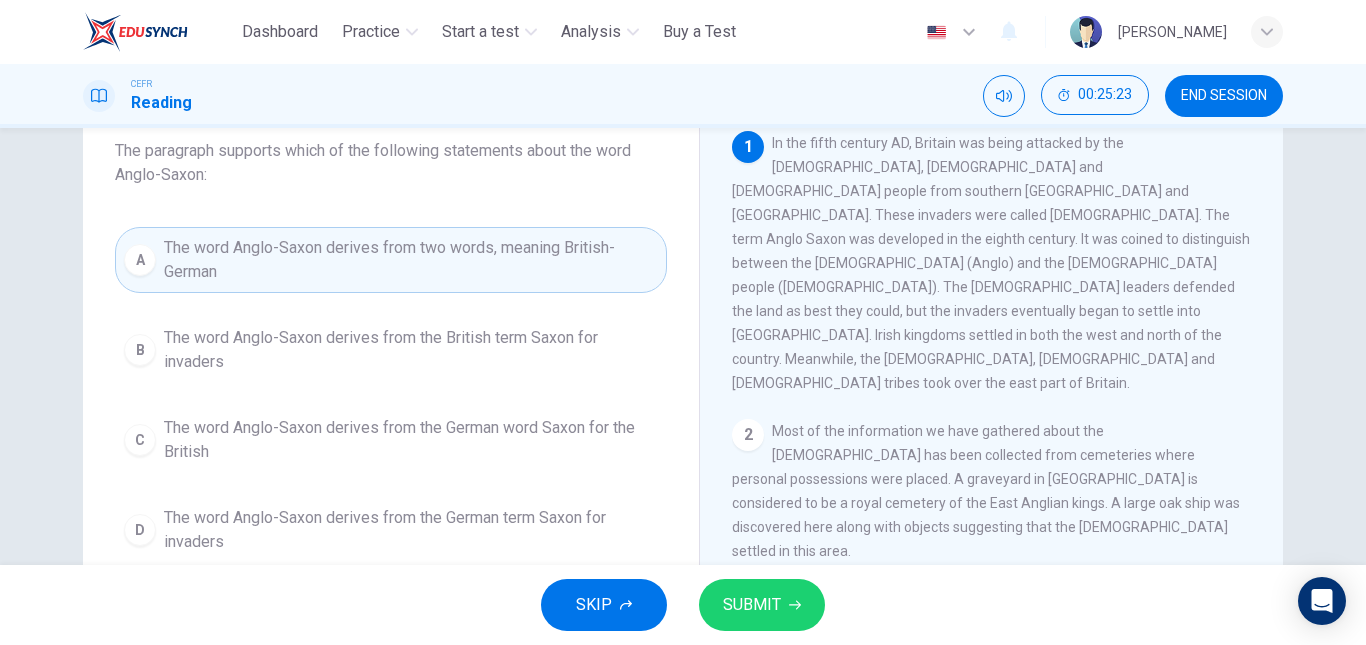 drag, startPoint x: 818, startPoint y: 633, endPoint x: 803, endPoint y: 620, distance: 19.849434 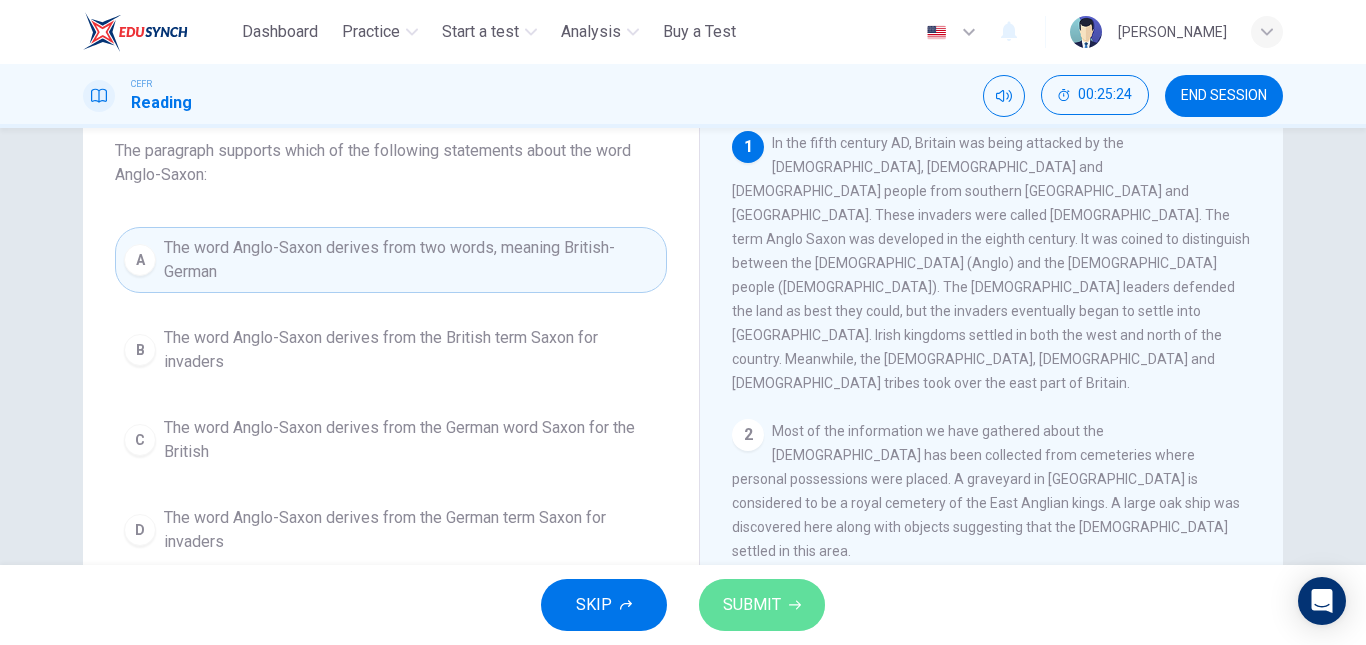 click on "SUBMIT" at bounding box center [762, 605] 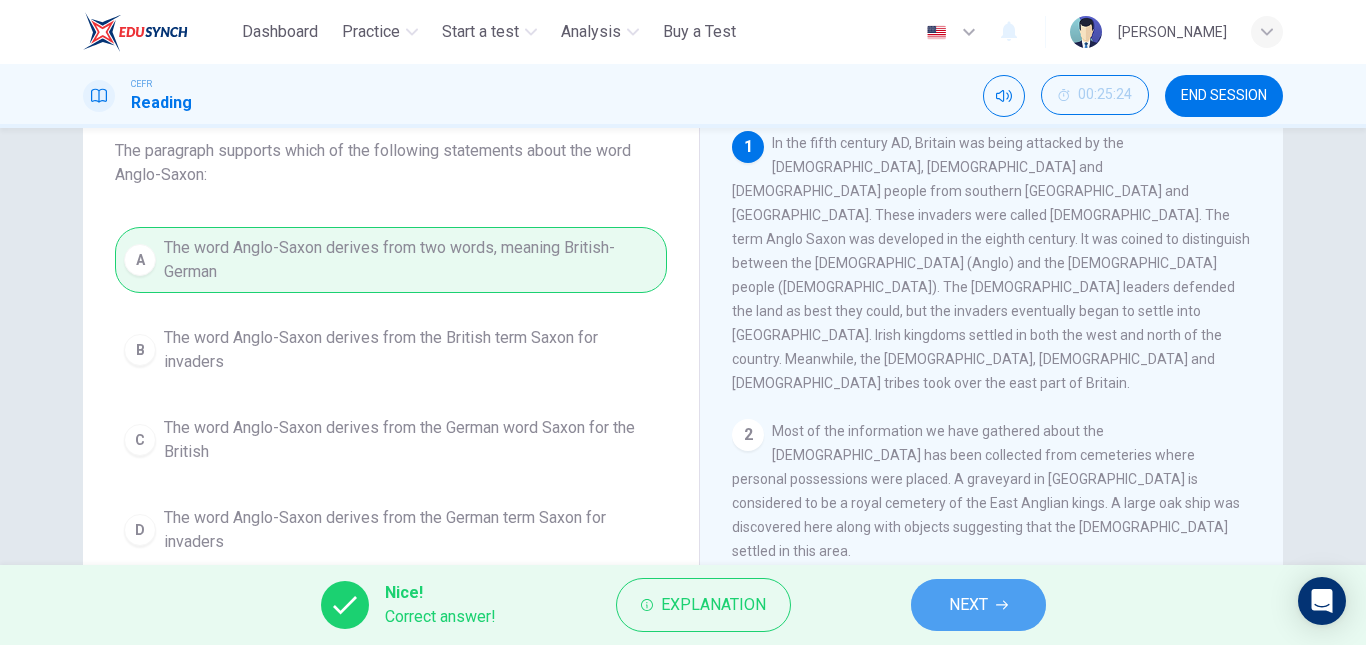 click on "NEXT" at bounding box center [978, 605] 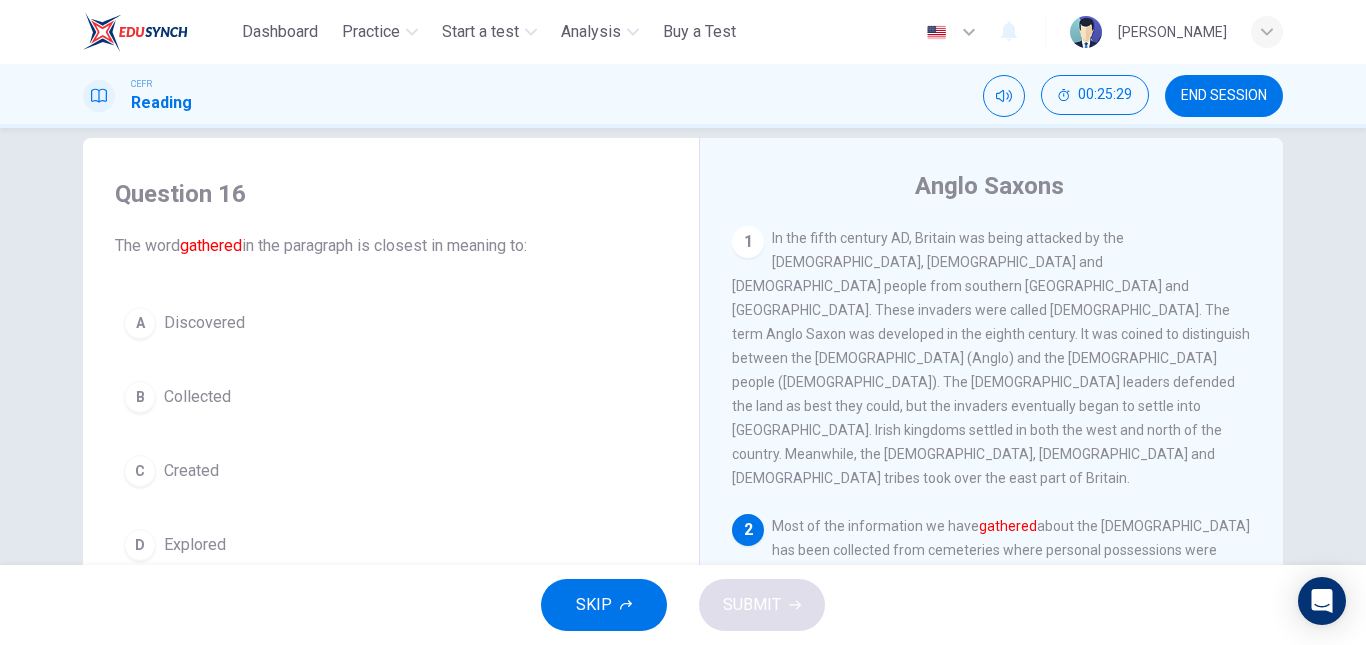 scroll, scrollTop: 29, scrollLeft: 0, axis: vertical 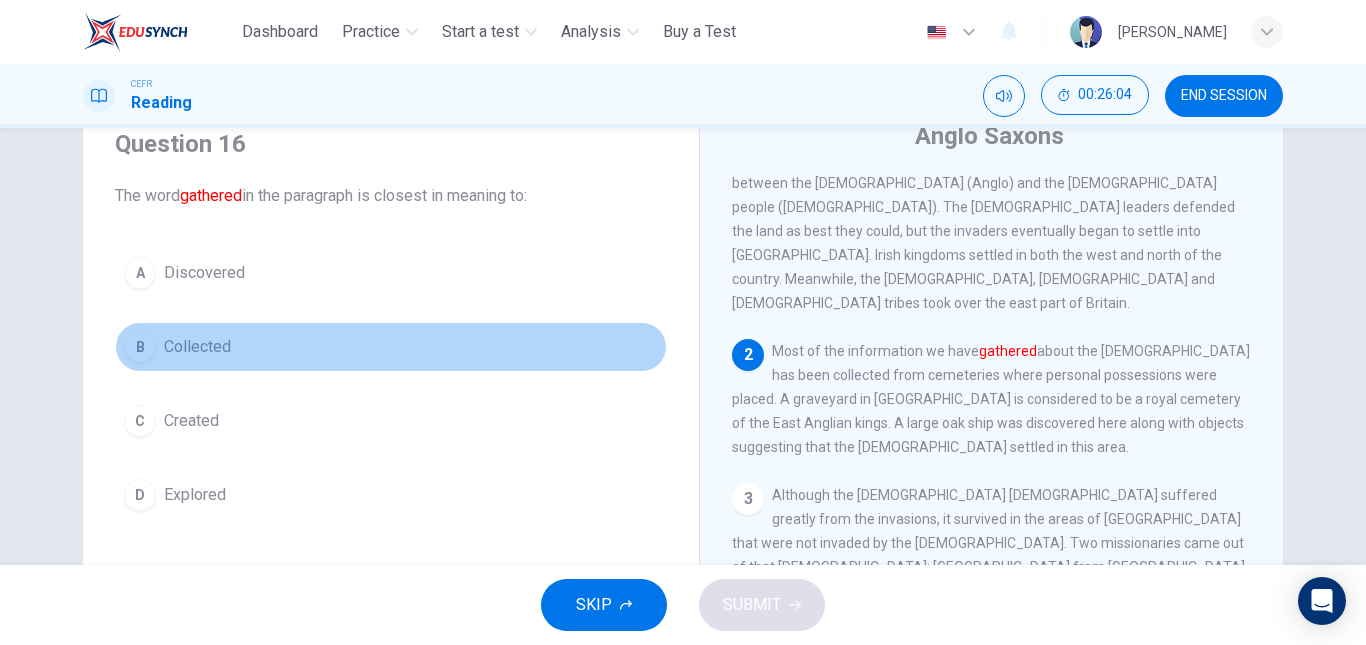 click on "B Collected" at bounding box center [391, 347] 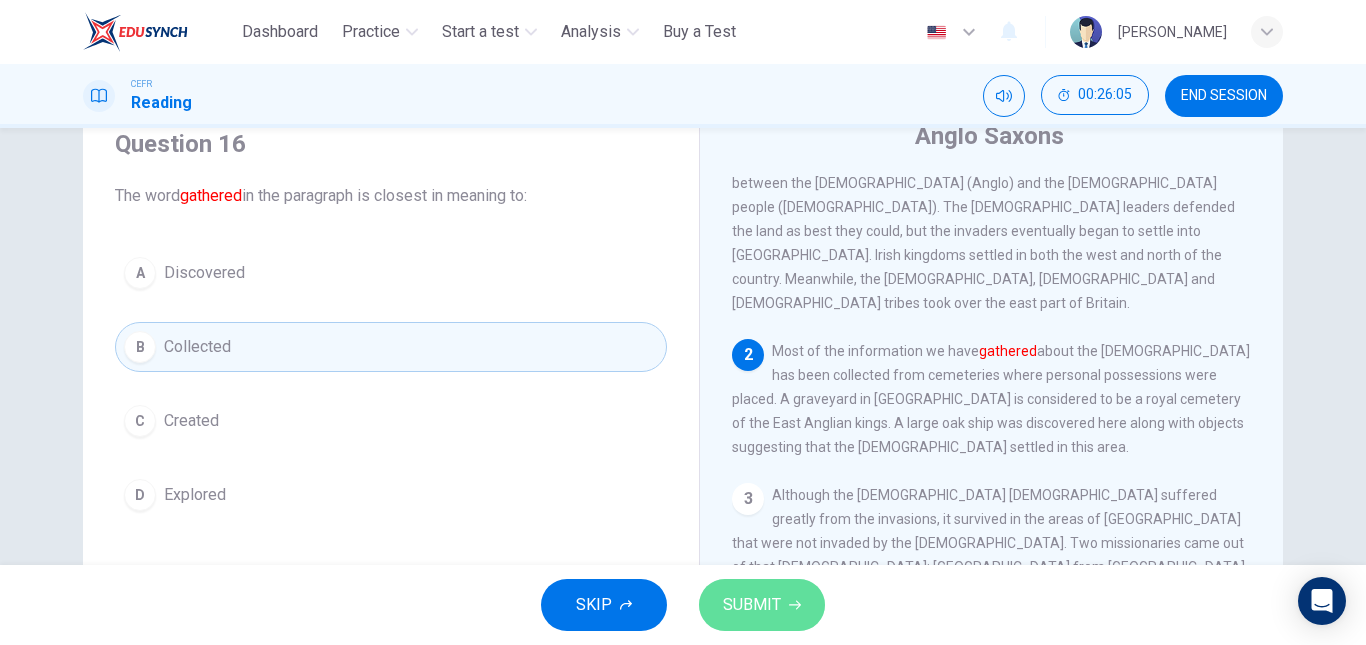 click on "SUBMIT" at bounding box center (762, 605) 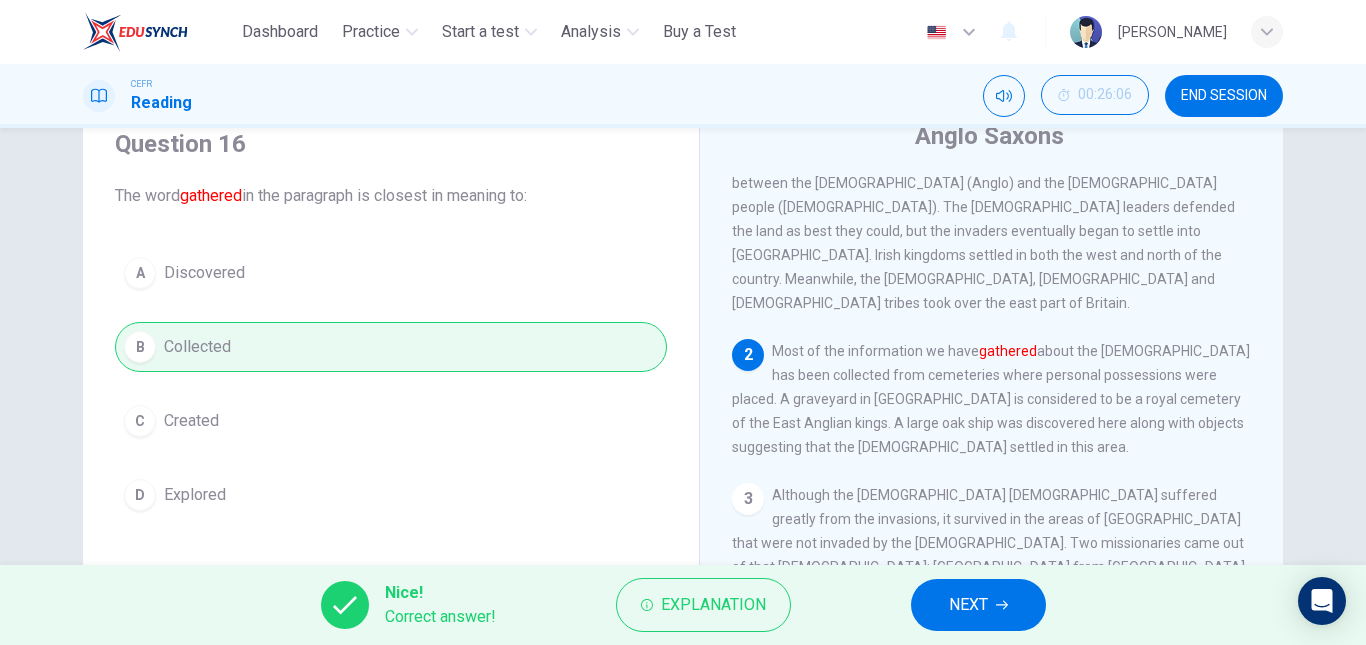click on "NEXT" at bounding box center [968, 605] 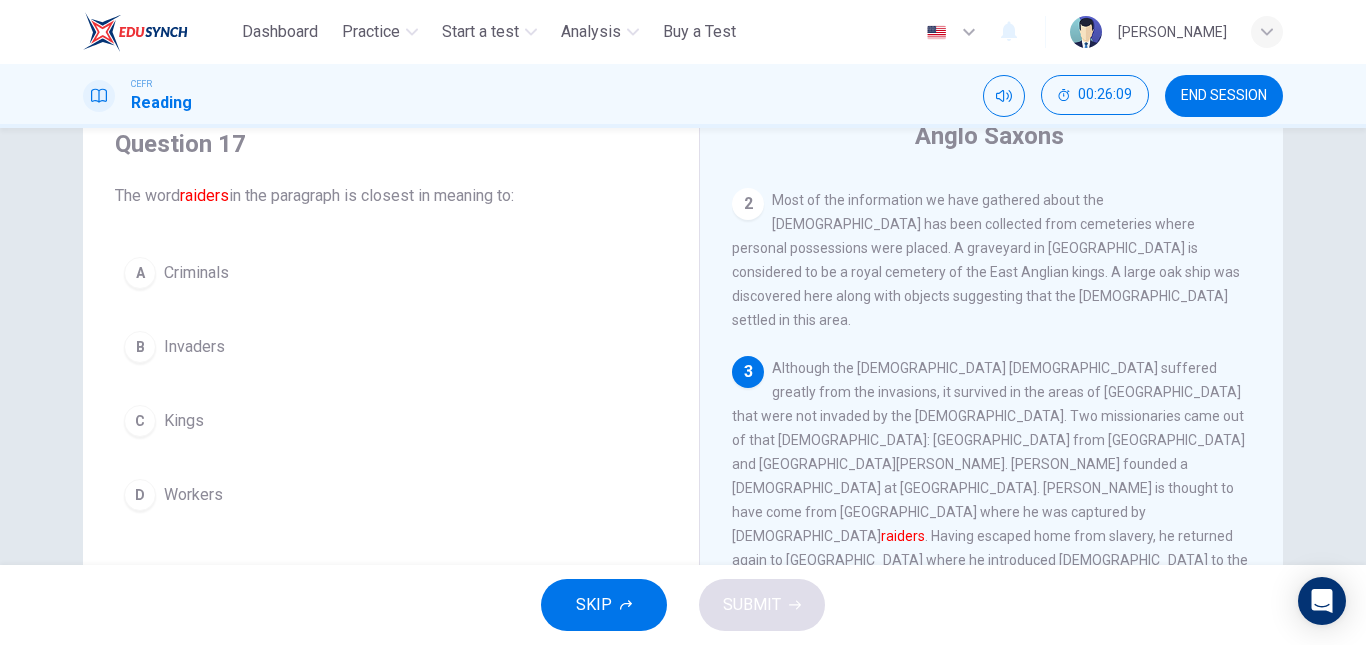 scroll, scrollTop: 277, scrollLeft: 0, axis: vertical 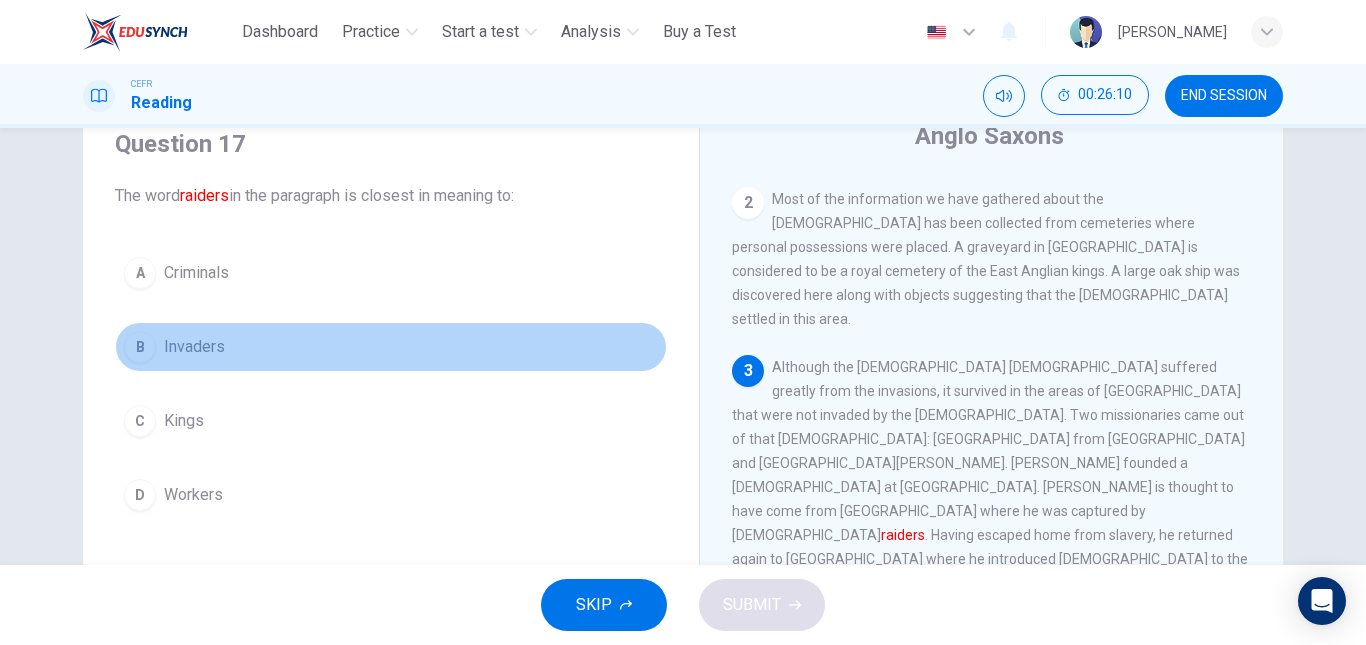 click on "B Invaders" at bounding box center (391, 347) 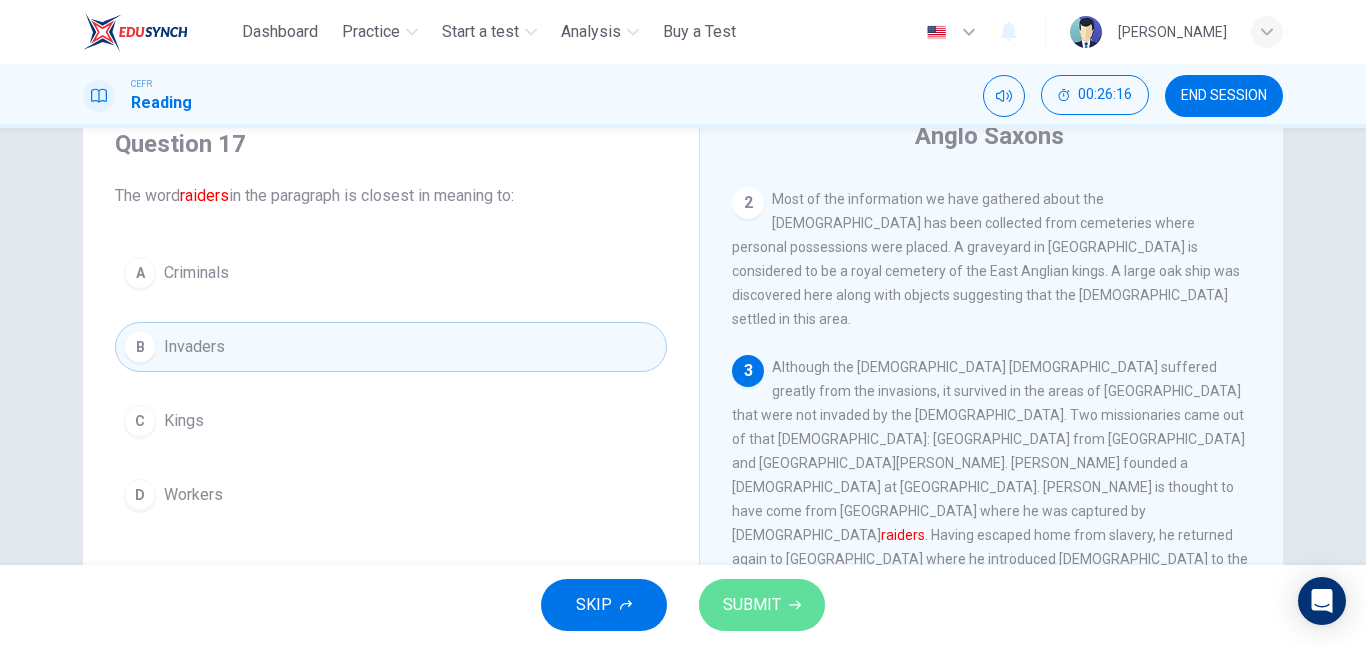 click on "SUBMIT" at bounding box center [762, 605] 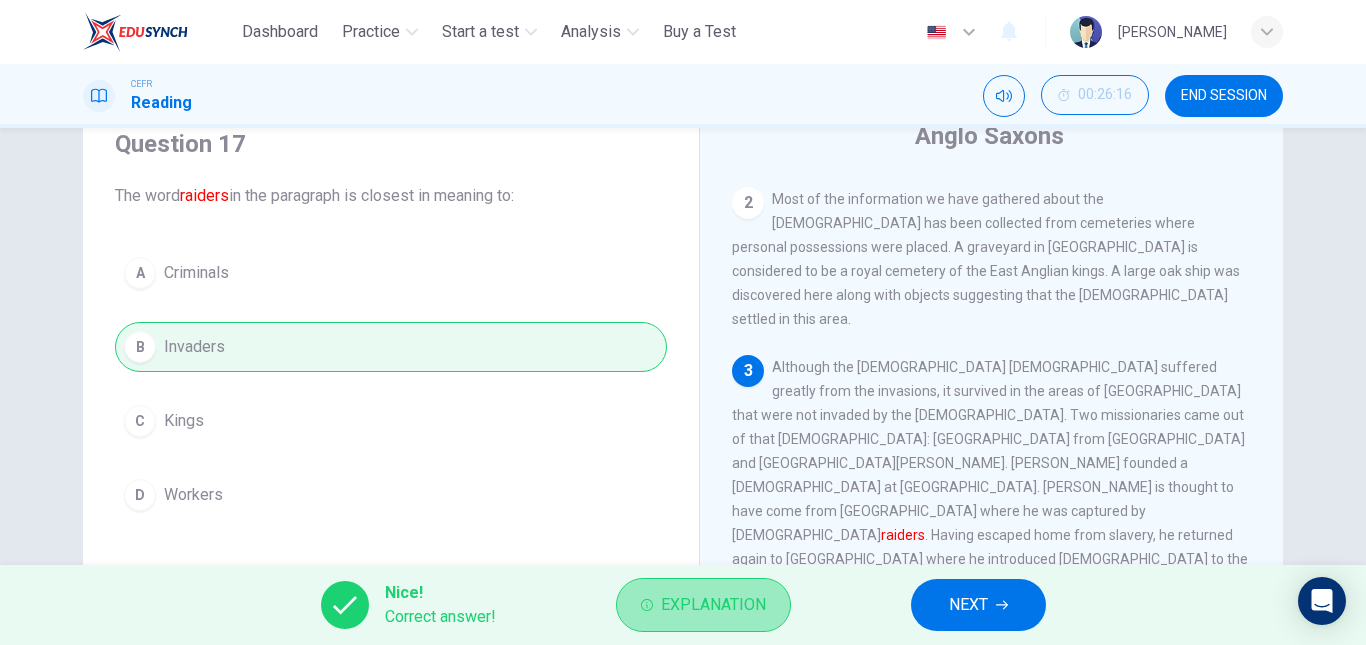 click on "Explanation" at bounding box center [713, 605] 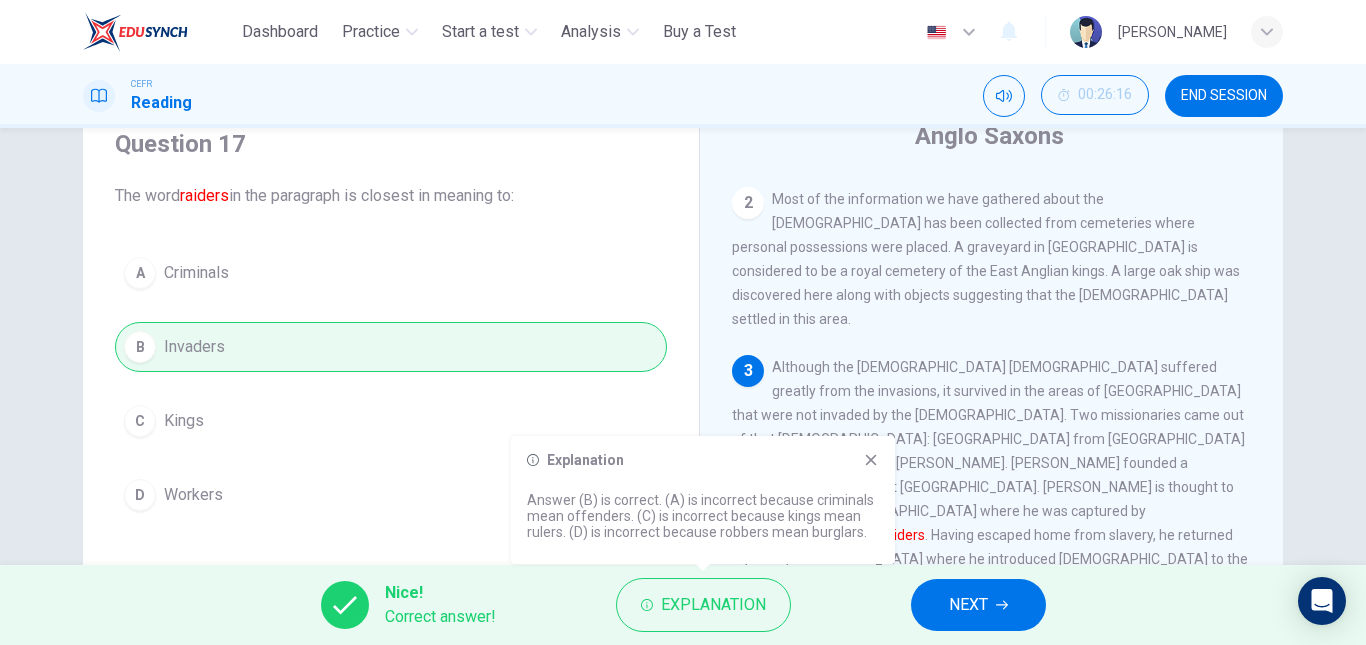 click 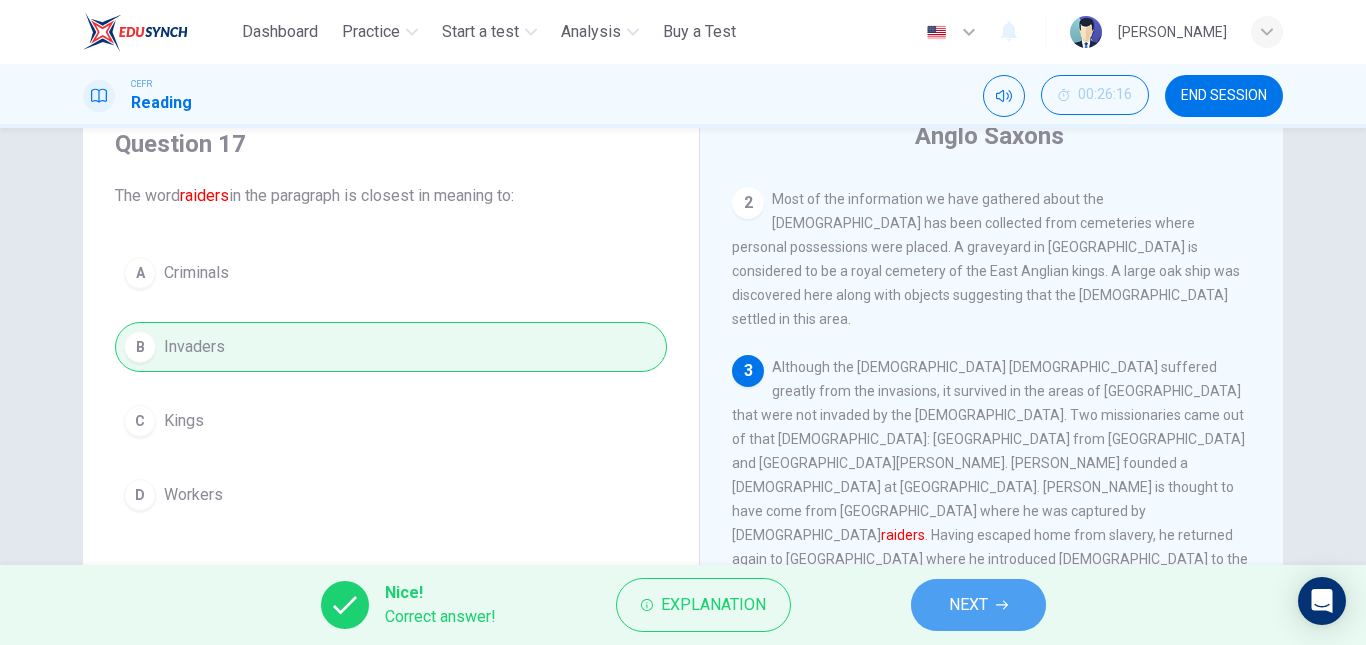 click on "NEXT" at bounding box center (968, 605) 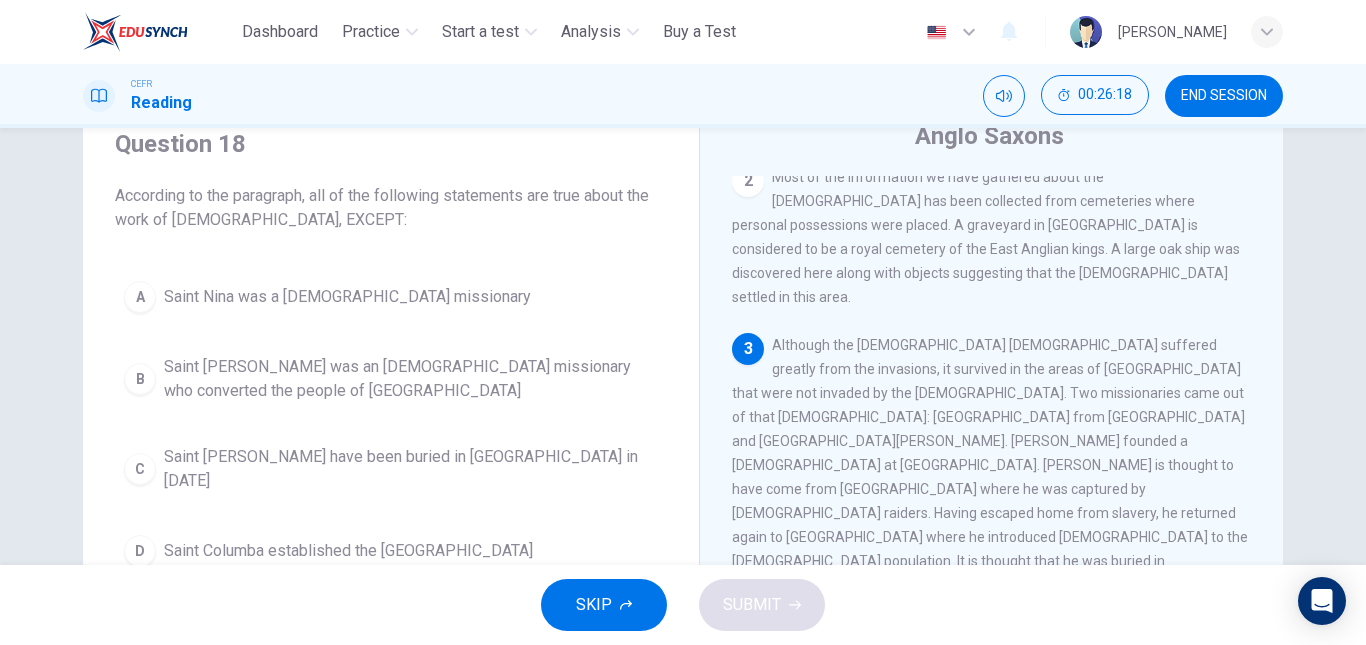 scroll, scrollTop: 300, scrollLeft: 0, axis: vertical 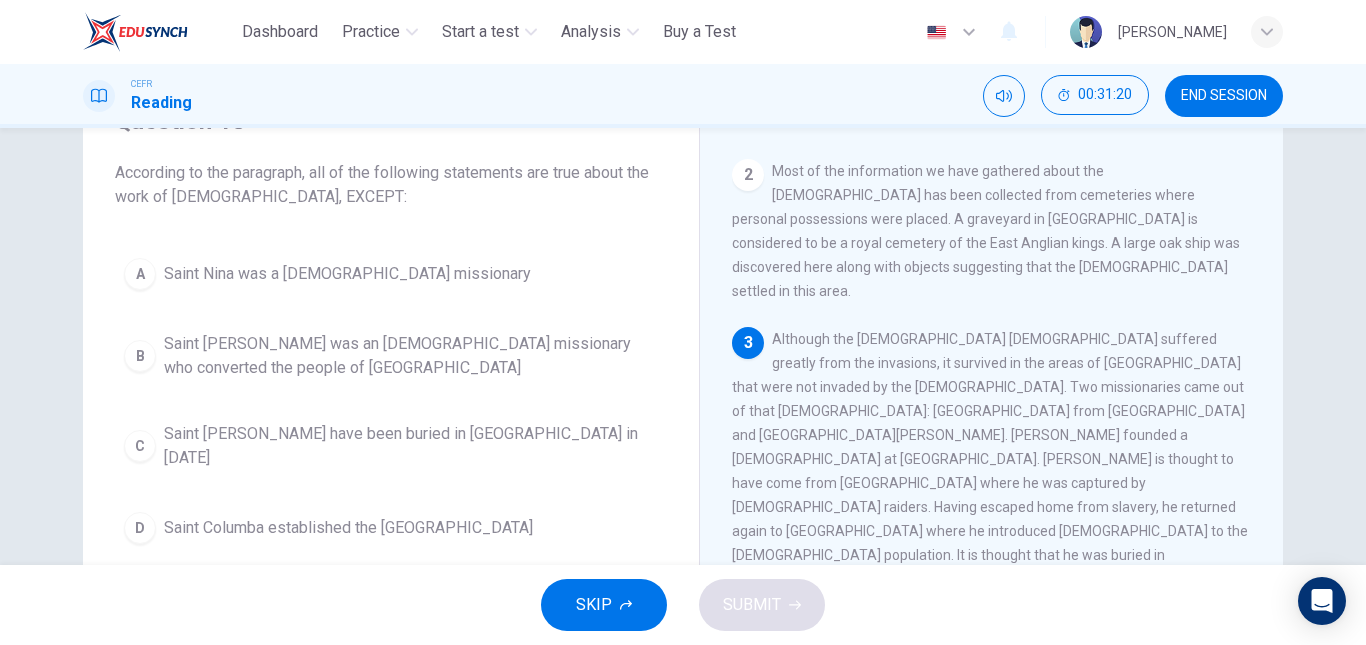 click on "One important source of sixth to eighth century British history is the "Ecclesiastical History of the [DEMOGRAPHIC_DATA] People," written by a [DEMOGRAPHIC_DATA], Venerable [PERSON_NAME]. In his work, he explains how [PERSON_NAME] ([PERSON_NAME] from [DATE] to [DATE]) sent a [DEMOGRAPHIC_DATA] called [PERSON_NAME] to [GEOGRAPHIC_DATA] to found major [DEMOGRAPHIC_DATA] in [GEOGRAPHIC_DATA] and [GEOGRAPHIC_DATA]. [PERSON_NAME] met [PERSON_NAME], [PERSON_NAME] of [PERSON_NAME], in [DATE] who gave him land in [GEOGRAPHIC_DATA] to build a [DEMOGRAPHIC_DATA]. Thus, [GEOGRAPHIC_DATA] became the main center for English [DEMOGRAPHIC_DATA]. [PERSON_NAME] and [PERSON_NAME], [PERSON_NAME] of Northumbria, both converted to [DEMOGRAPHIC_DATA]." at bounding box center (989, 843) 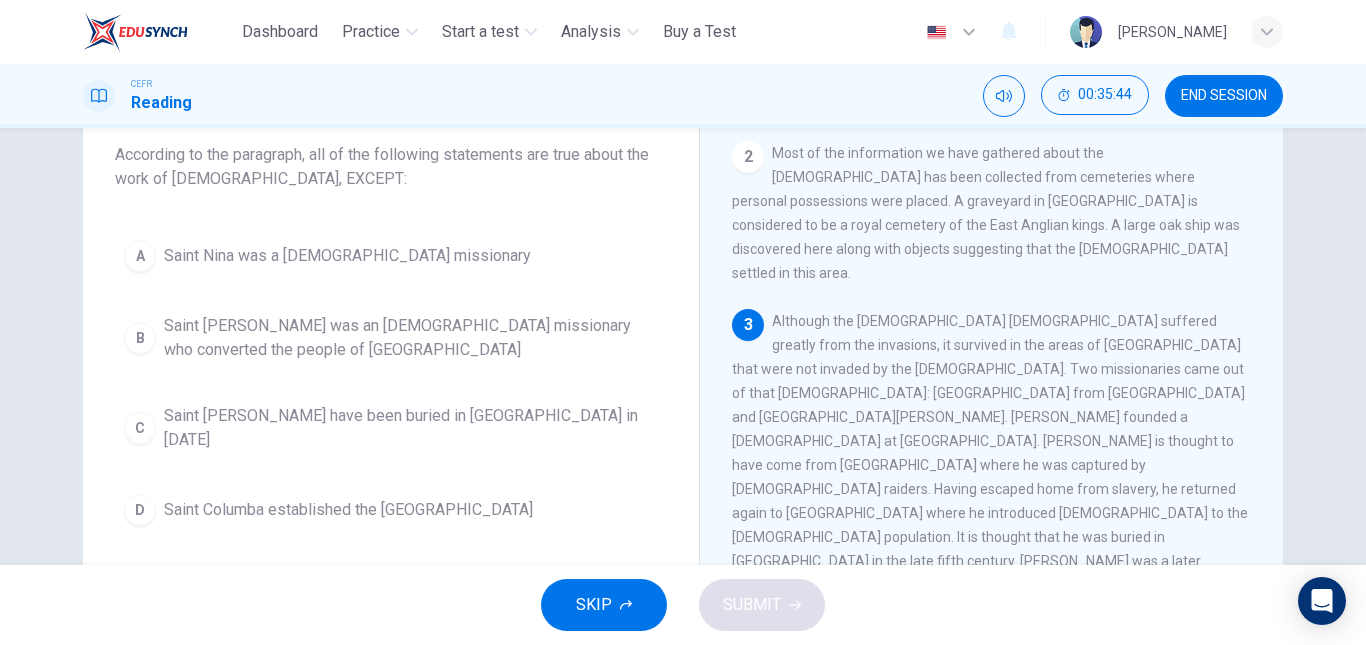 scroll, scrollTop: 120, scrollLeft: 0, axis: vertical 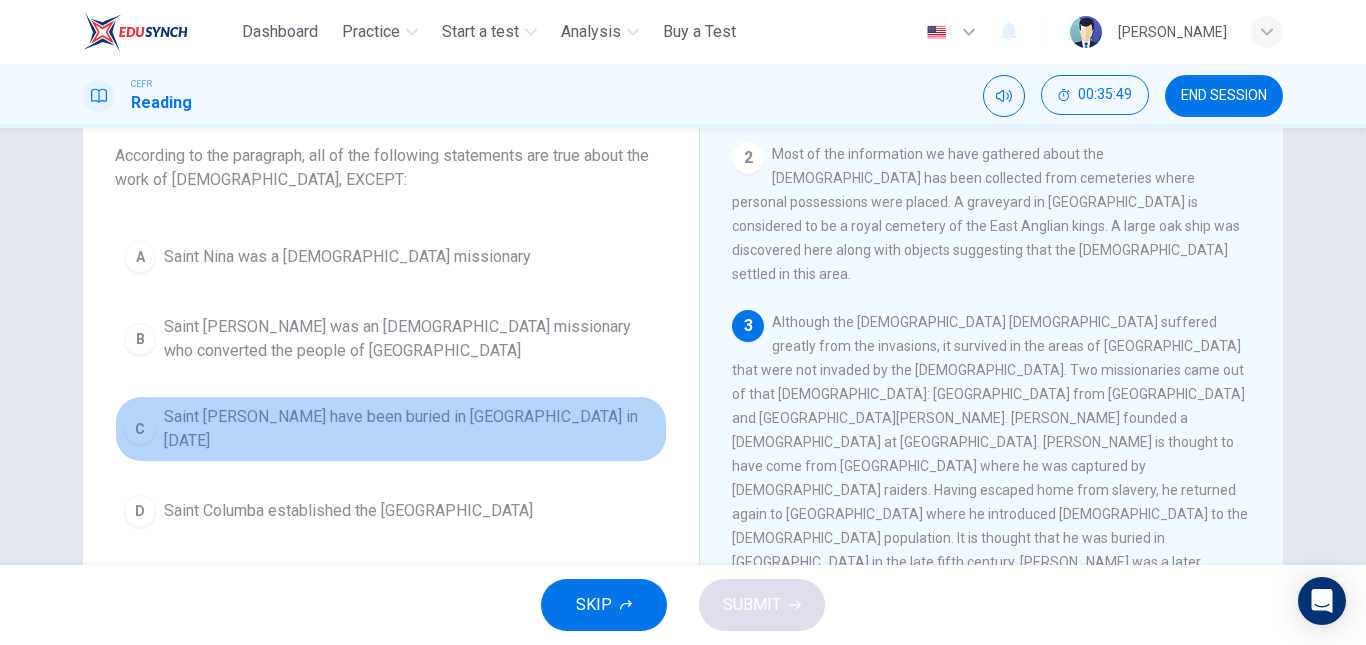 click on "Saint [PERSON_NAME] have been buried in [GEOGRAPHIC_DATA] in [DATE]" at bounding box center (411, 429) 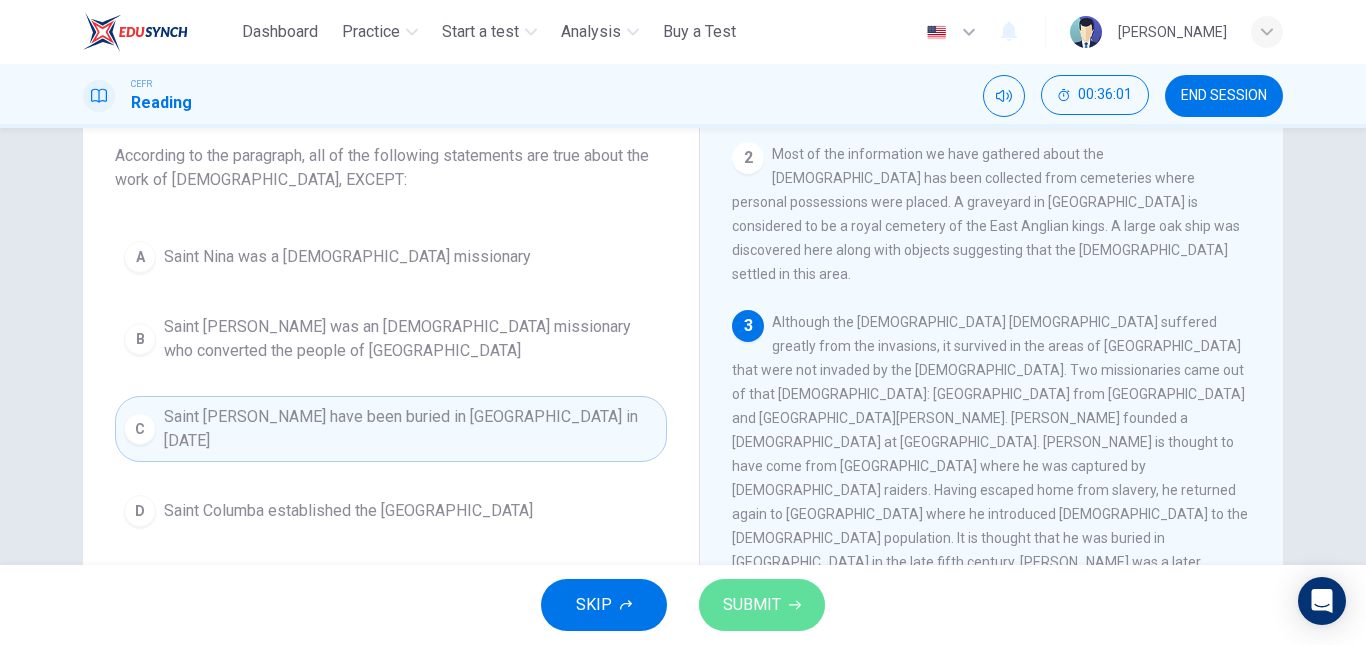 click on "SUBMIT" at bounding box center (762, 605) 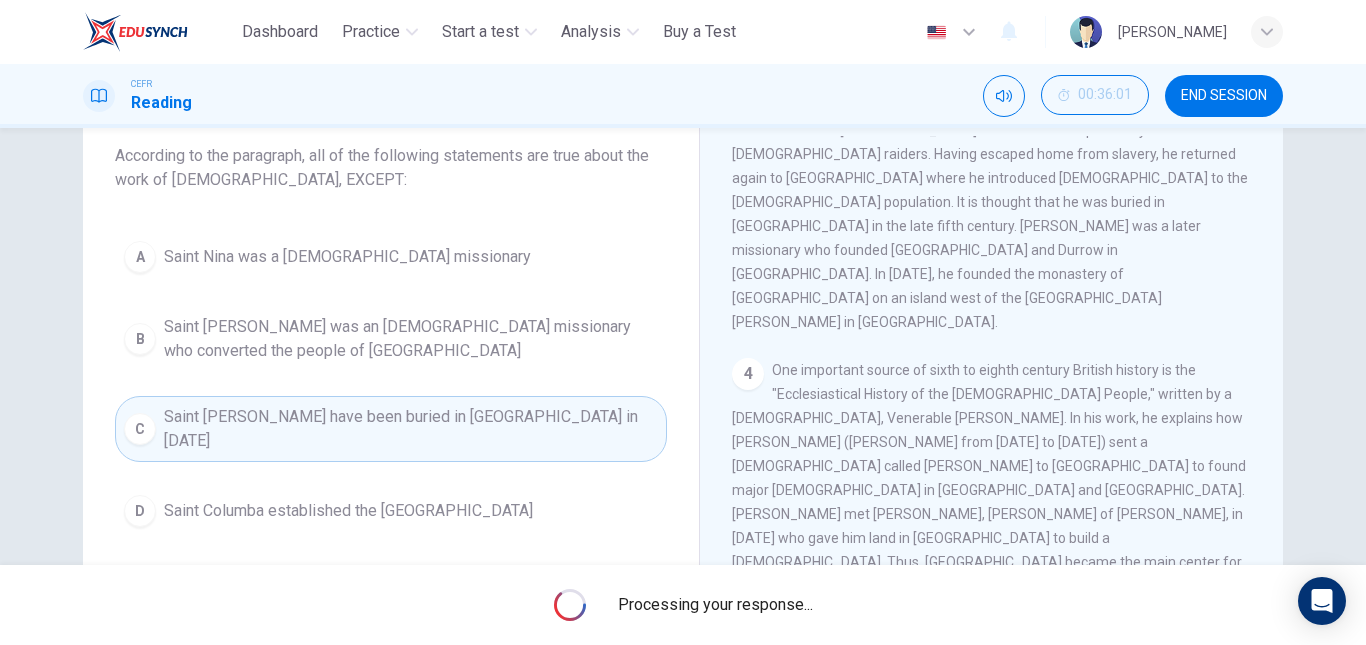 scroll, scrollTop: 585, scrollLeft: 0, axis: vertical 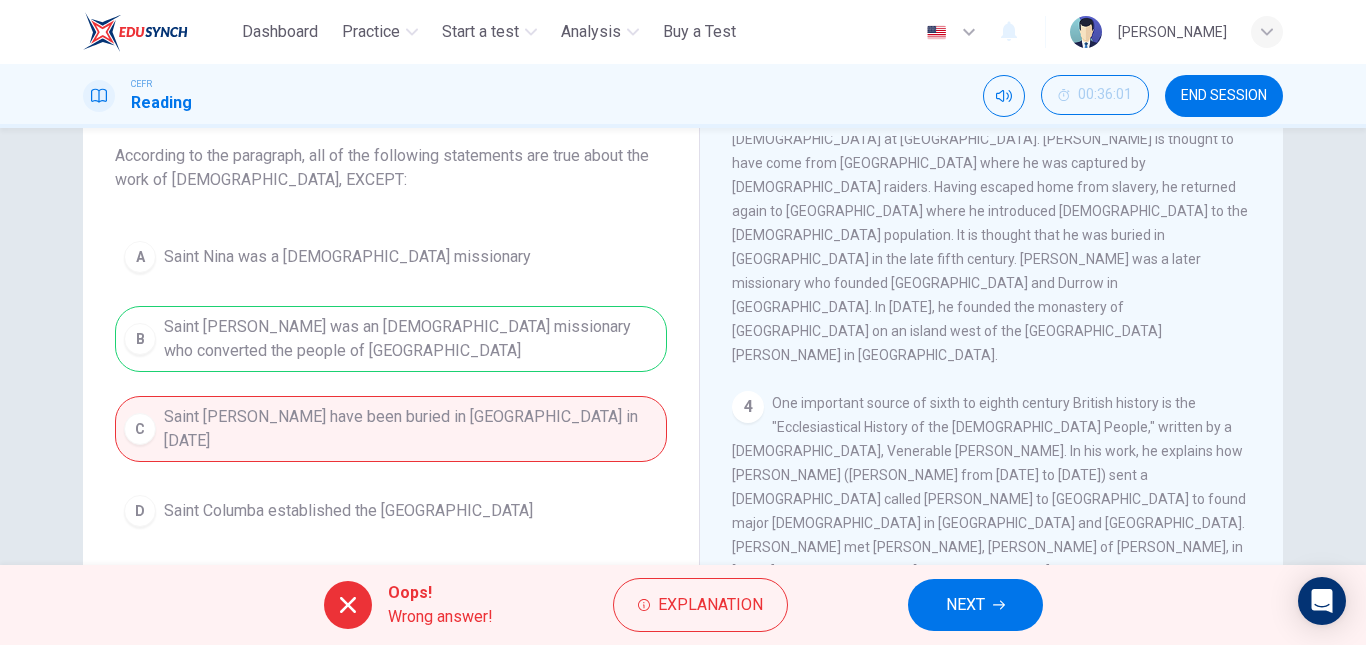 click on "A Saint Nina was a [DEMOGRAPHIC_DATA] missionary B Saint [PERSON_NAME] was an [DEMOGRAPHIC_DATA] missionary who converted the people of [GEOGRAPHIC_DATA] C Saint [PERSON_NAME] have been buried in [GEOGRAPHIC_DATA] in [DATE] D [GEOGRAPHIC_DATA] established the [GEOGRAPHIC_DATA]" at bounding box center (391, 384) 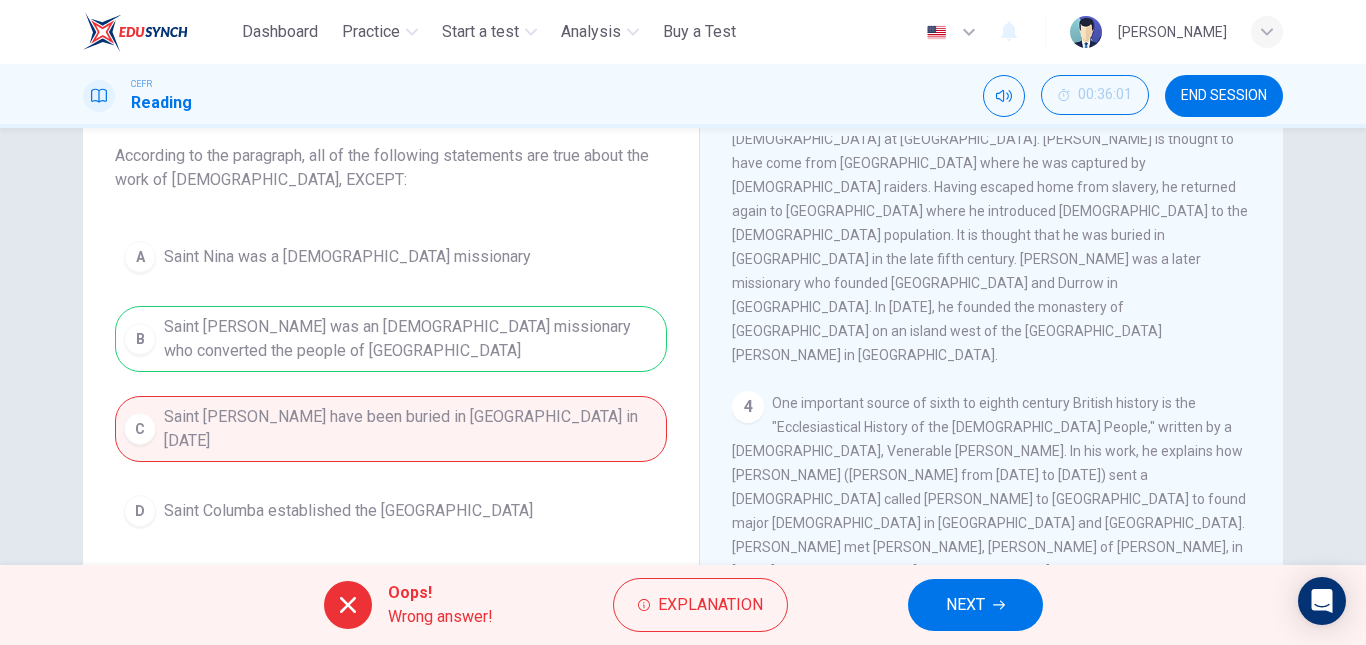 click on "A Saint Nina was a [DEMOGRAPHIC_DATA] missionary B Saint [PERSON_NAME] was an [DEMOGRAPHIC_DATA] missionary who converted the people of [GEOGRAPHIC_DATA] C Saint [PERSON_NAME] have been buried in [GEOGRAPHIC_DATA] in [DATE] D [GEOGRAPHIC_DATA] established the [GEOGRAPHIC_DATA]" at bounding box center [391, 384] 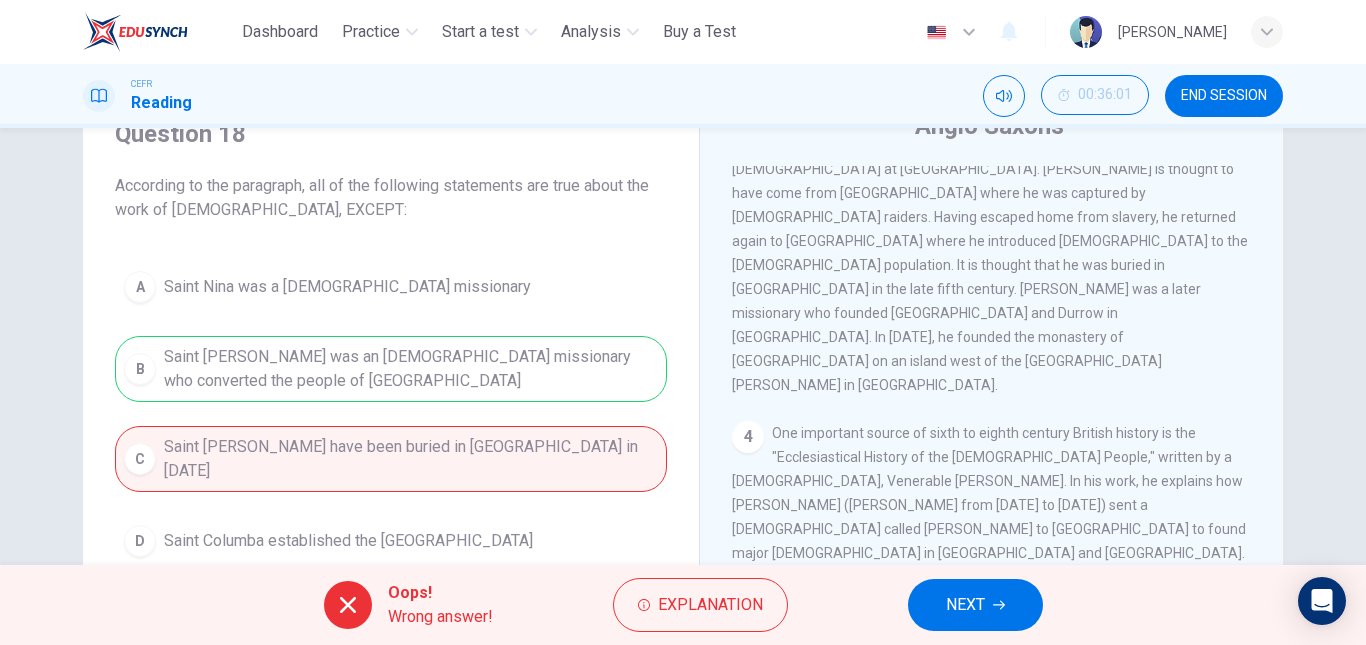 scroll, scrollTop: 89, scrollLeft: 0, axis: vertical 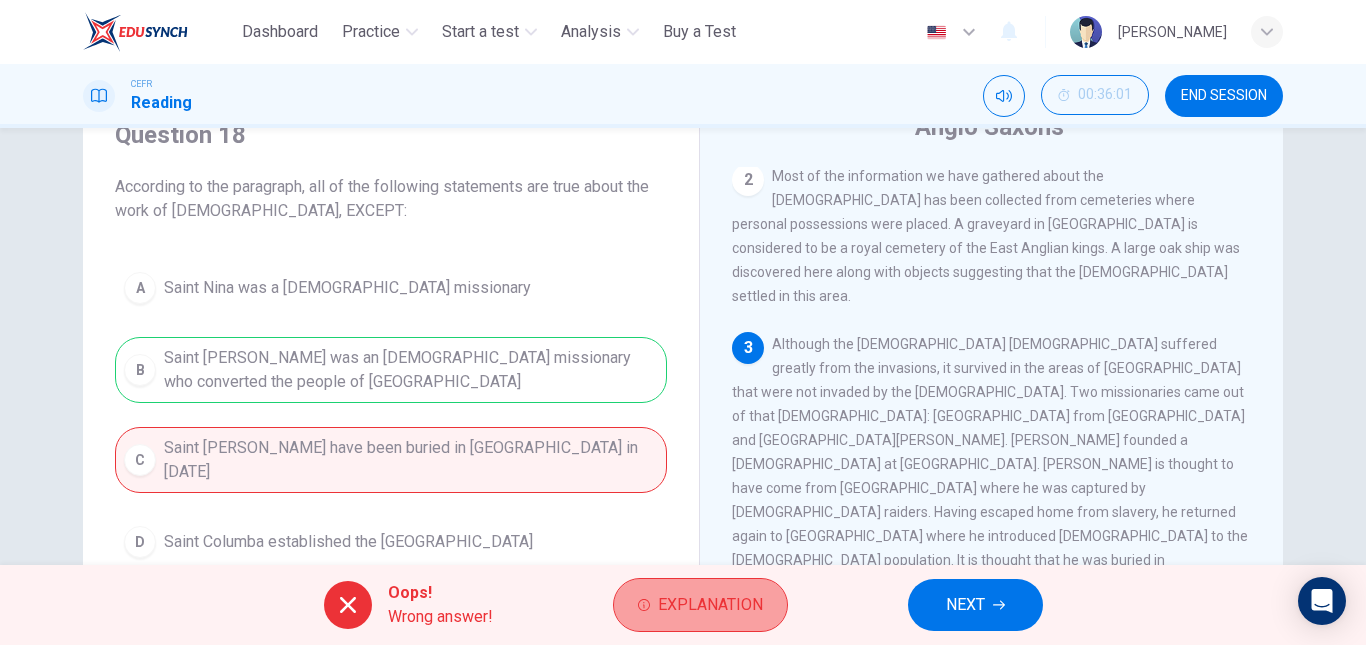 click on "Explanation" at bounding box center (700, 605) 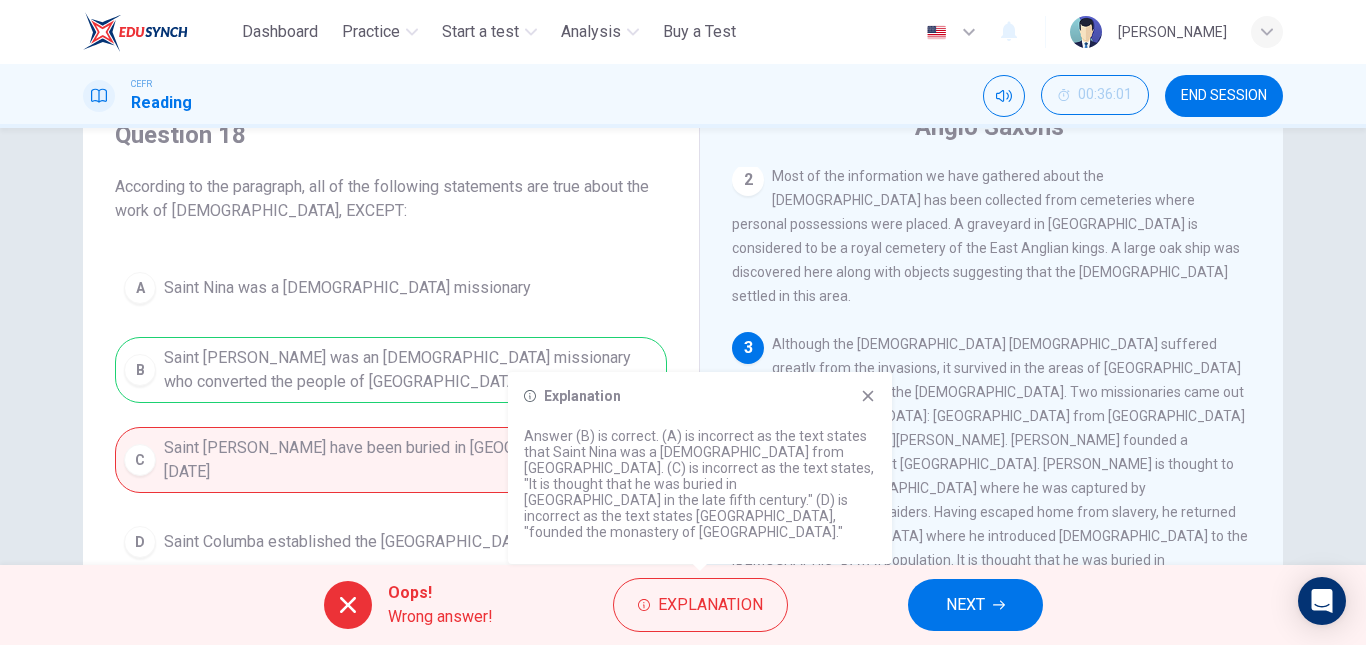 click 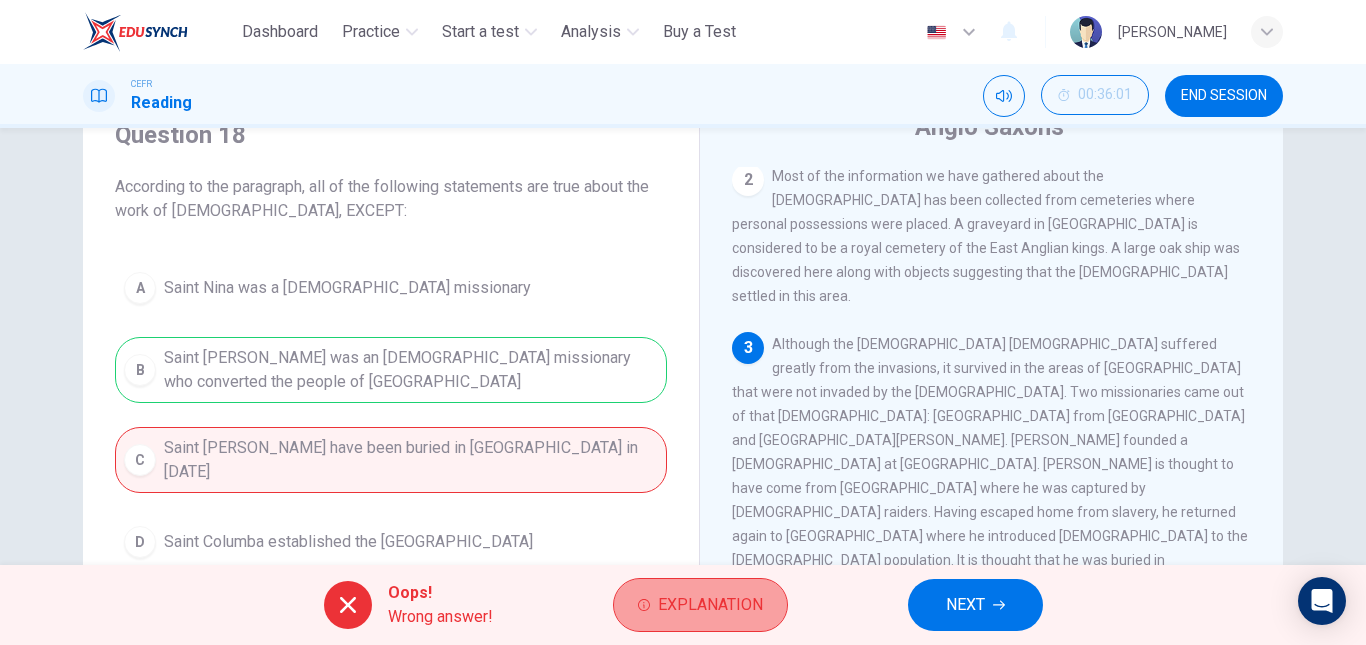 click on "Explanation" at bounding box center [710, 605] 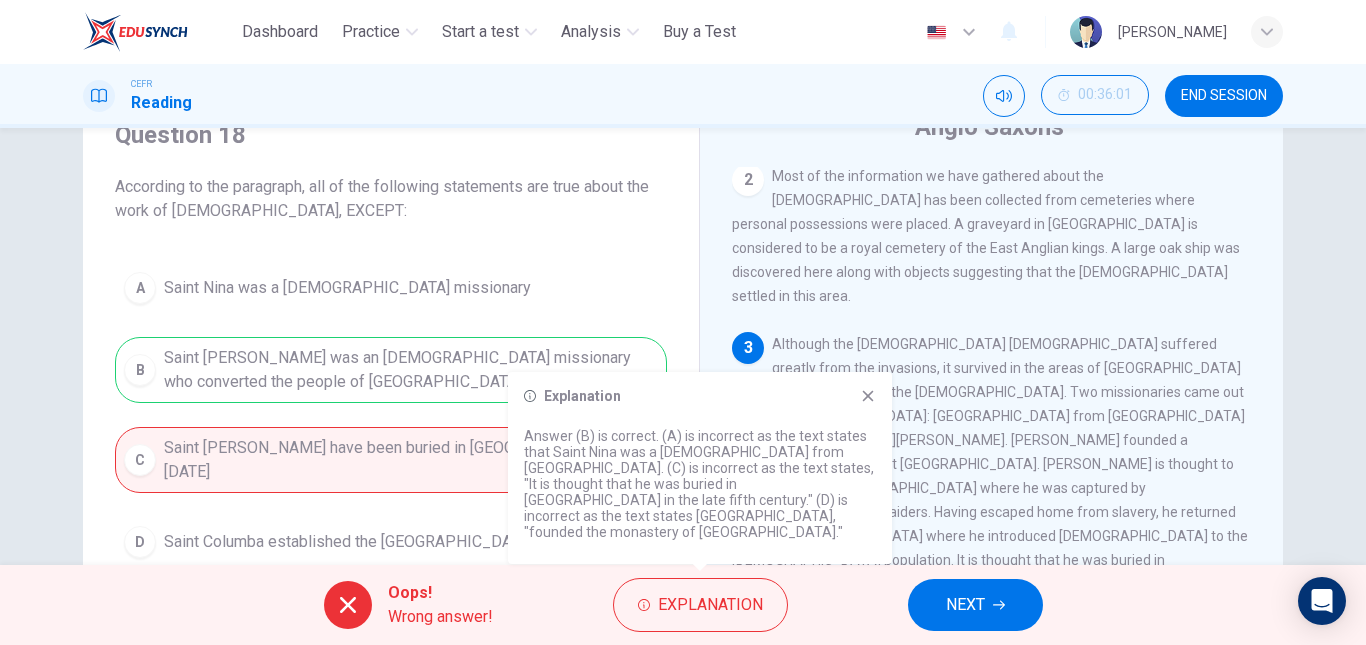 click 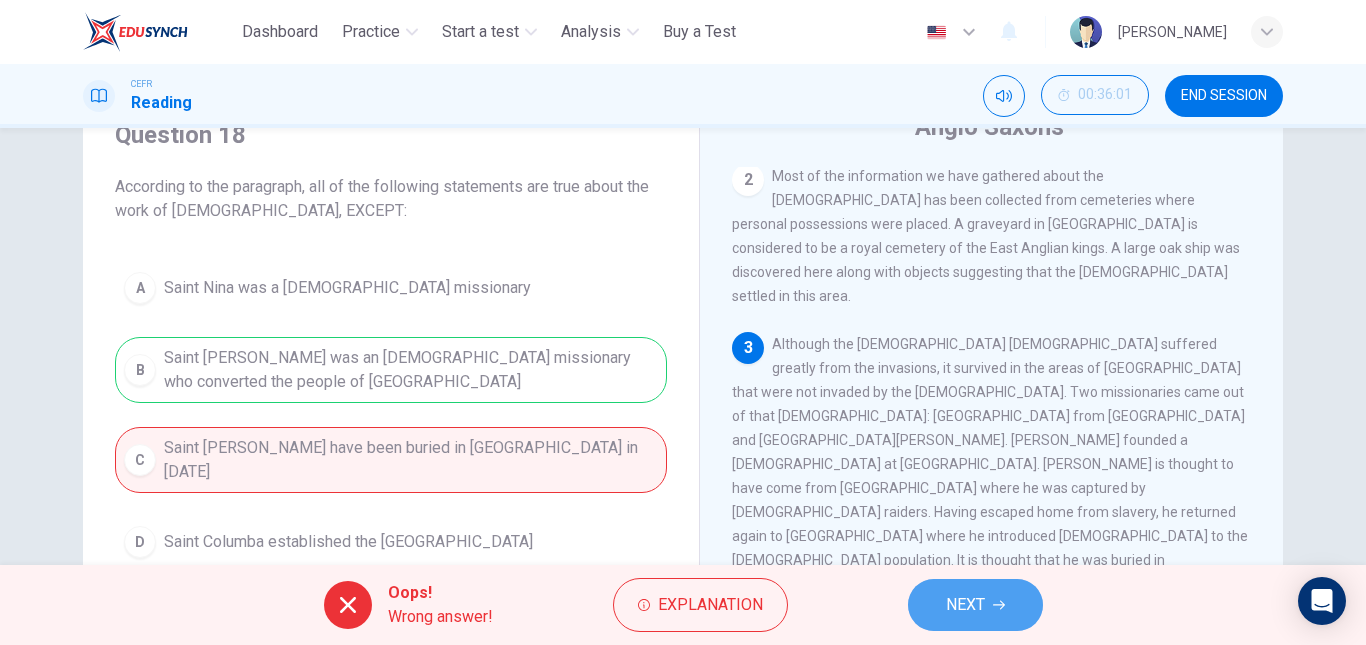 click on "NEXT" at bounding box center (975, 605) 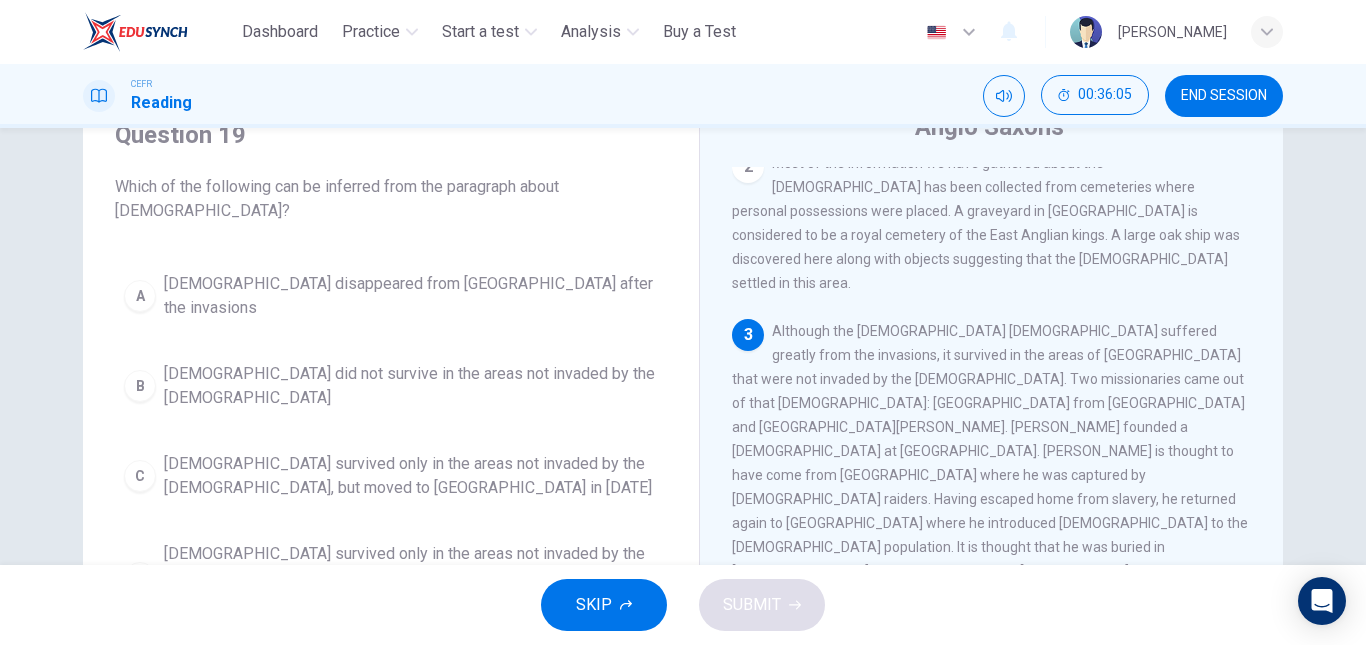 scroll, scrollTop: 306, scrollLeft: 0, axis: vertical 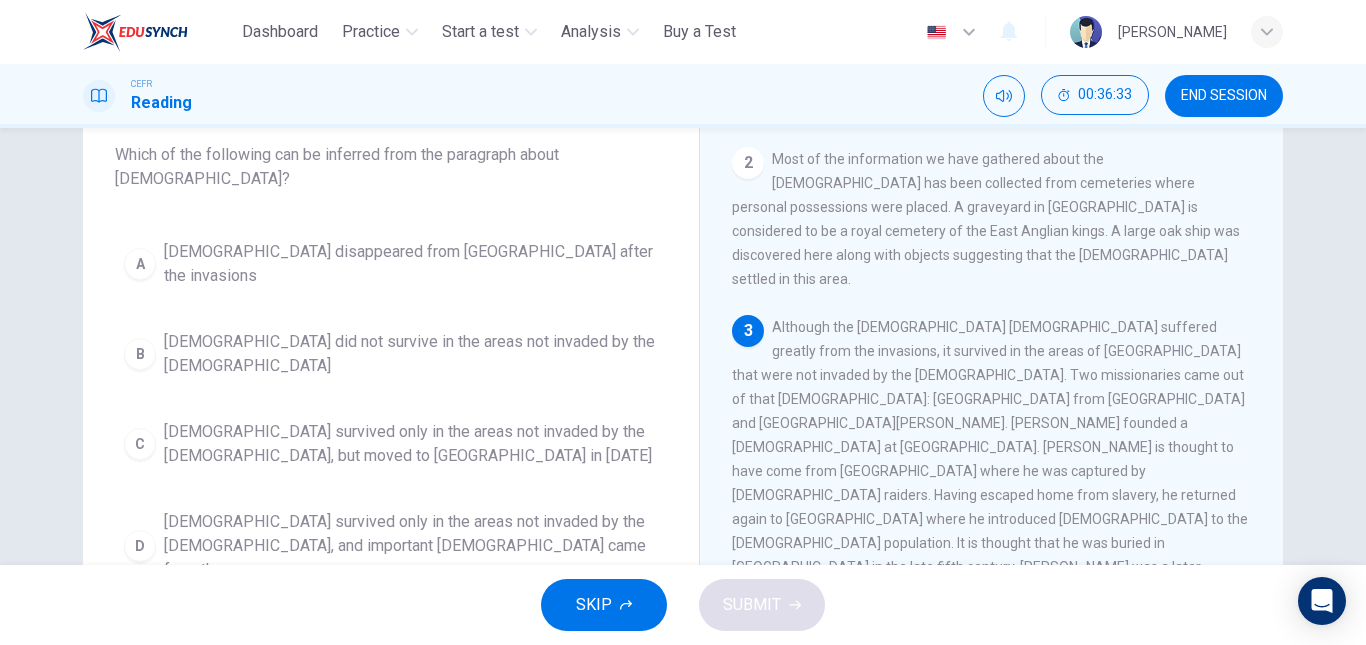 click on "[DEMOGRAPHIC_DATA] survived only in the areas not invaded by the [DEMOGRAPHIC_DATA], and important [DEMOGRAPHIC_DATA] came from those areas" at bounding box center (411, 546) 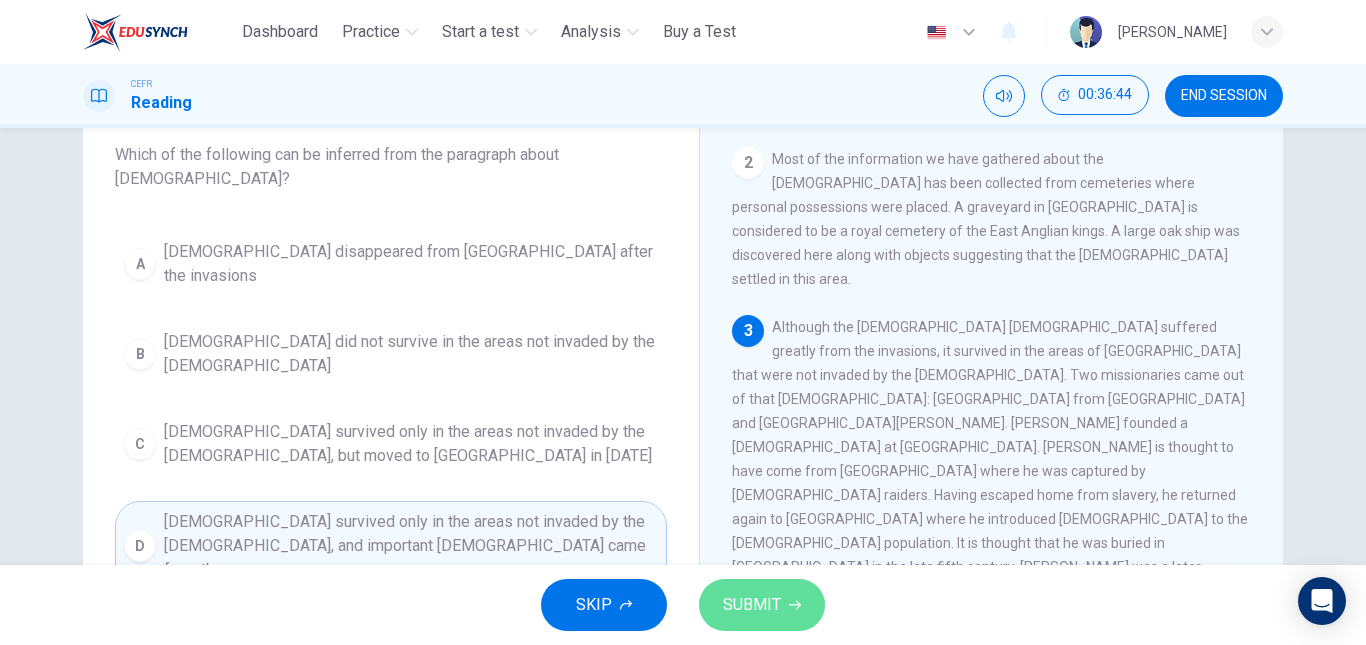 click on "SUBMIT" at bounding box center [762, 605] 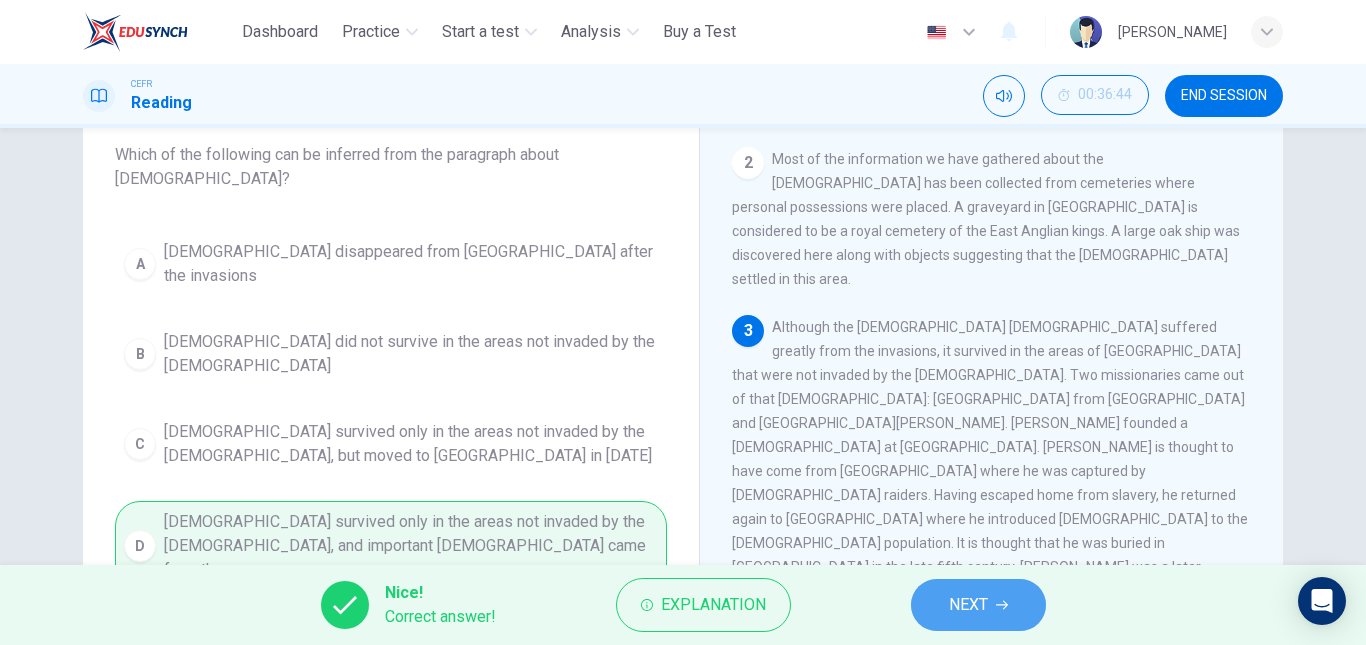 click on "NEXT" at bounding box center (968, 605) 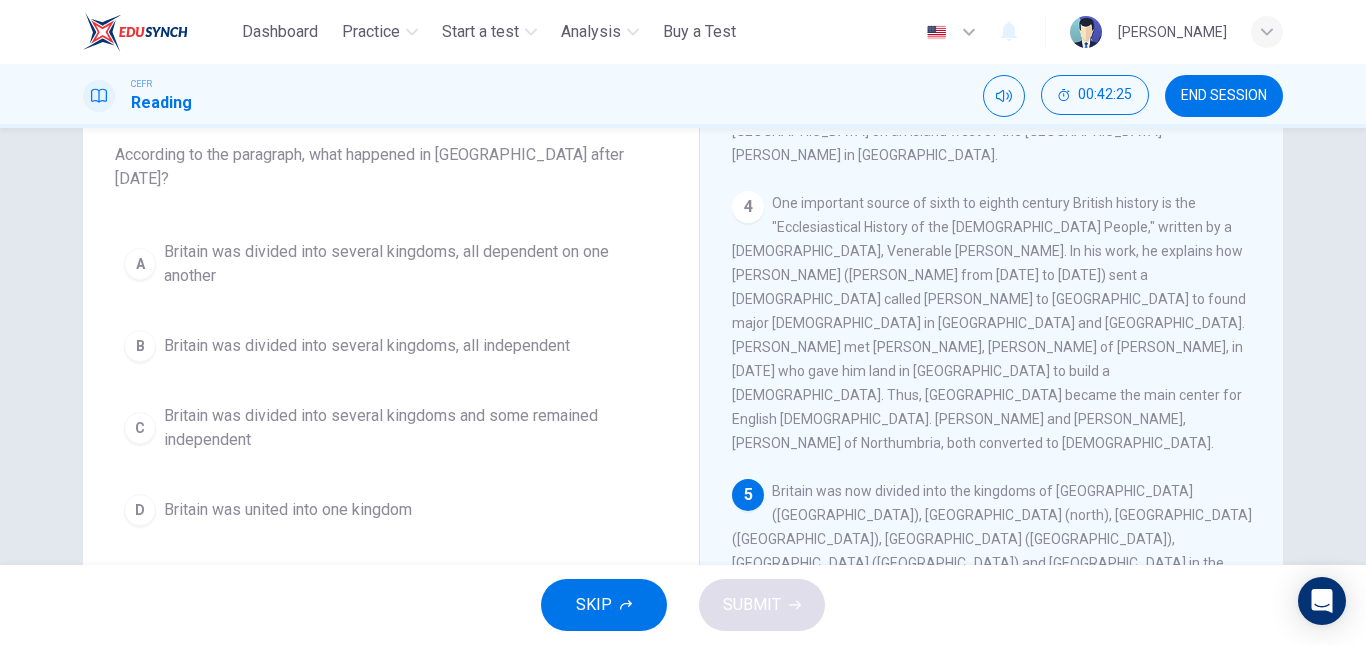 scroll, scrollTop: 783, scrollLeft: 0, axis: vertical 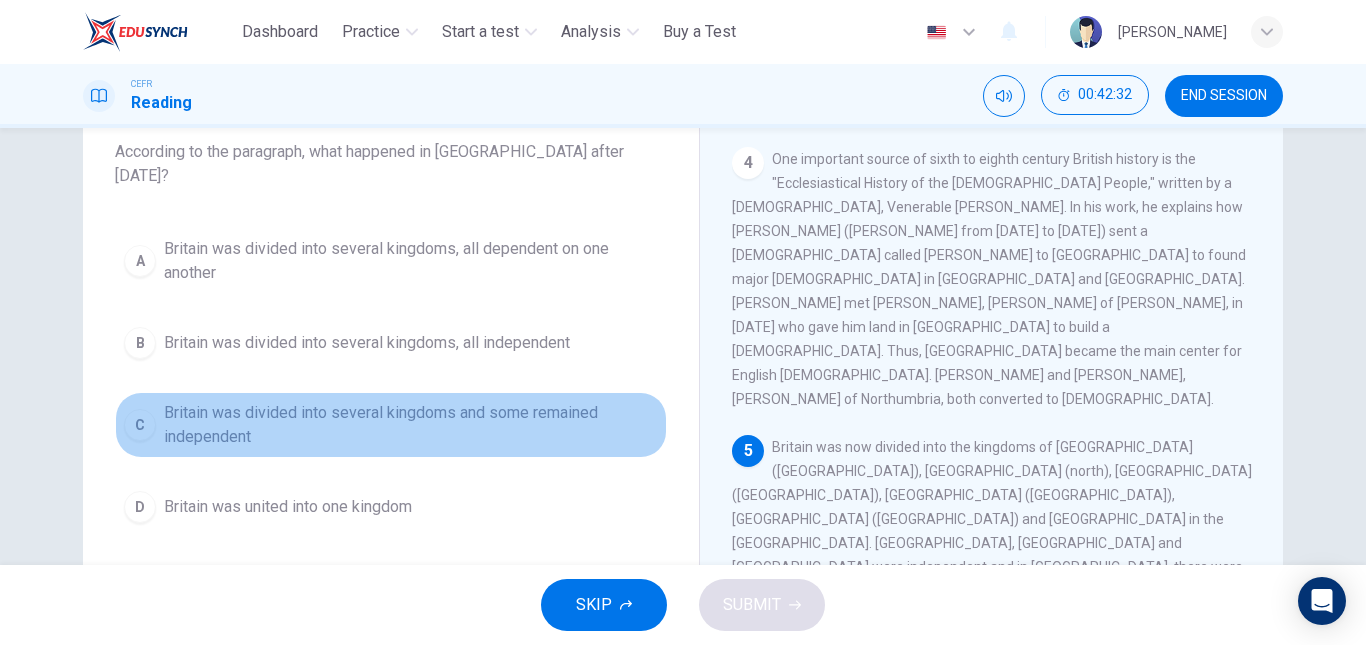 click on "Britain was divided into several kingdoms and some remained independent" at bounding box center [411, 425] 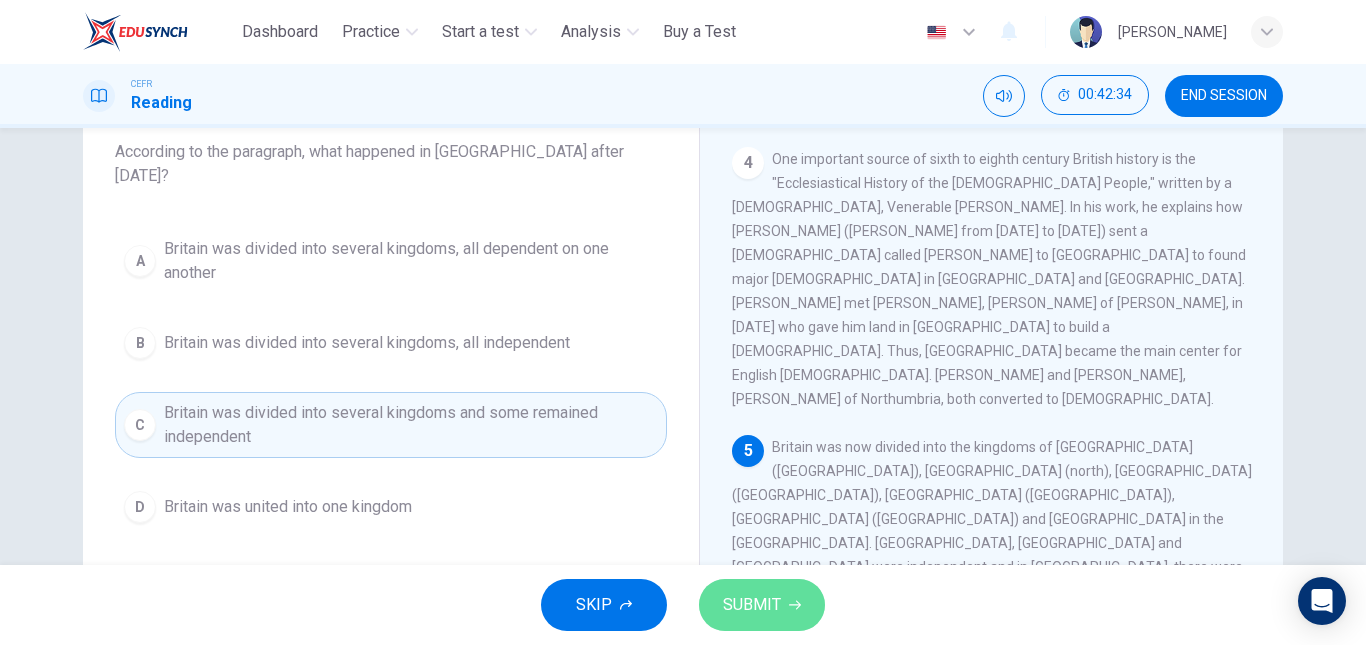 click on "SUBMIT" at bounding box center (762, 605) 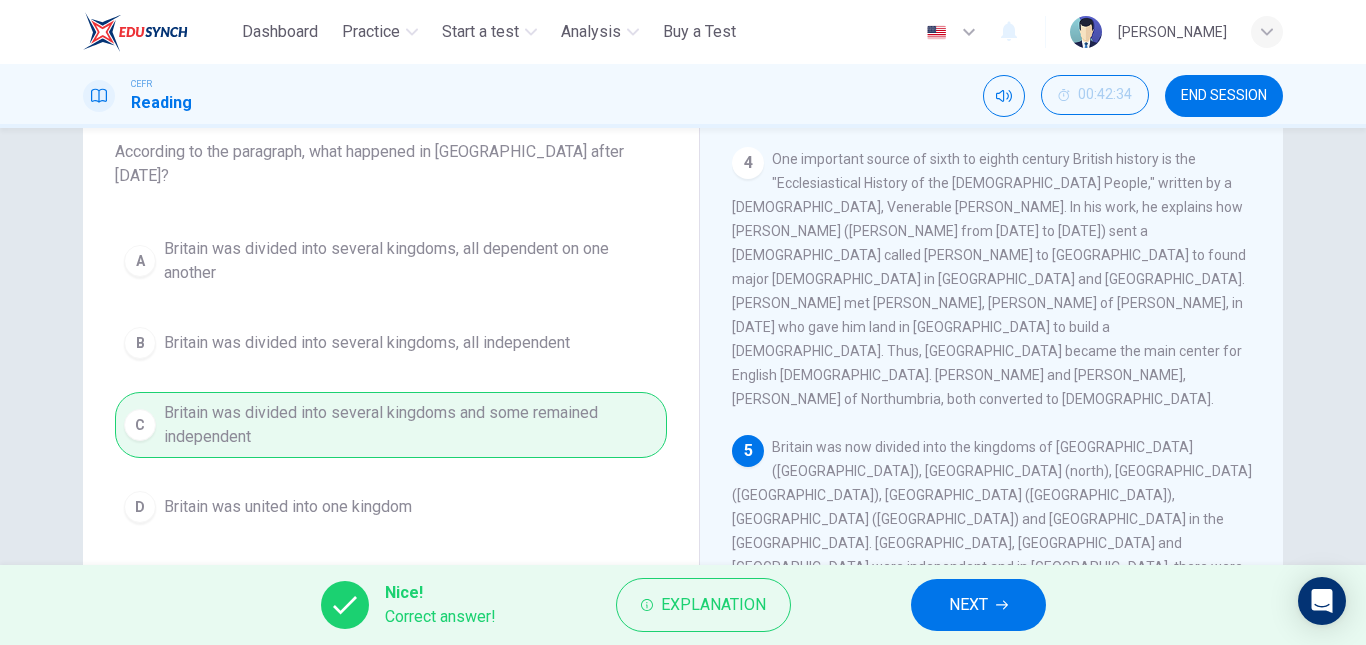 click on "NEXT" at bounding box center [968, 605] 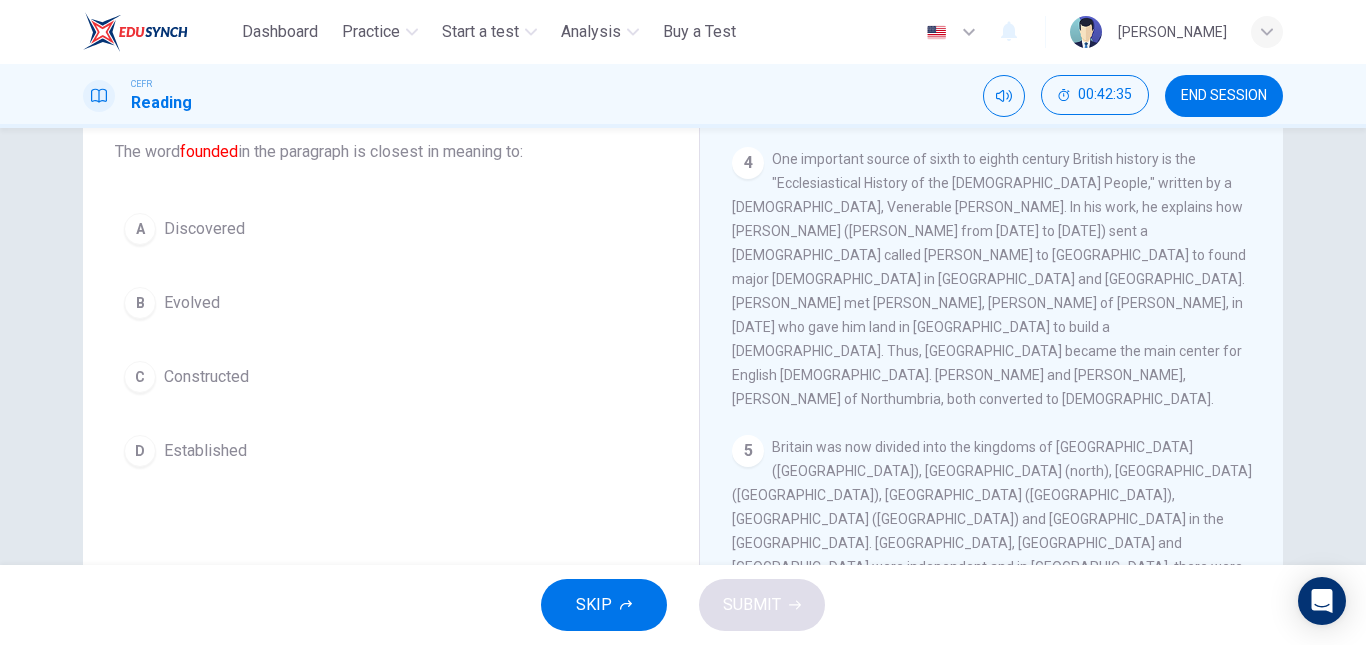 scroll, scrollTop: 836, scrollLeft: 0, axis: vertical 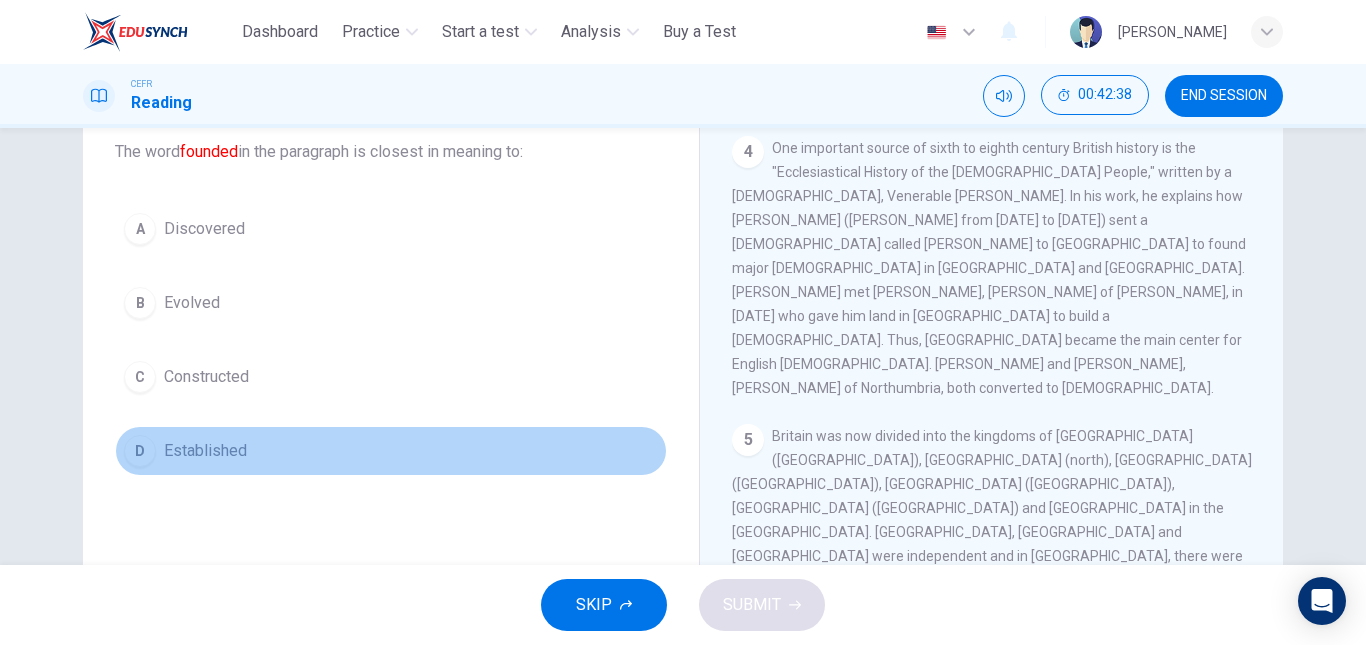 click on "D Established" at bounding box center (391, 451) 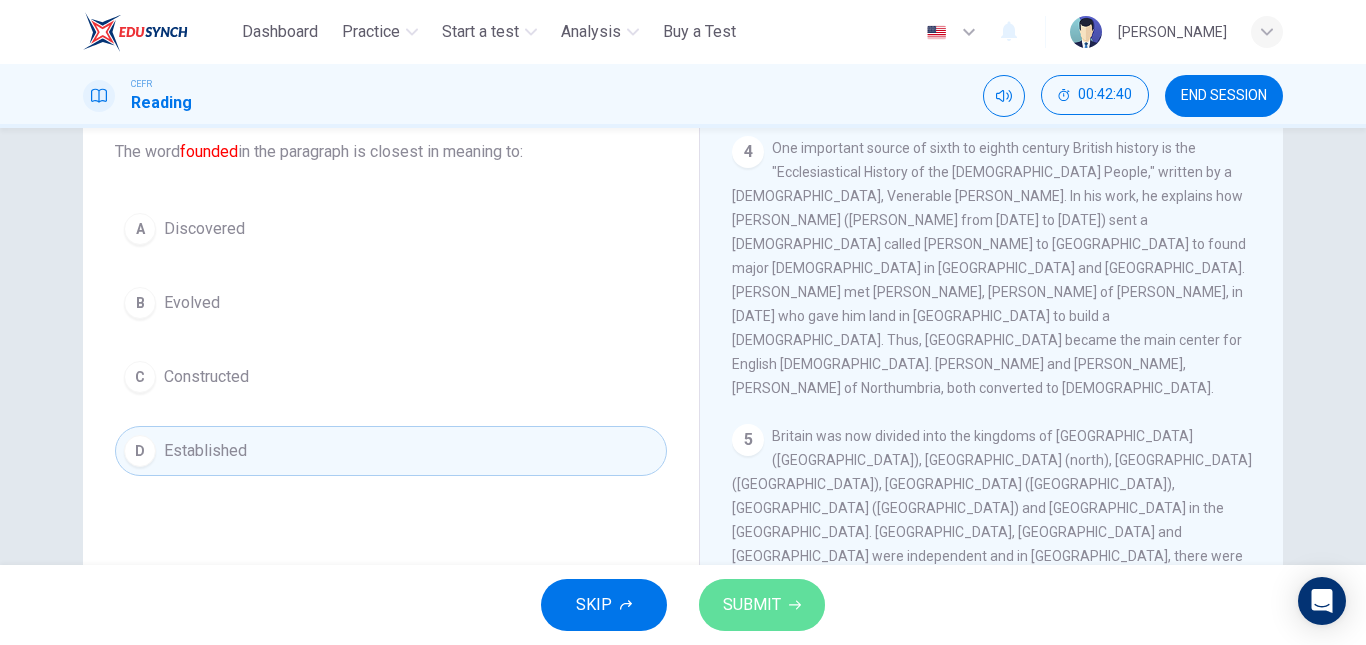 click on "SUBMIT" at bounding box center (762, 605) 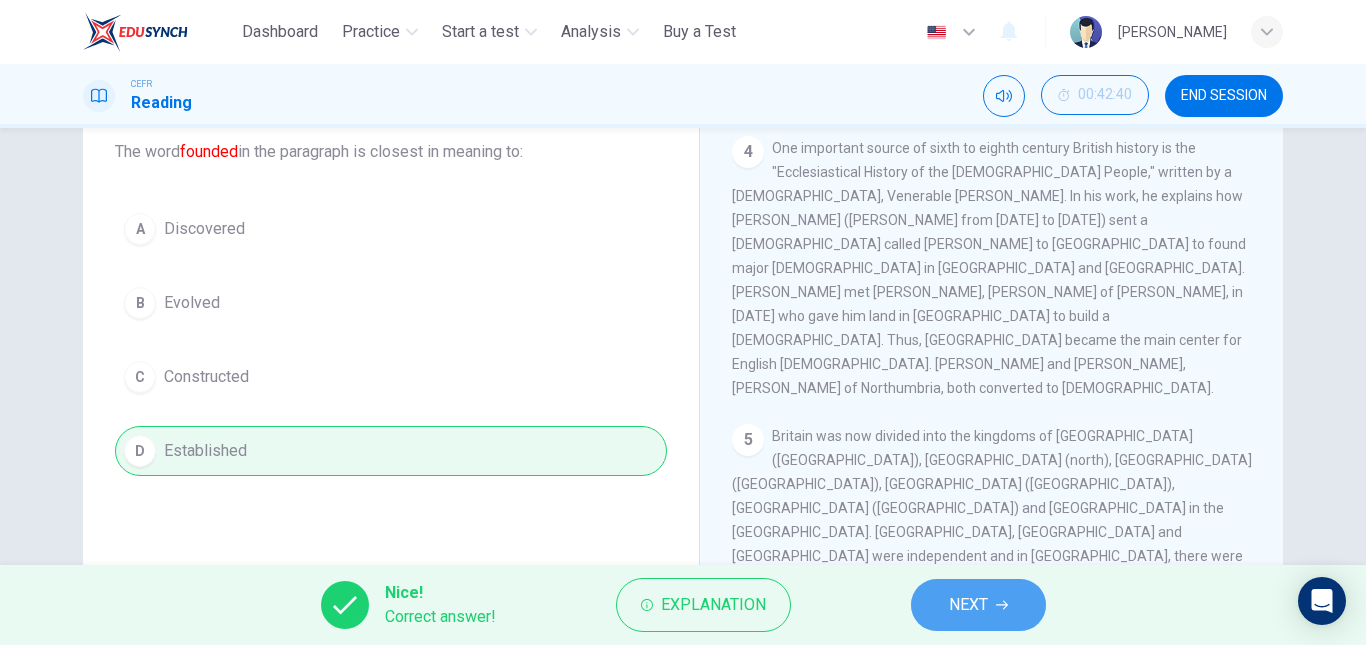 click on "NEXT" at bounding box center [978, 605] 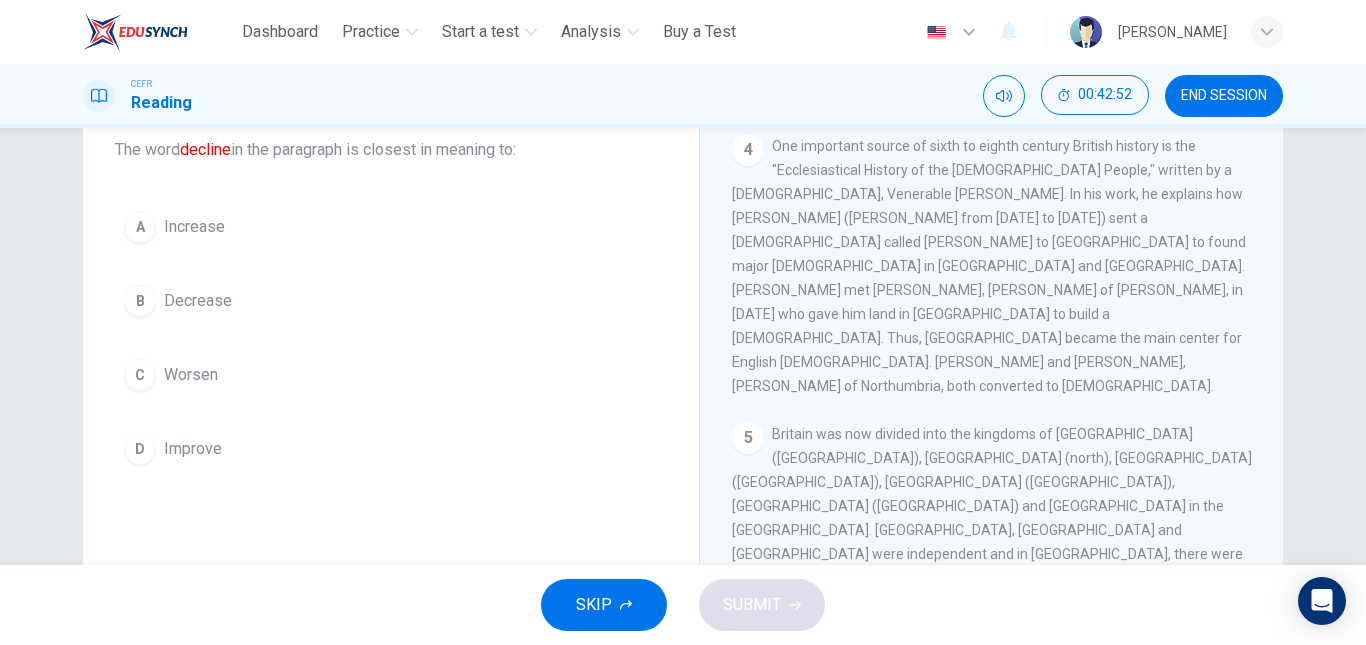 scroll, scrollTop: 121, scrollLeft: 0, axis: vertical 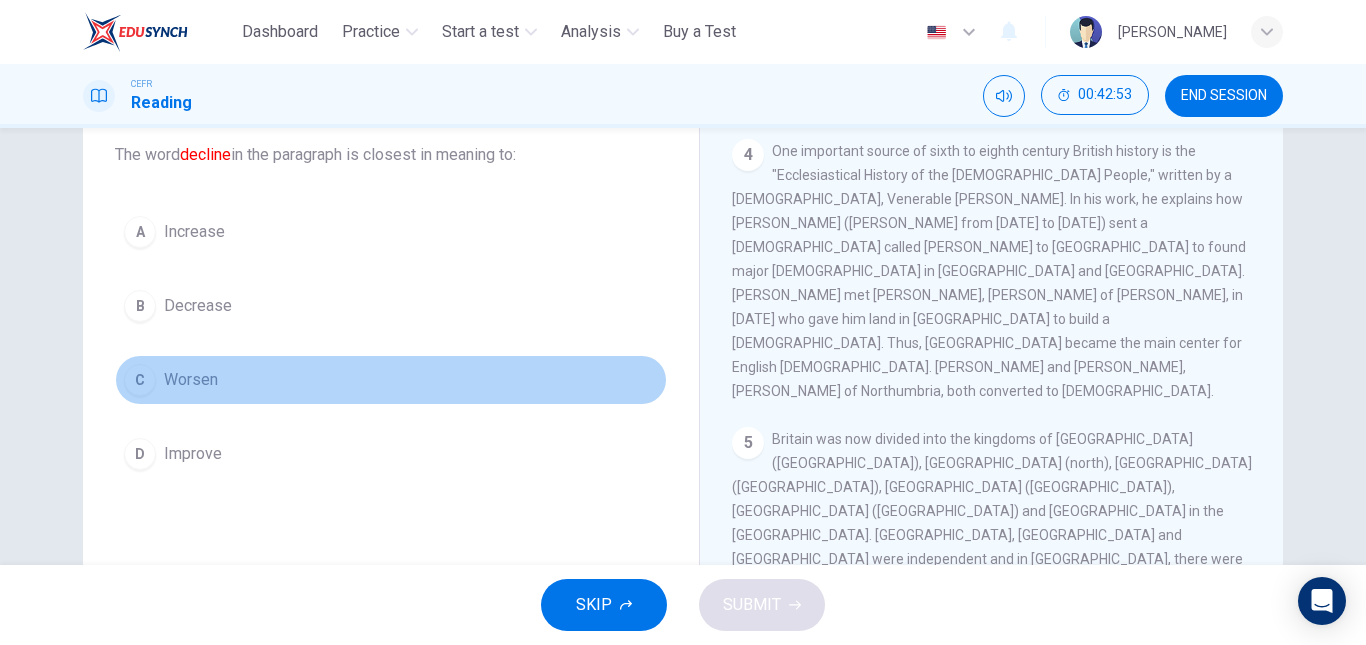 click on "C Worsen" at bounding box center (391, 380) 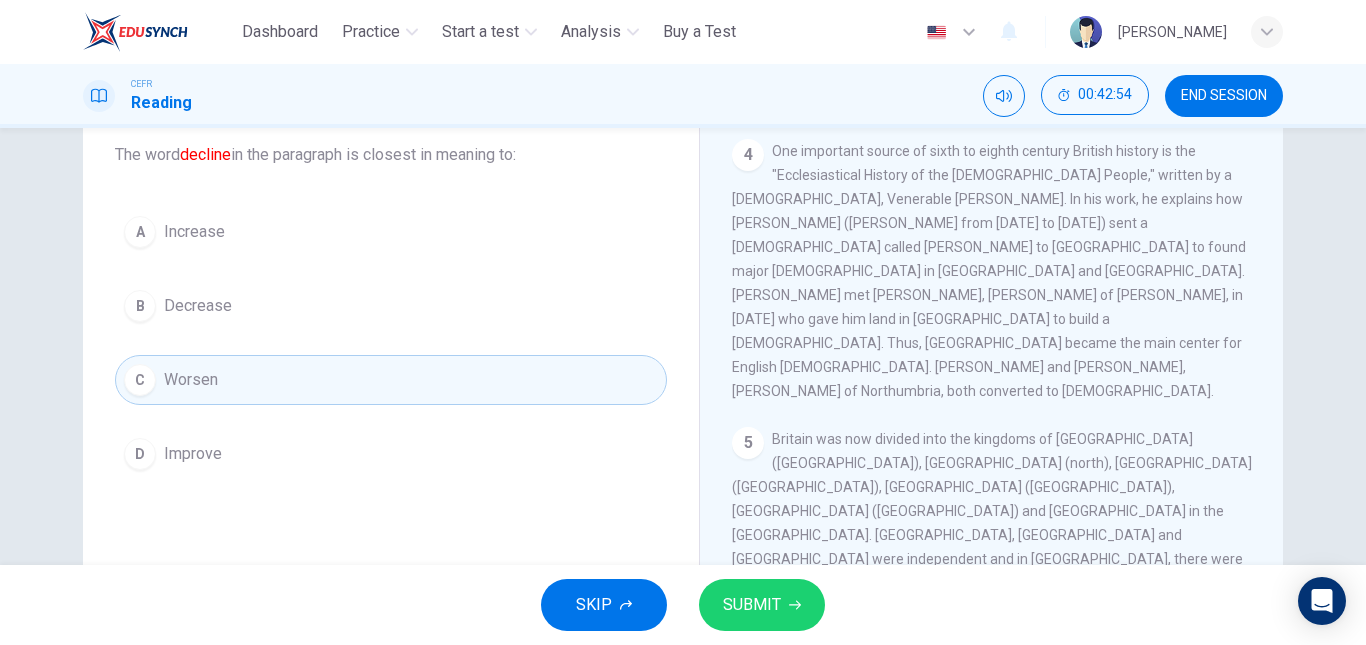 scroll, scrollTop: 338, scrollLeft: 0, axis: vertical 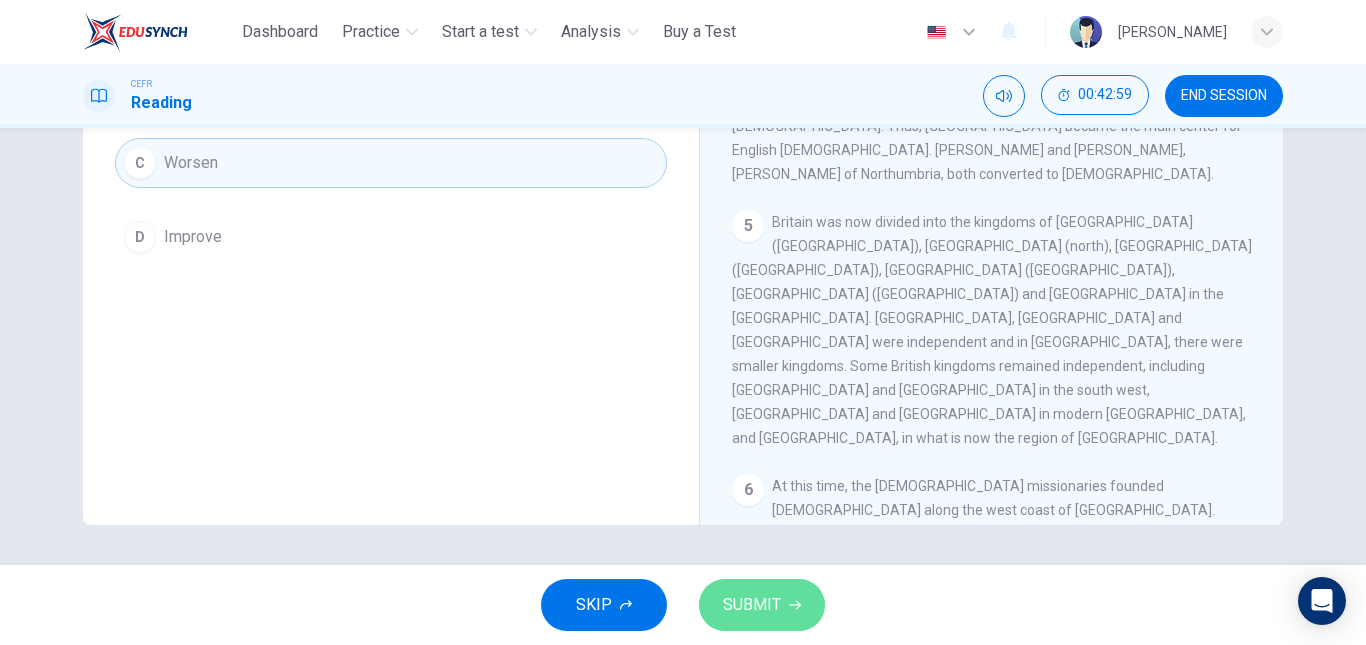 click on "SUBMIT" at bounding box center (752, 605) 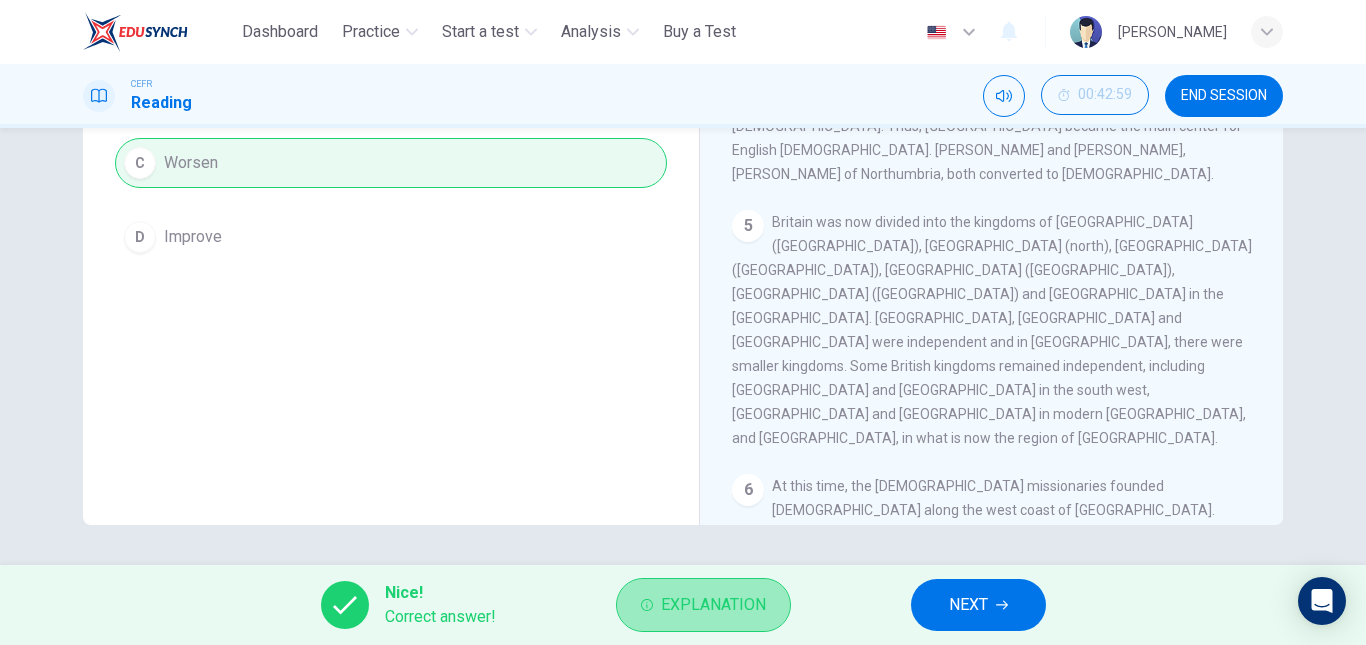 click on "Explanation" at bounding box center [703, 605] 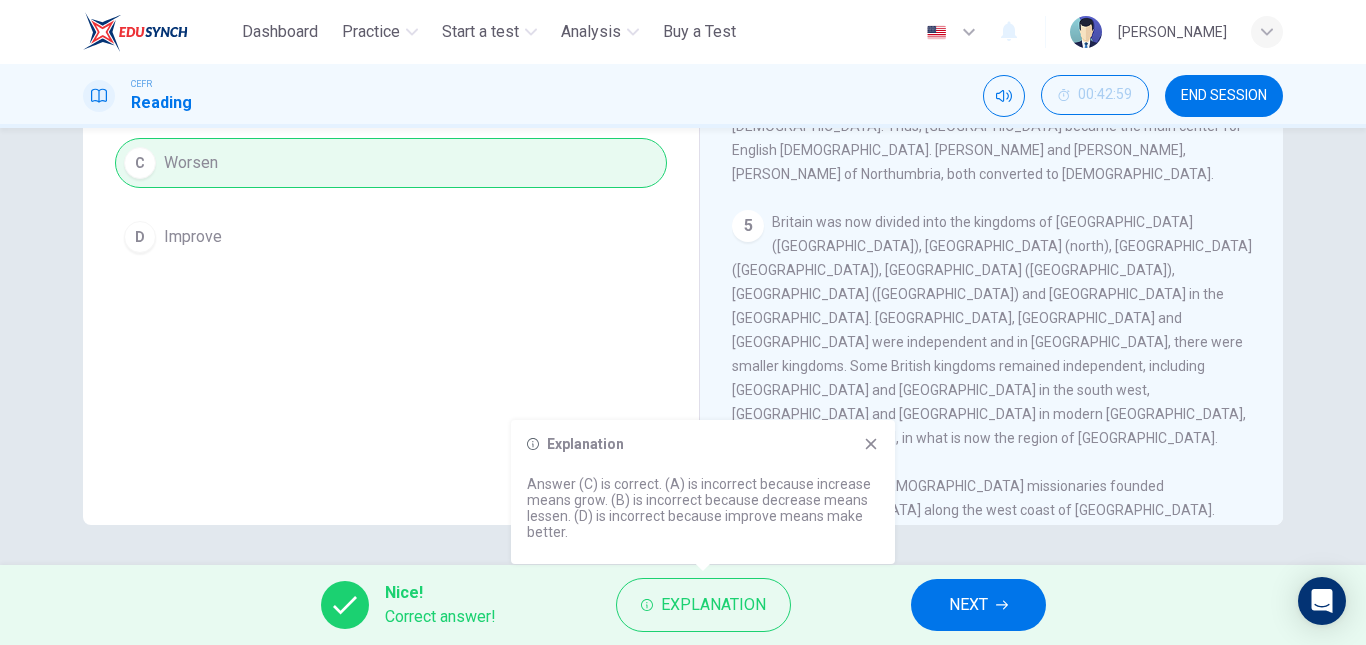 click on "Explanation" at bounding box center [703, 444] 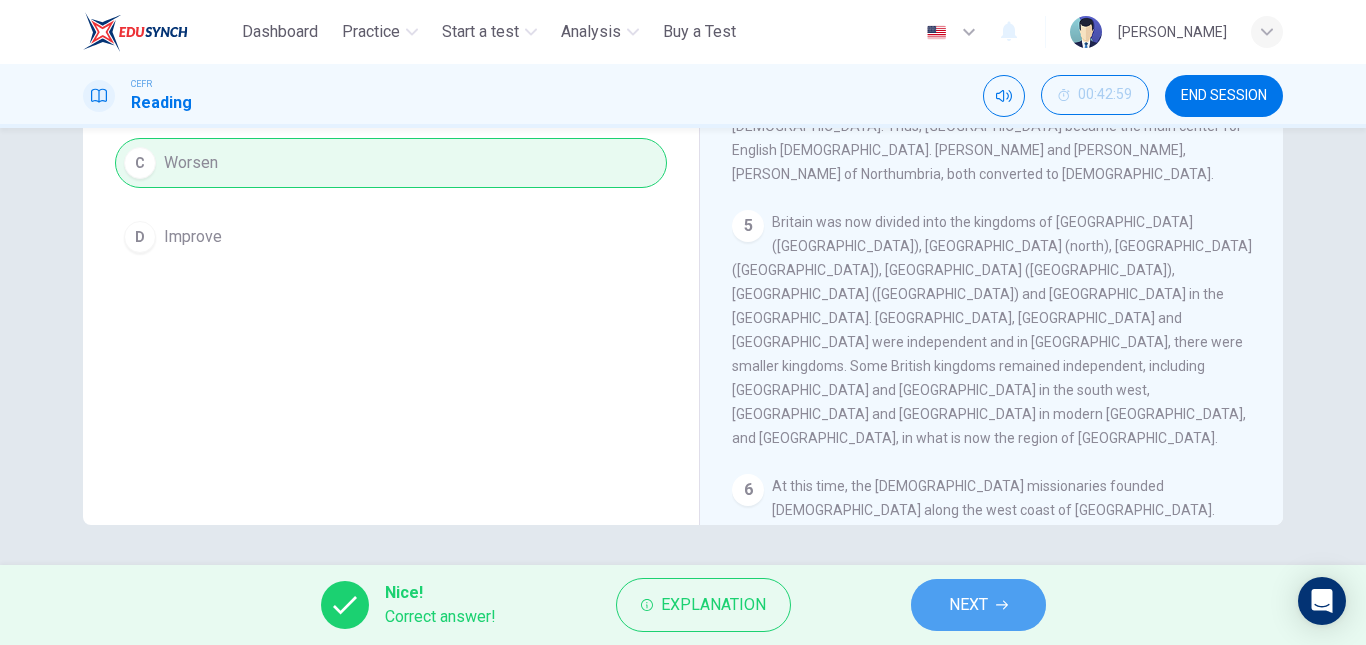 click on "NEXT" at bounding box center (968, 605) 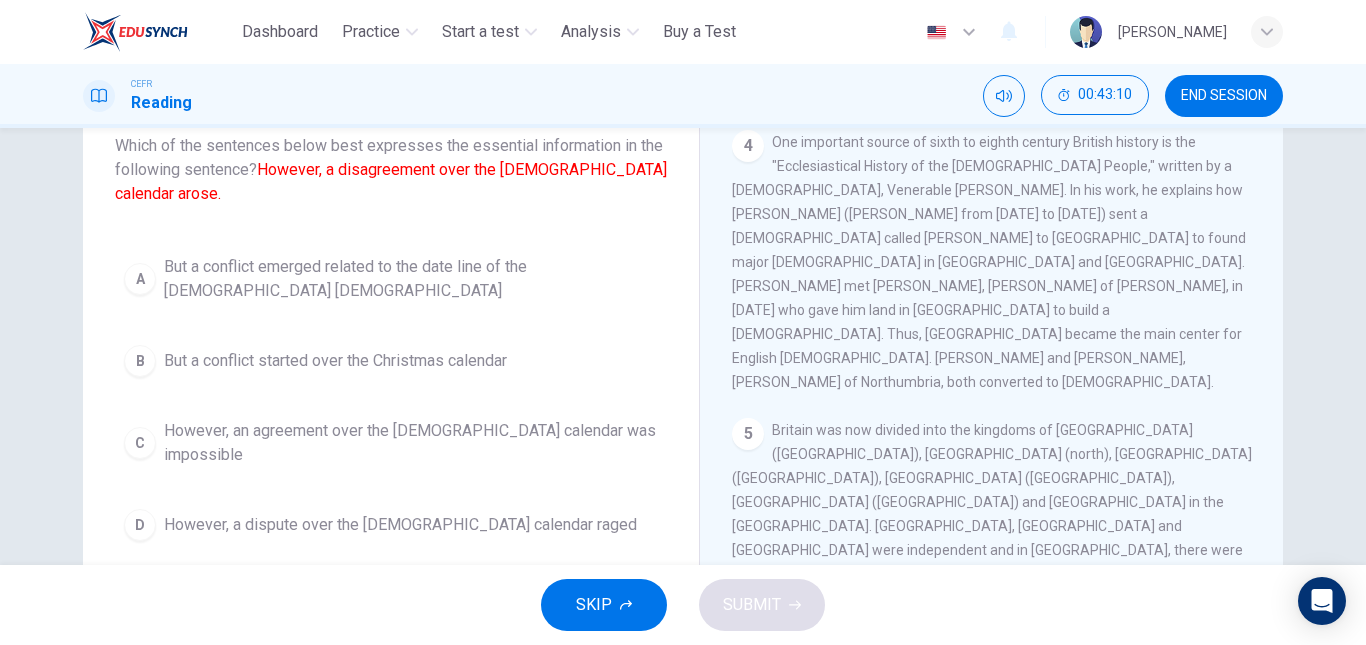 scroll, scrollTop: 131, scrollLeft: 0, axis: vertical 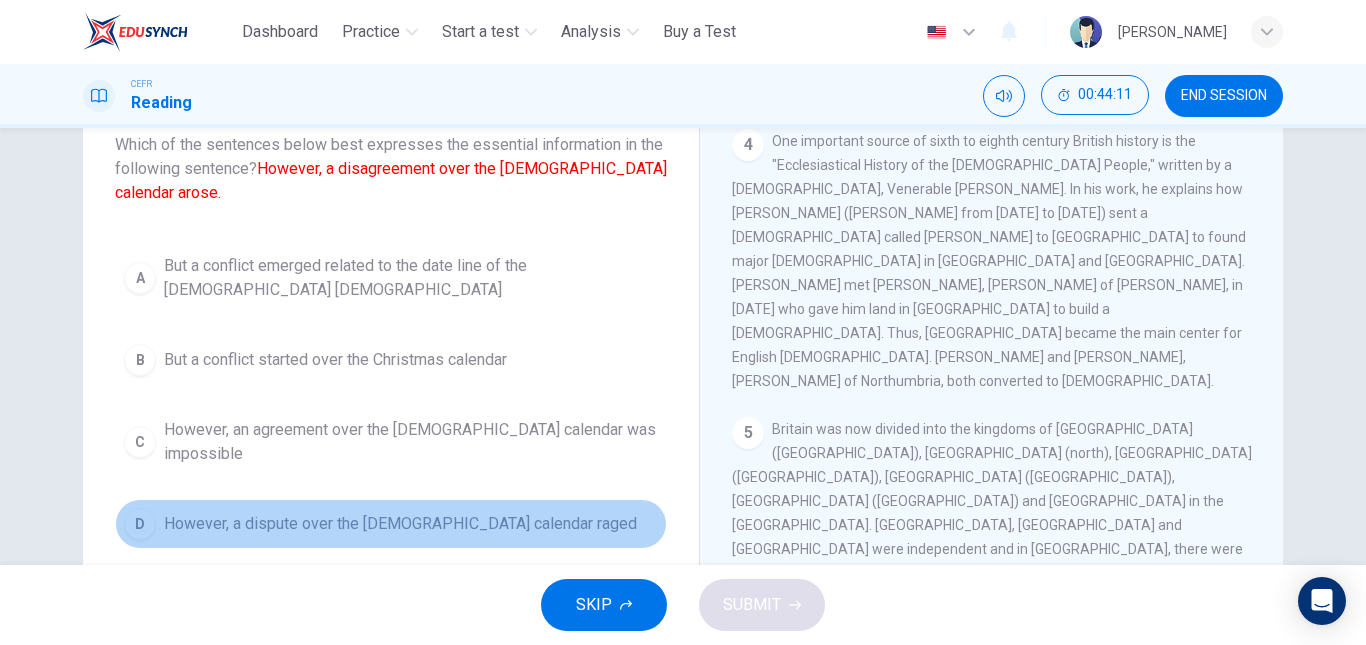 click on "D However, a dispute over the [DEMOGRAPHIC_DATA] calendar raged" at bounding box center (391, 524) 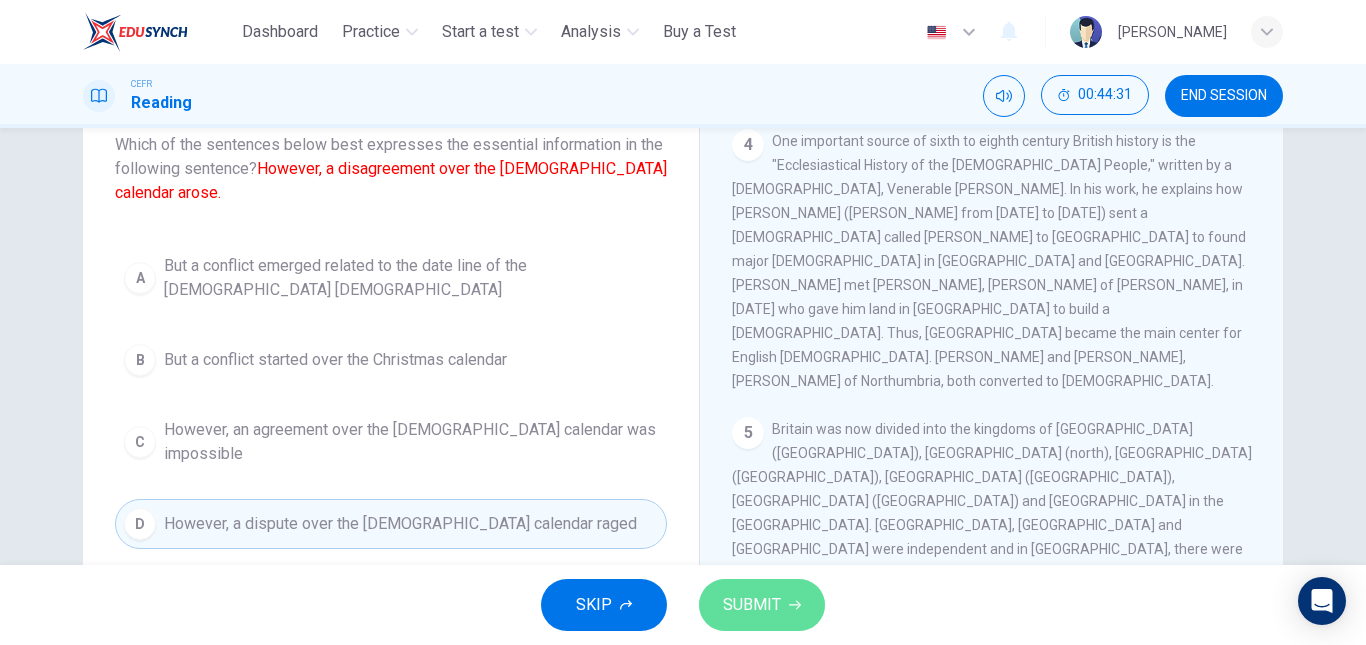 click on "SUBMIT" at bounding box center (752, 605) 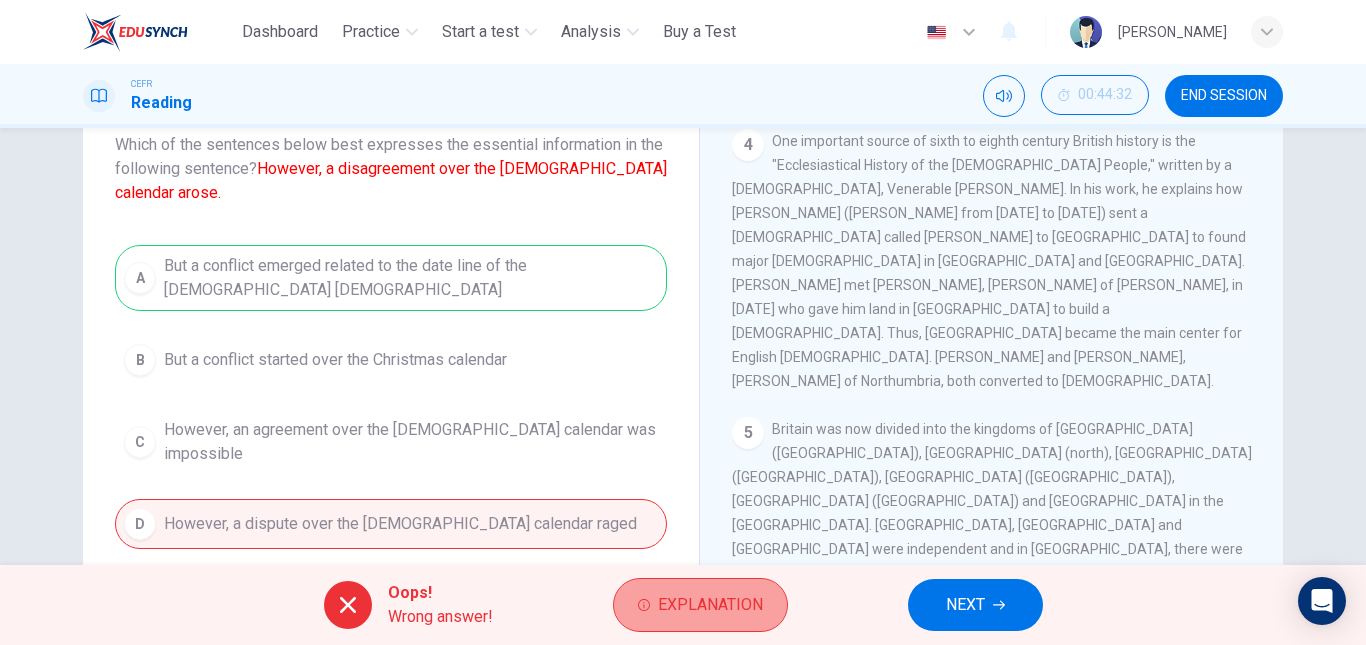 click on "Explanation" at bounding box center [710, 605] 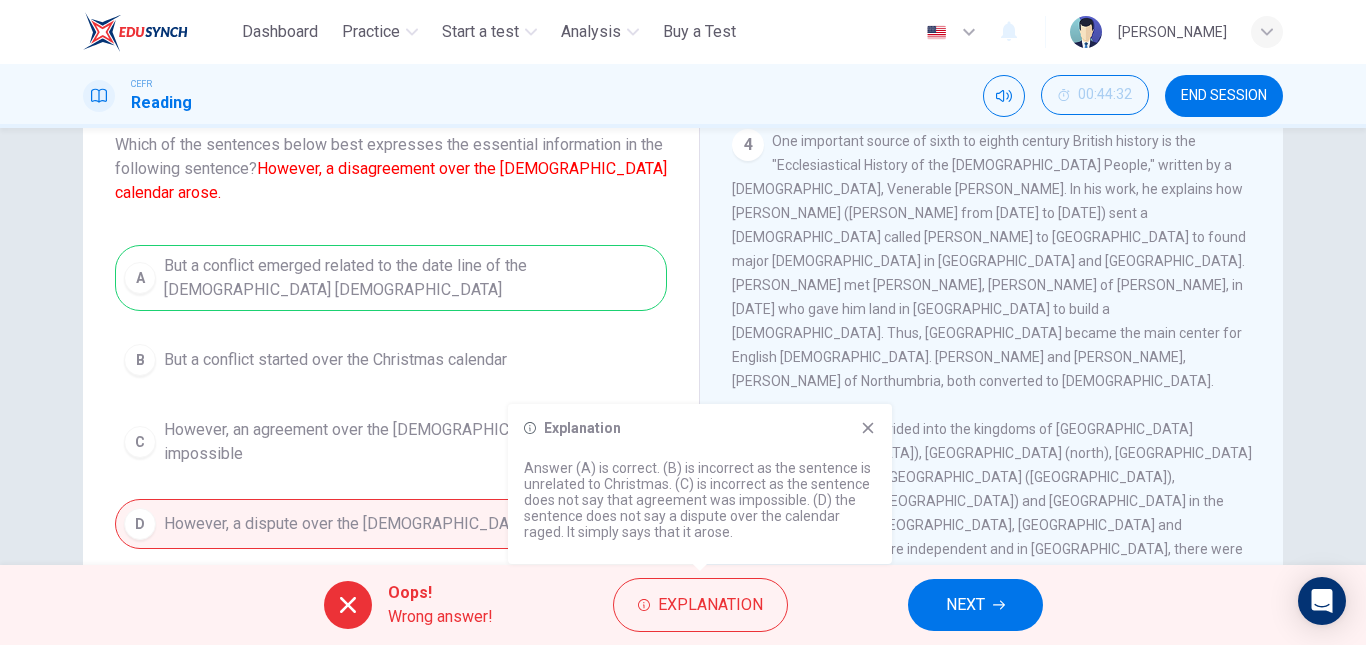 click 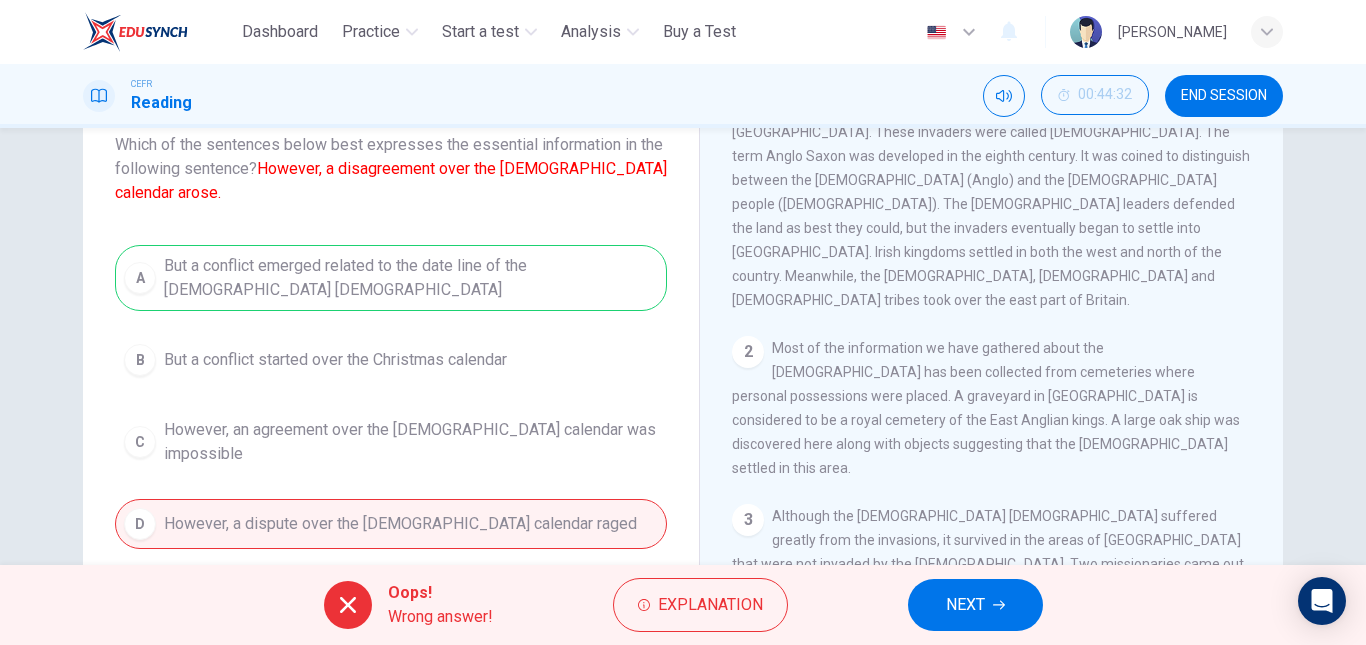 scroll, scrollTop: 76, scrollLeft: 0, axis: vertical 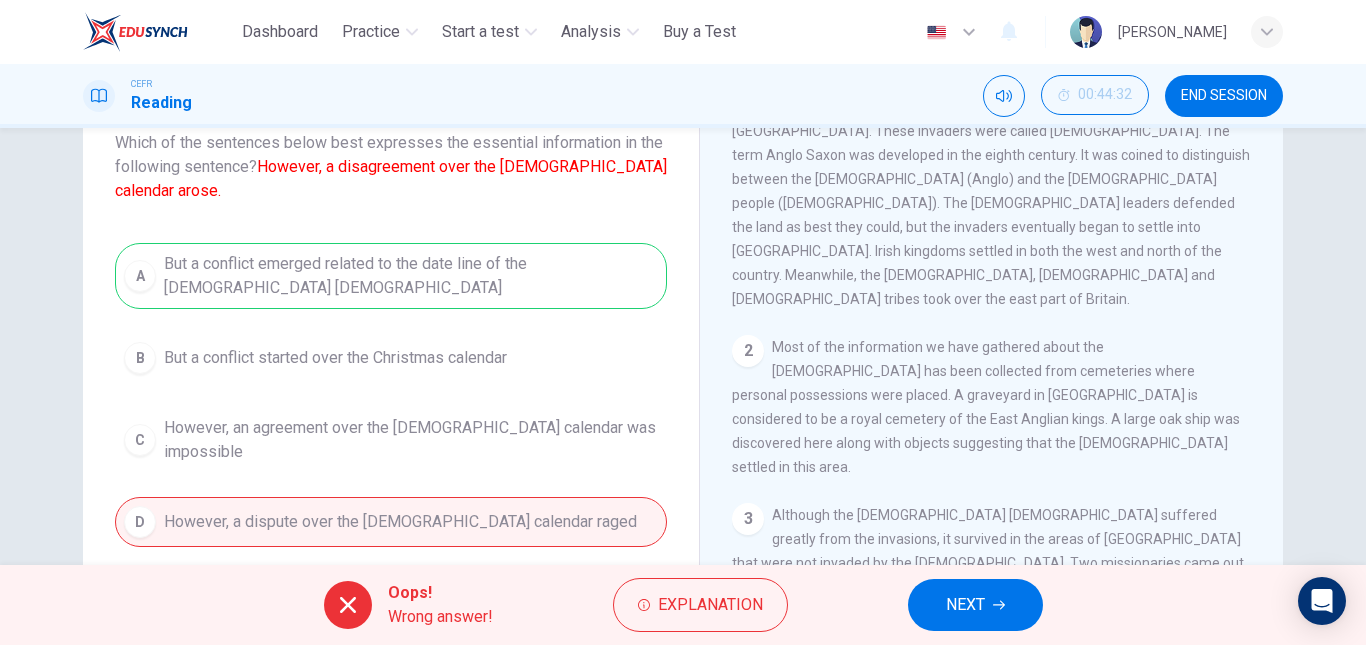 drag, startPoint x: 541, startPoint y: 317, endPoint x: 645, endPoint y: 453, distance: 171.20747 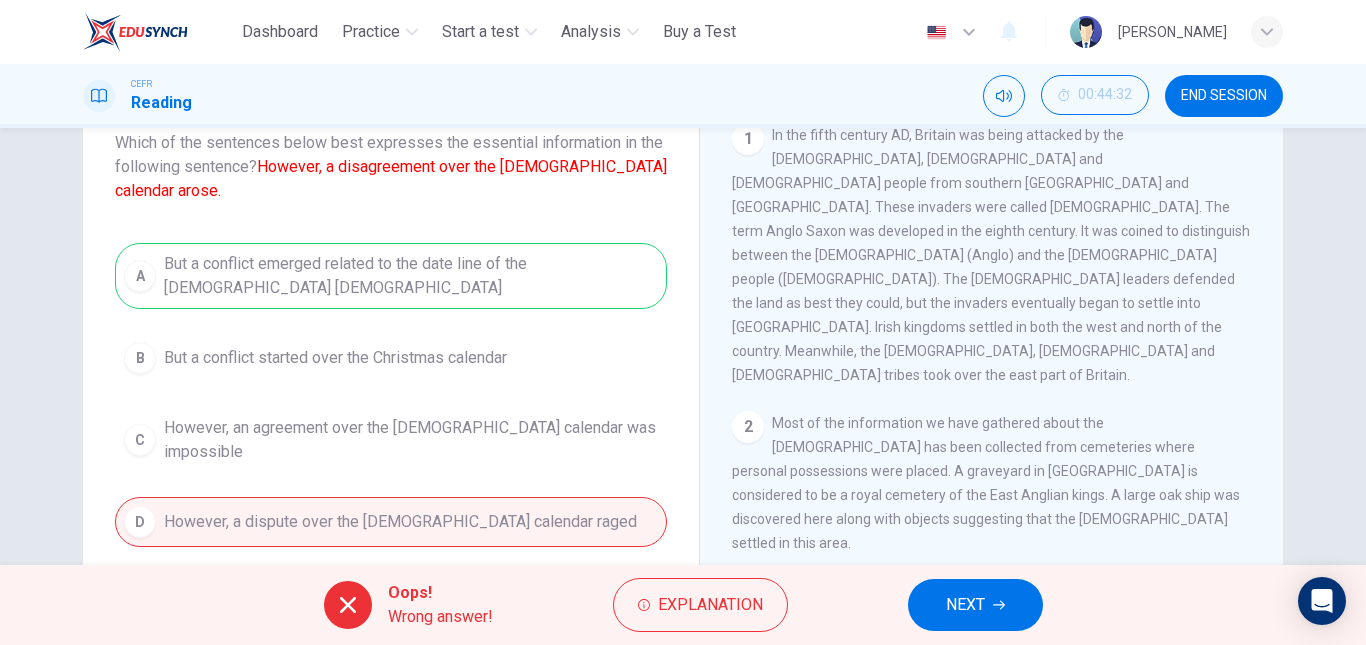 click on "NEXT" at bounding box center (965, 605) 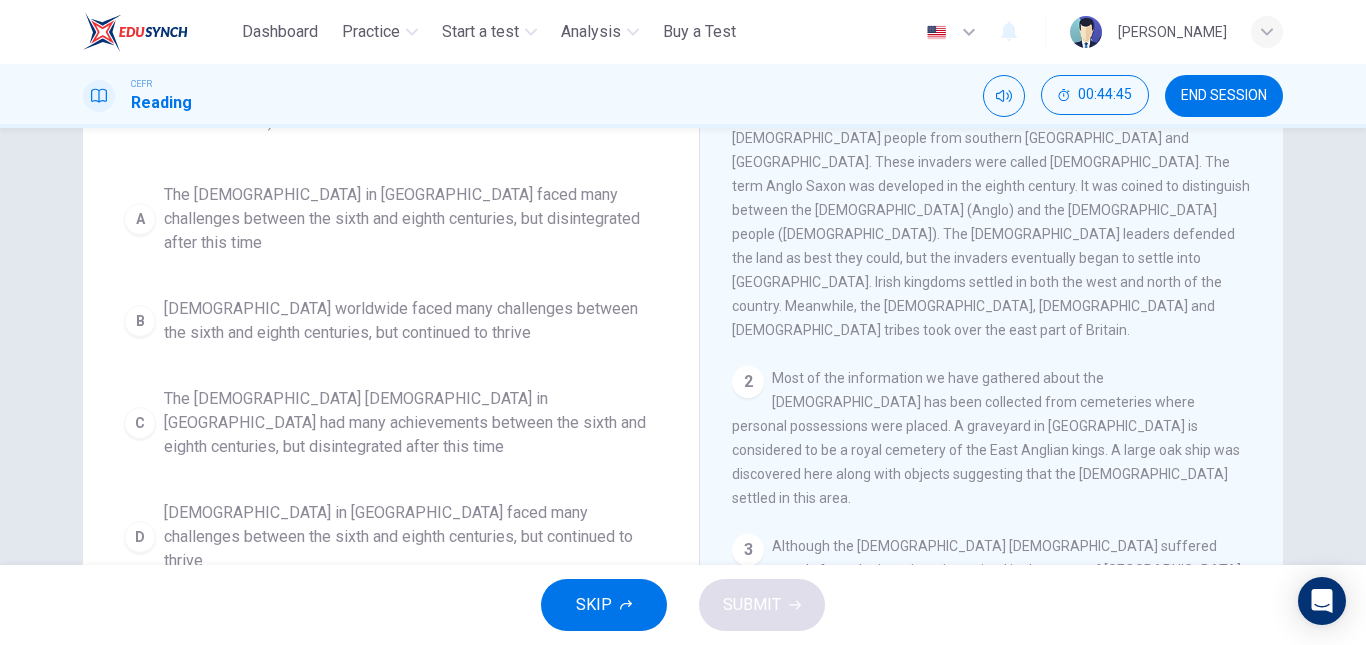 scroll, scrollTop: 174, scrollLeft: 0, axis: vertical 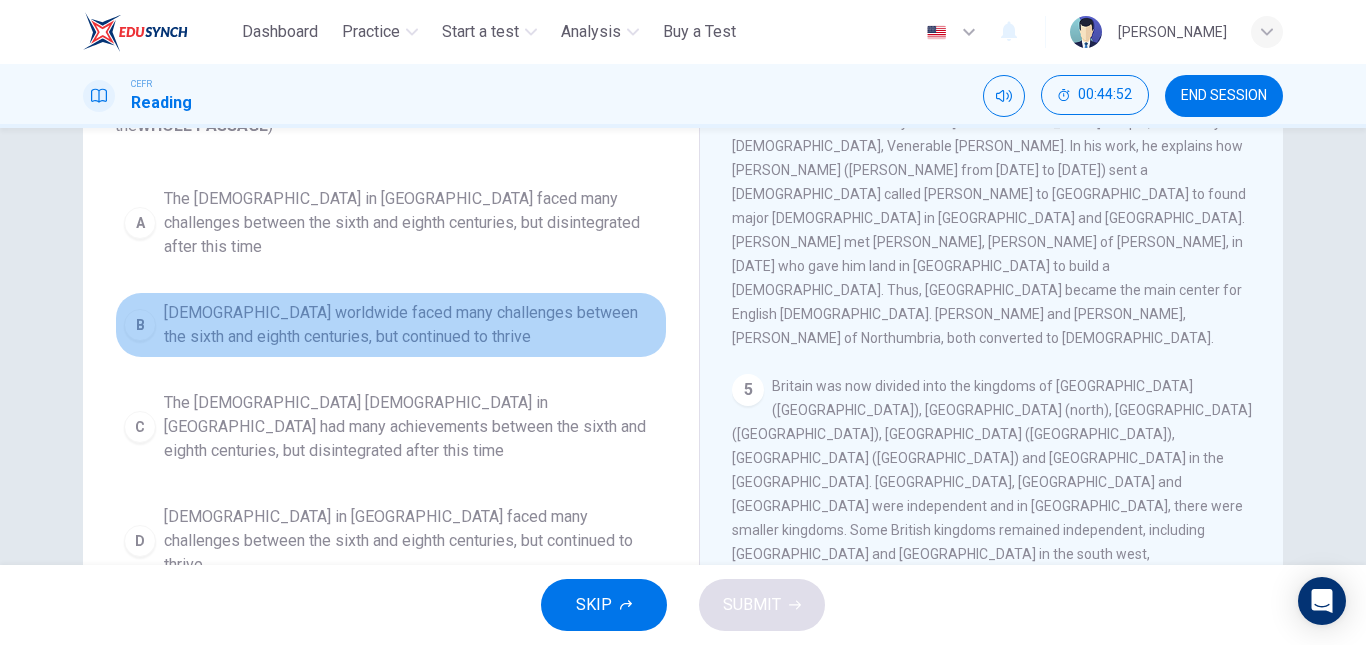 click on "[DEMOGRAPHIC_DATA] worldwide faced many challenges between the sixth and eighth centuries, but continued to thrive" at bounding box center (411, 325) 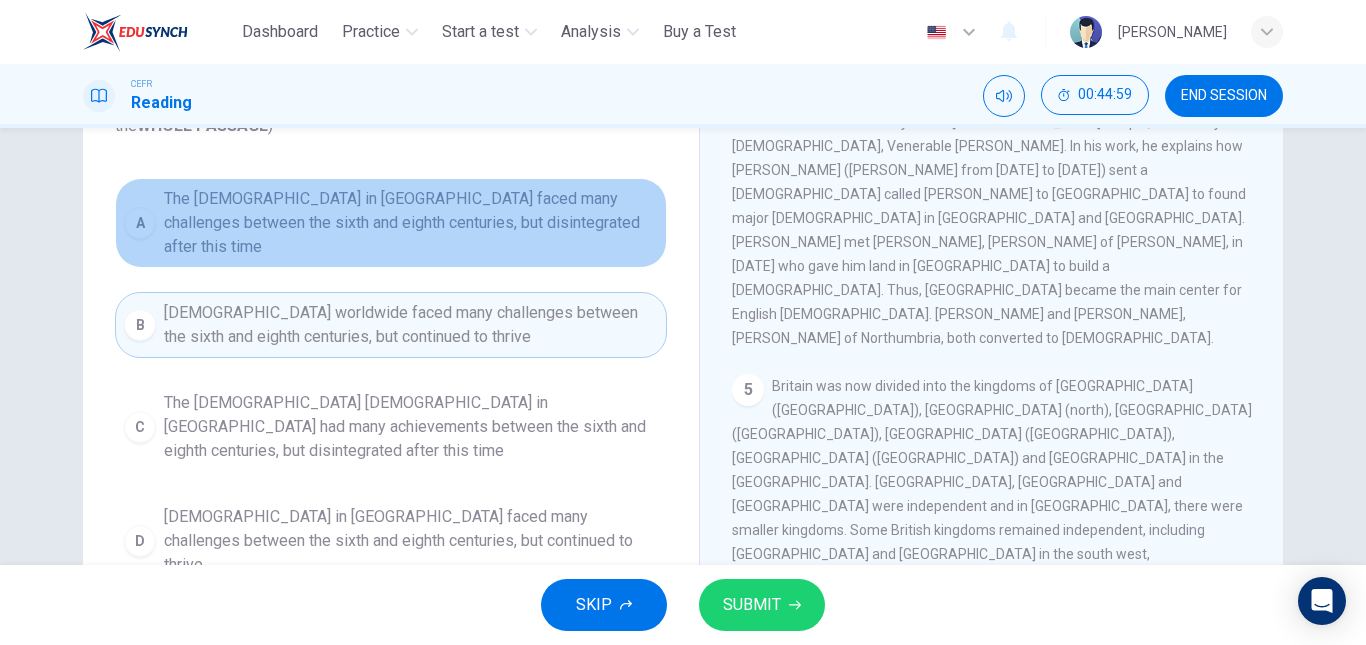 click on "The [DEMOGRAPHIC_DATA] in [GEOGRAPHIC_DATA] faced many challenges between the sixth and eighth centuries, but disintegrated after this time" at bounding box center [411, 223] 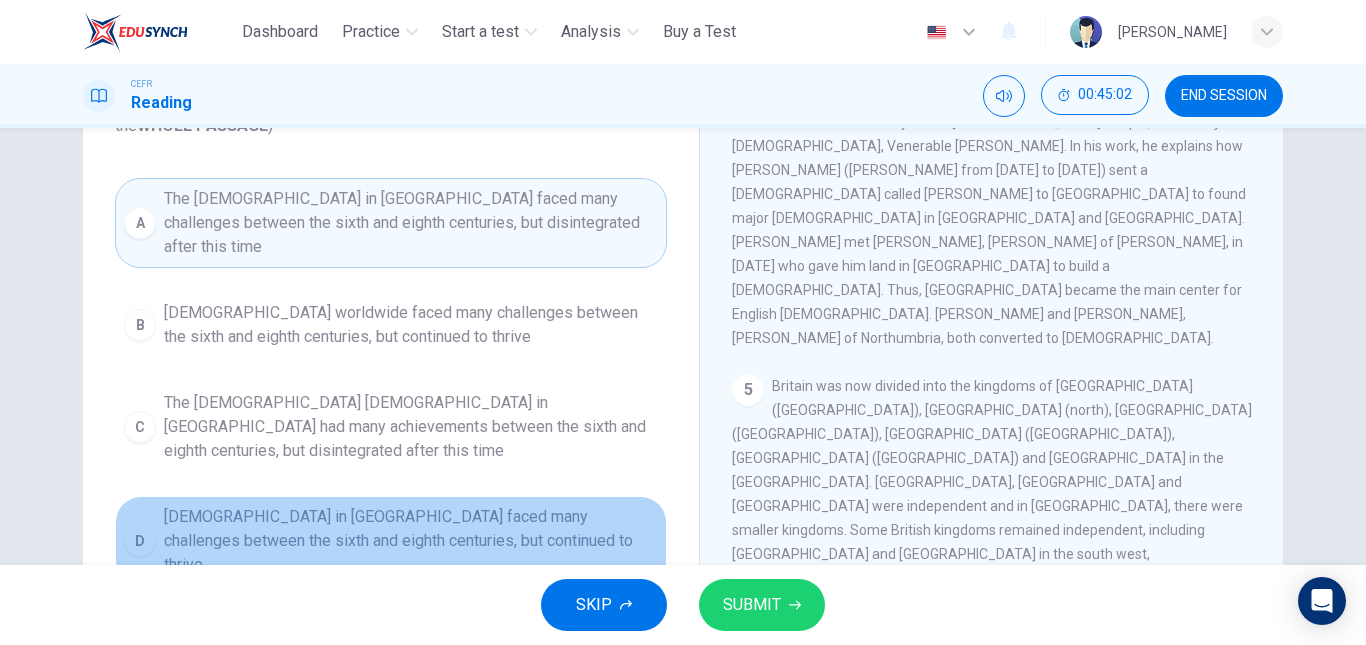 click on "[DEMOGRAPHIC_DATA] in [GEOGRAPHIC_DATA] faced many challenges between the sixth and eighth centuries, but continued to thrive" at bounding box center [411, 541] 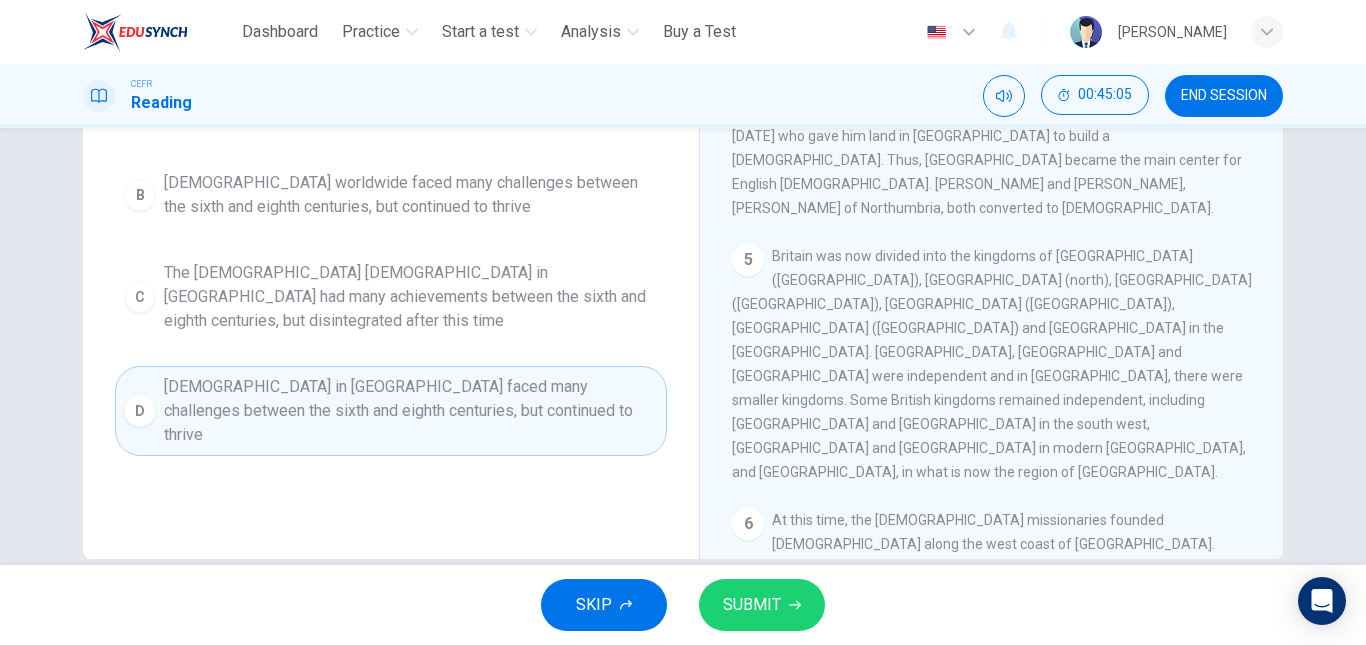 scroll, scrollTop: 330, scrollLeft: 0, axis: vertical 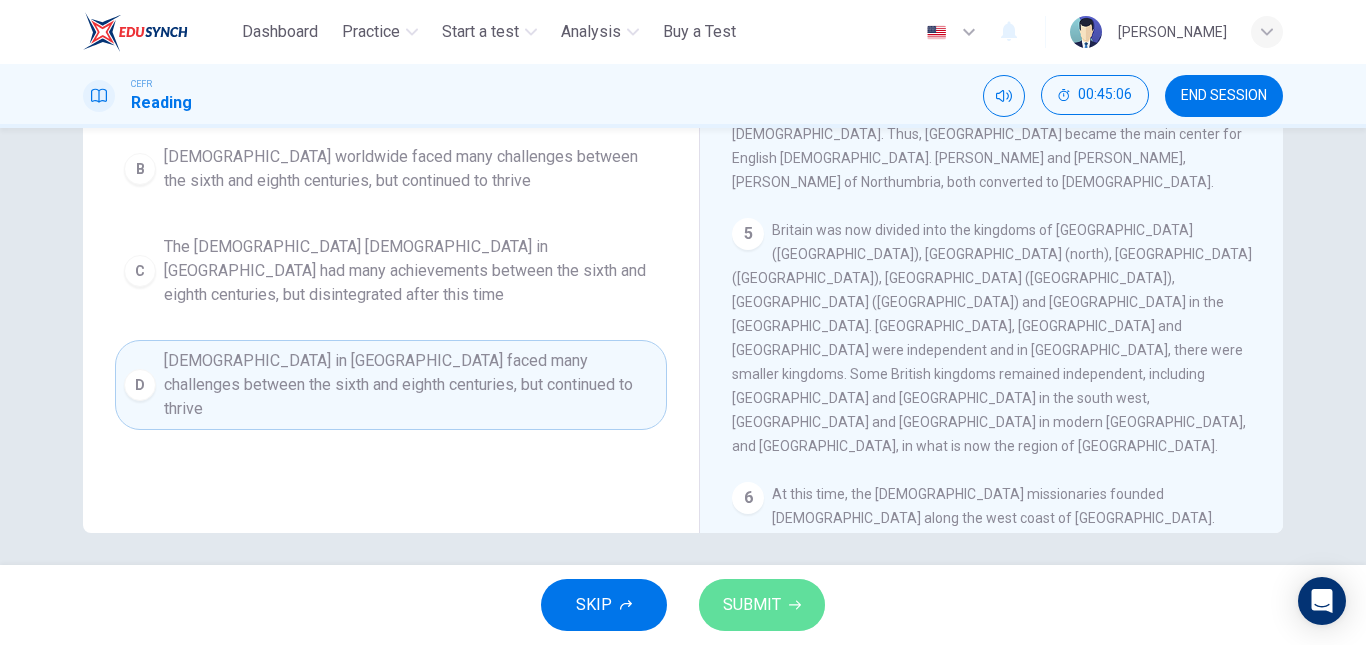 click on "SUBMIT" at bounding box center (752, 605) 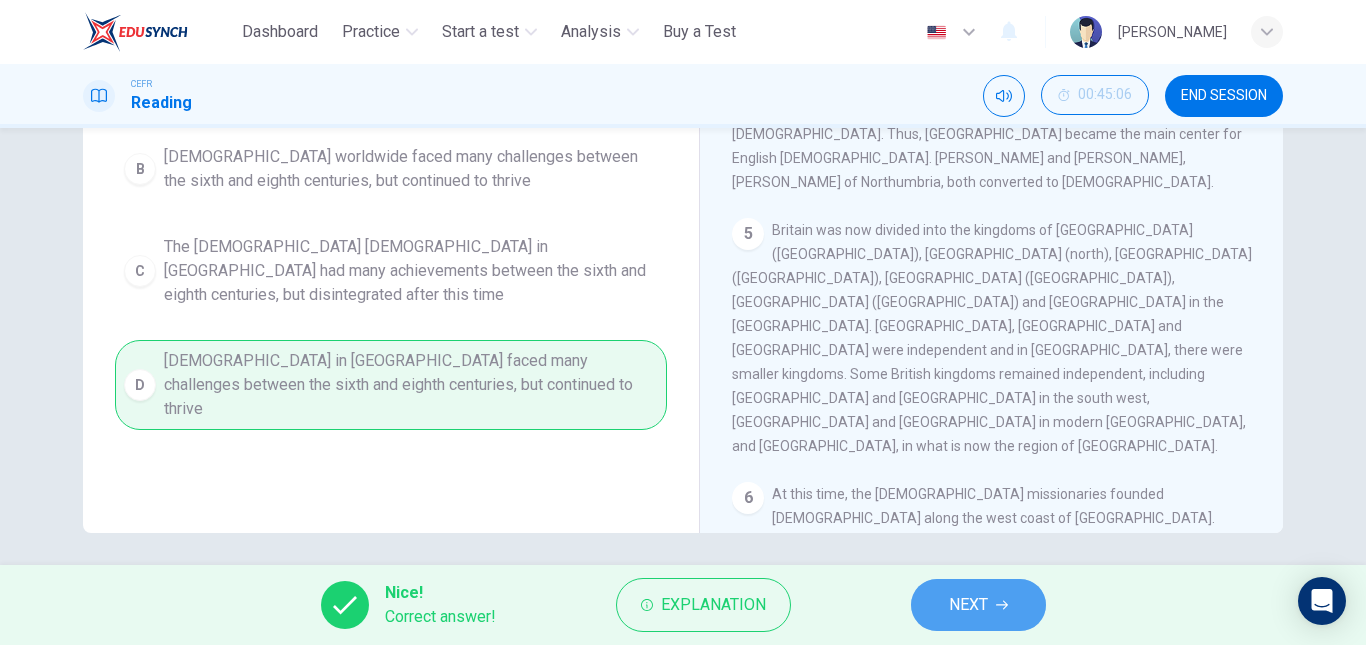 click 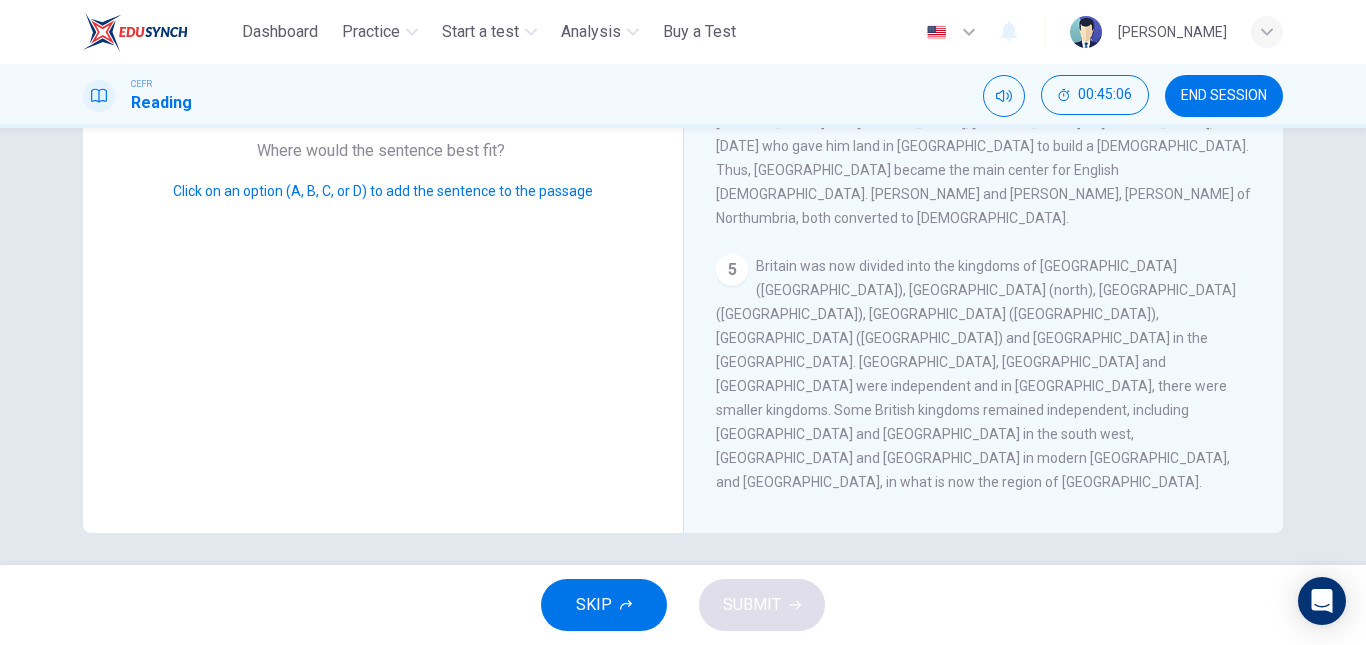 scroll, scrollTop: 860, scrollLeft: 0, axis: vertical 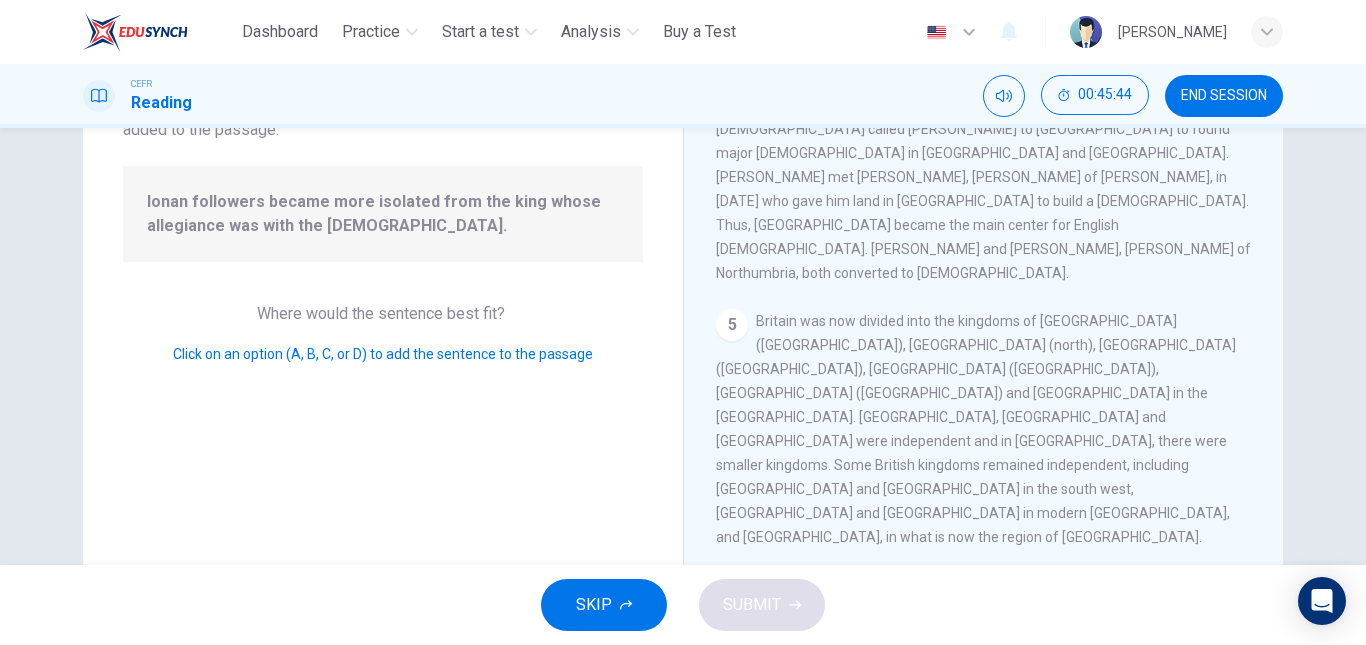 click at bounding box center [1202, 703] 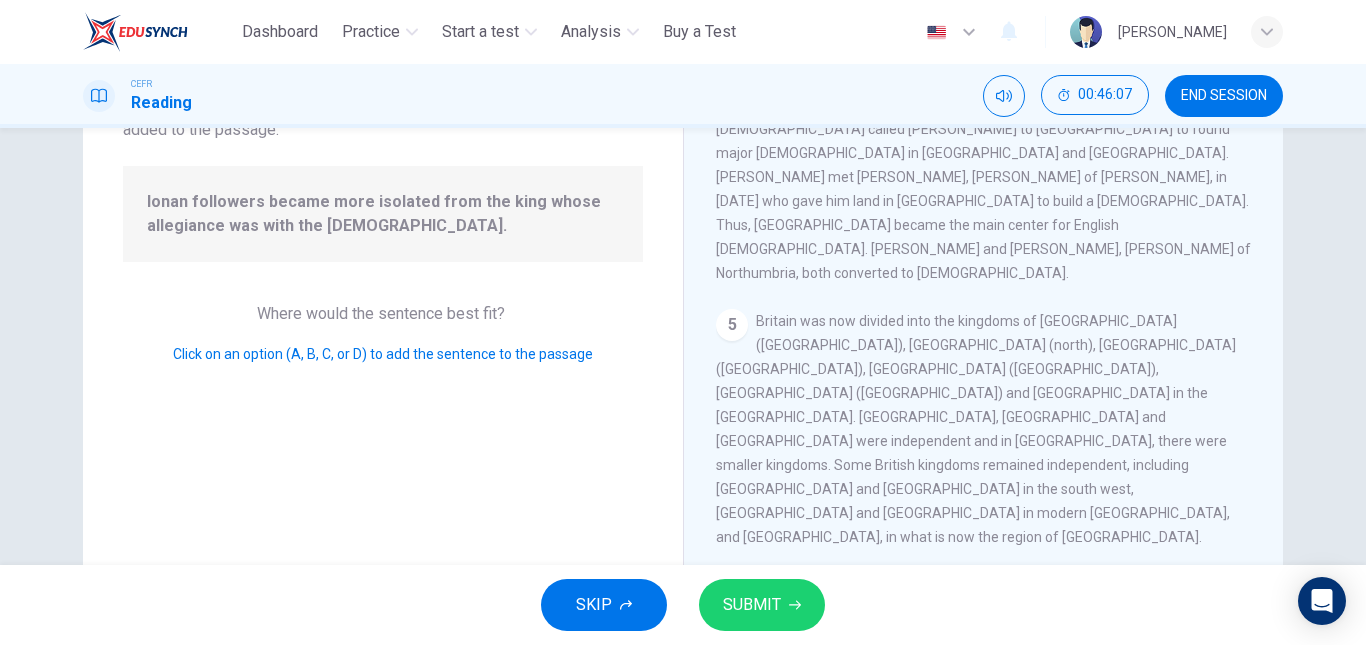 click at bounding box center [983, 783] 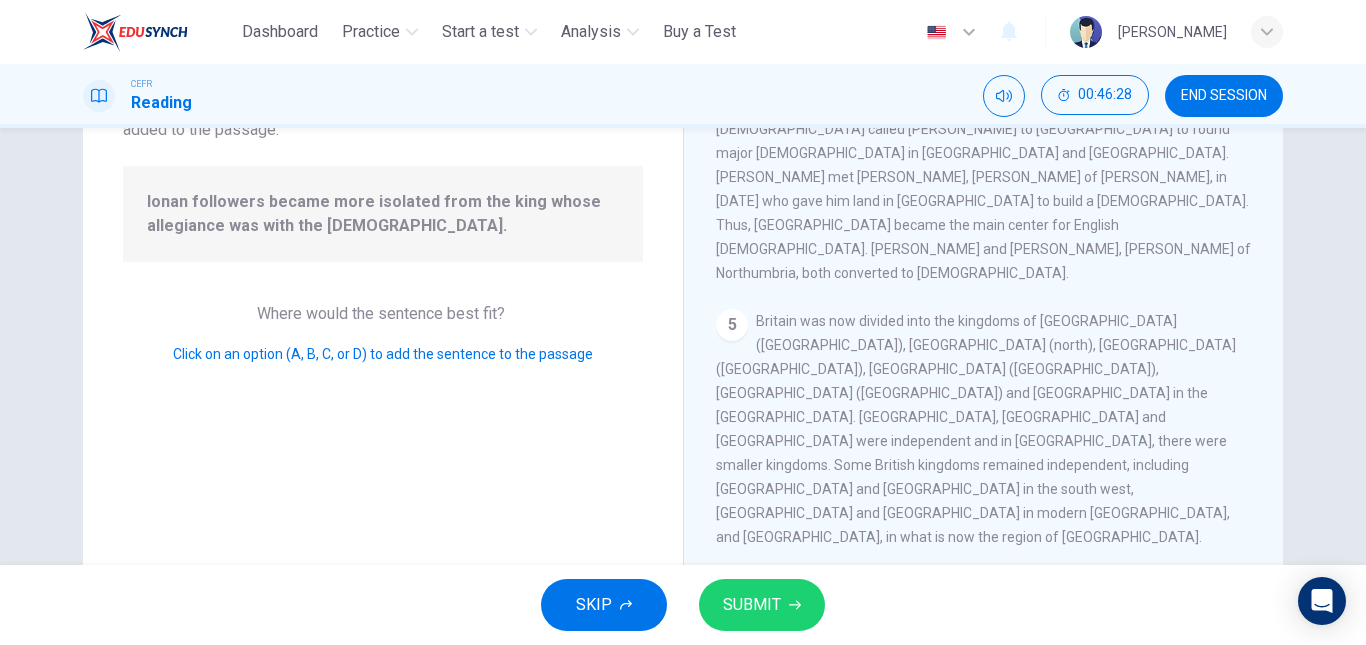 click on "SUBMIT" at bounding box center [762, 605] 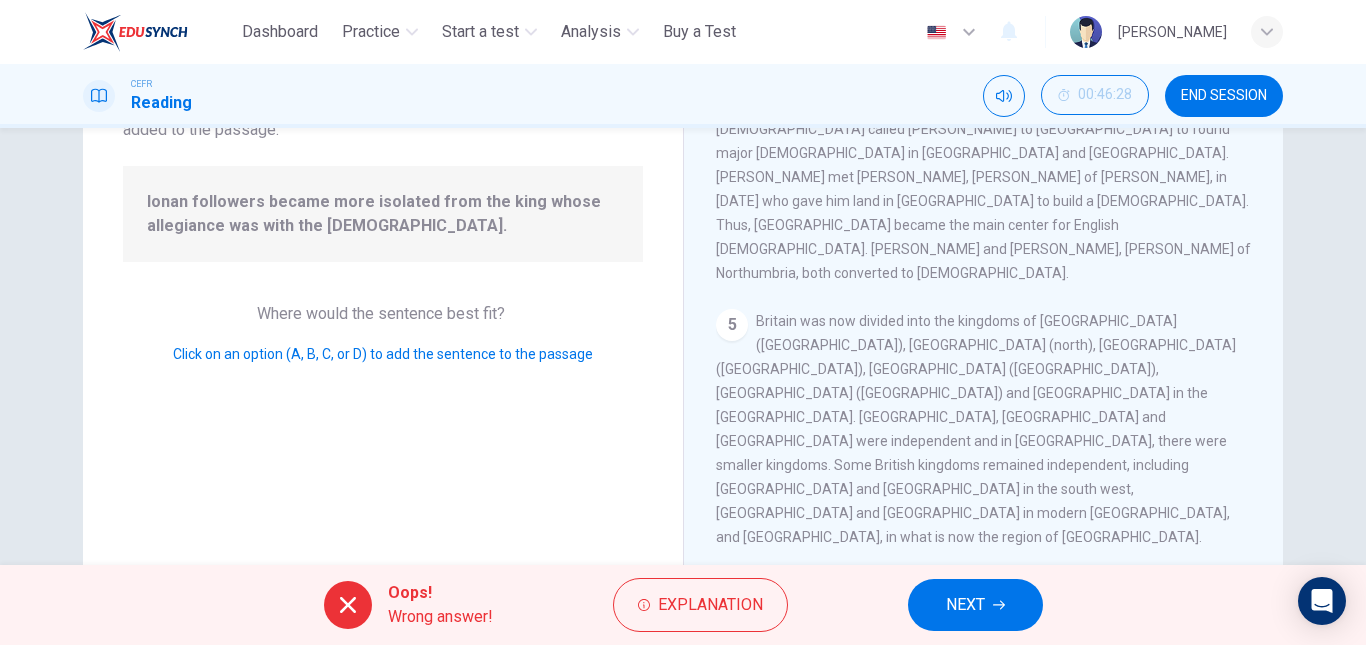 click on "Oops! Wrong answer! Explanation NEXT" at bounding box center (683, 605) 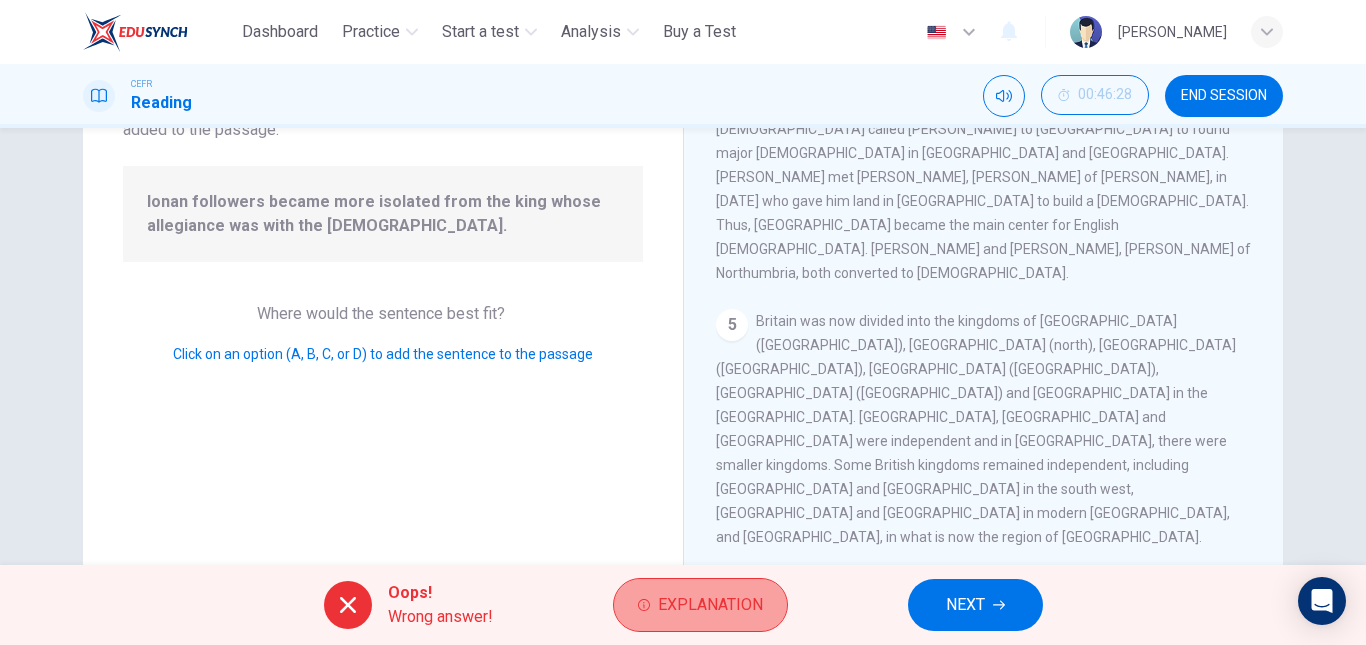 click on "Explanation" at bounding box center [700, 605] 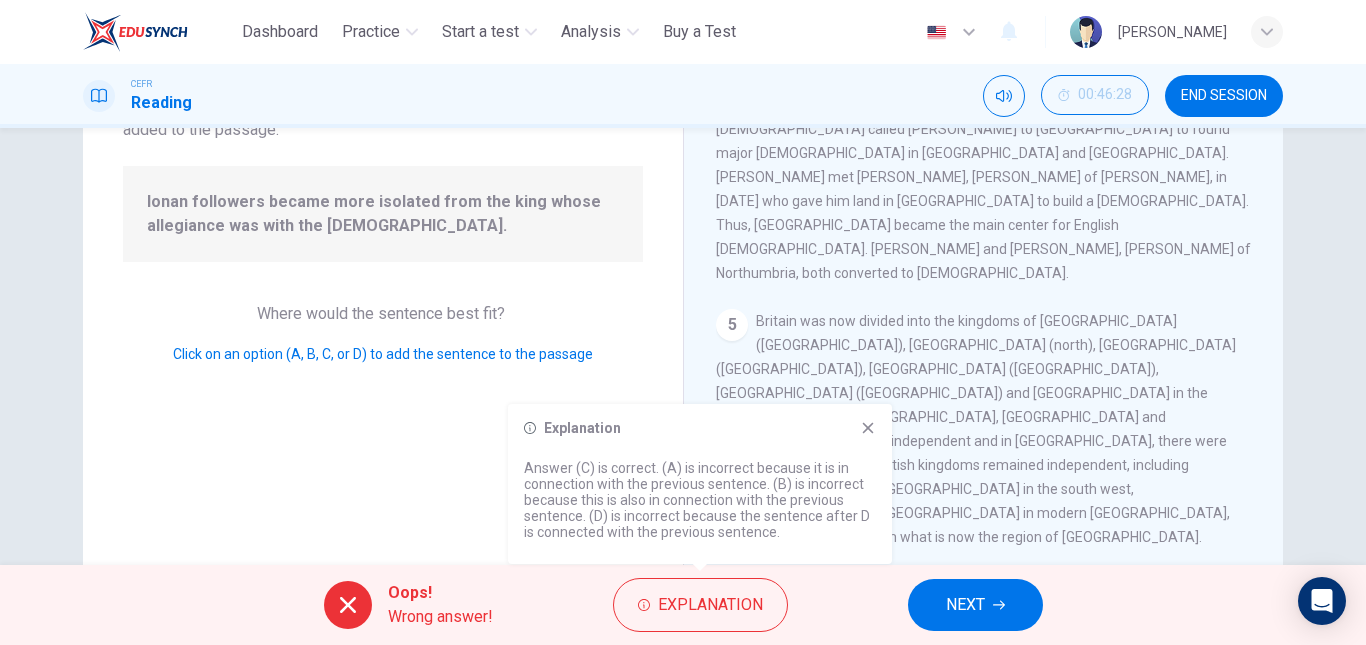 click 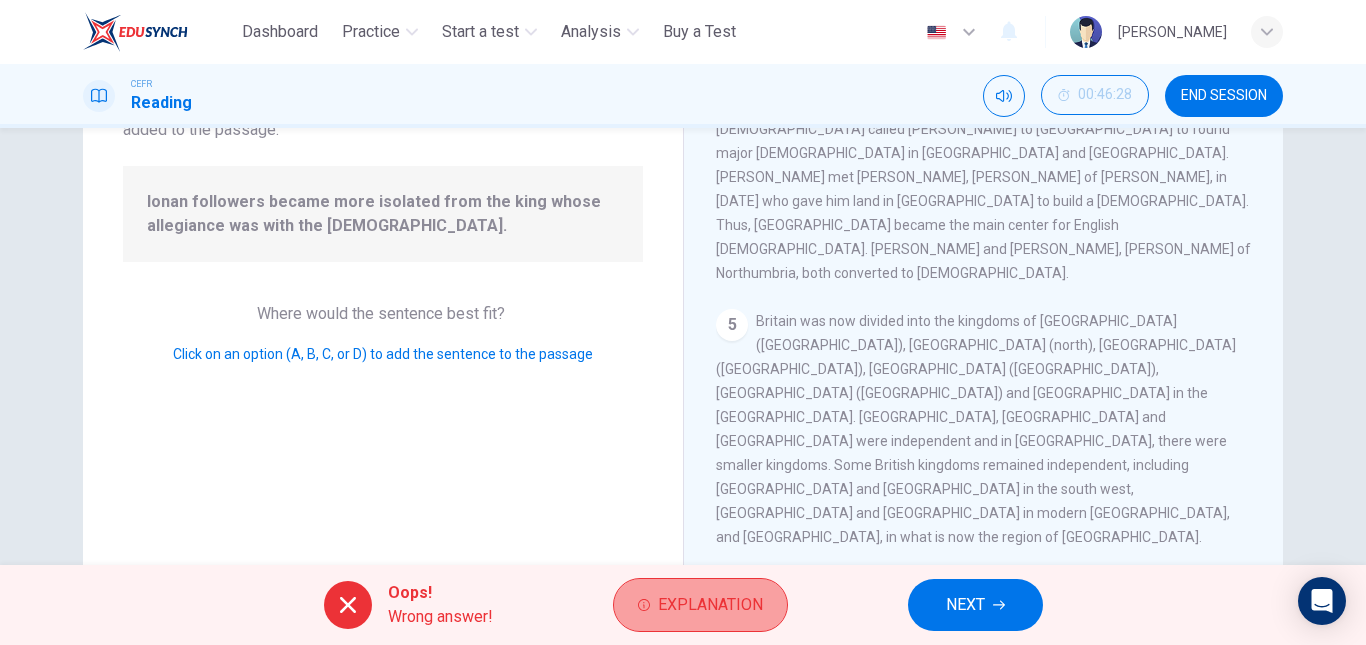 click on "Explanation" at bounding box center (700, 605) 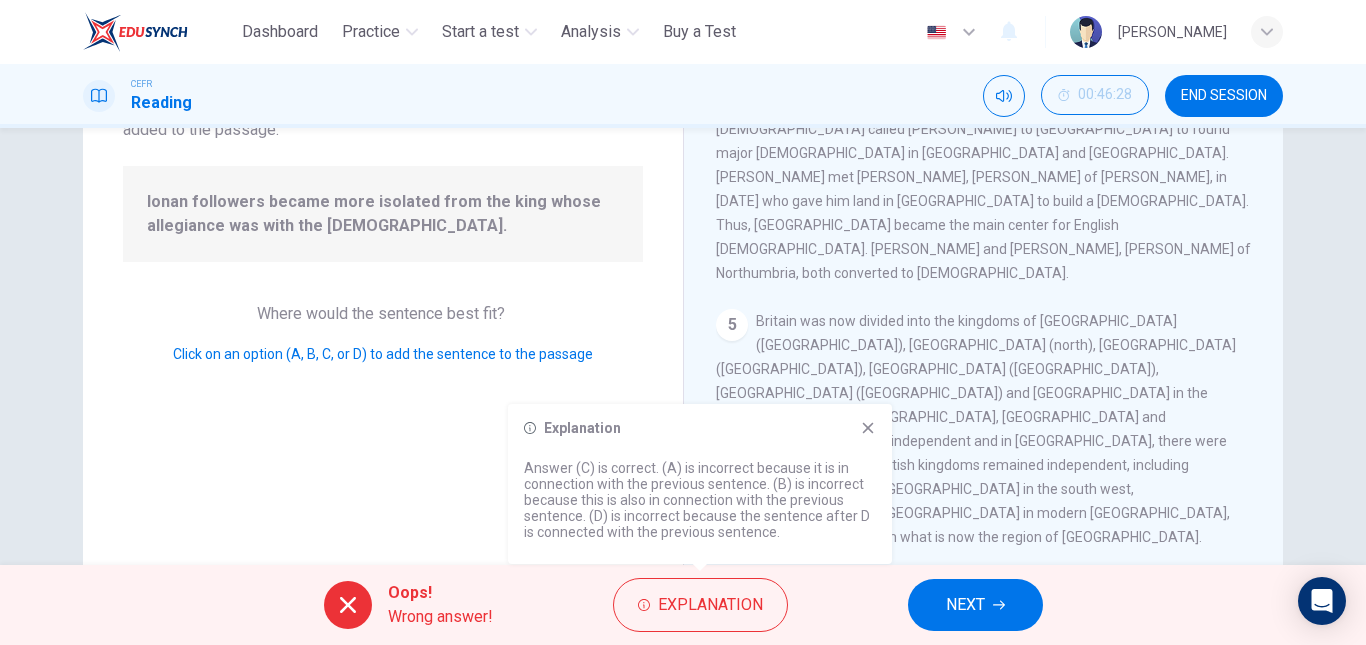 click 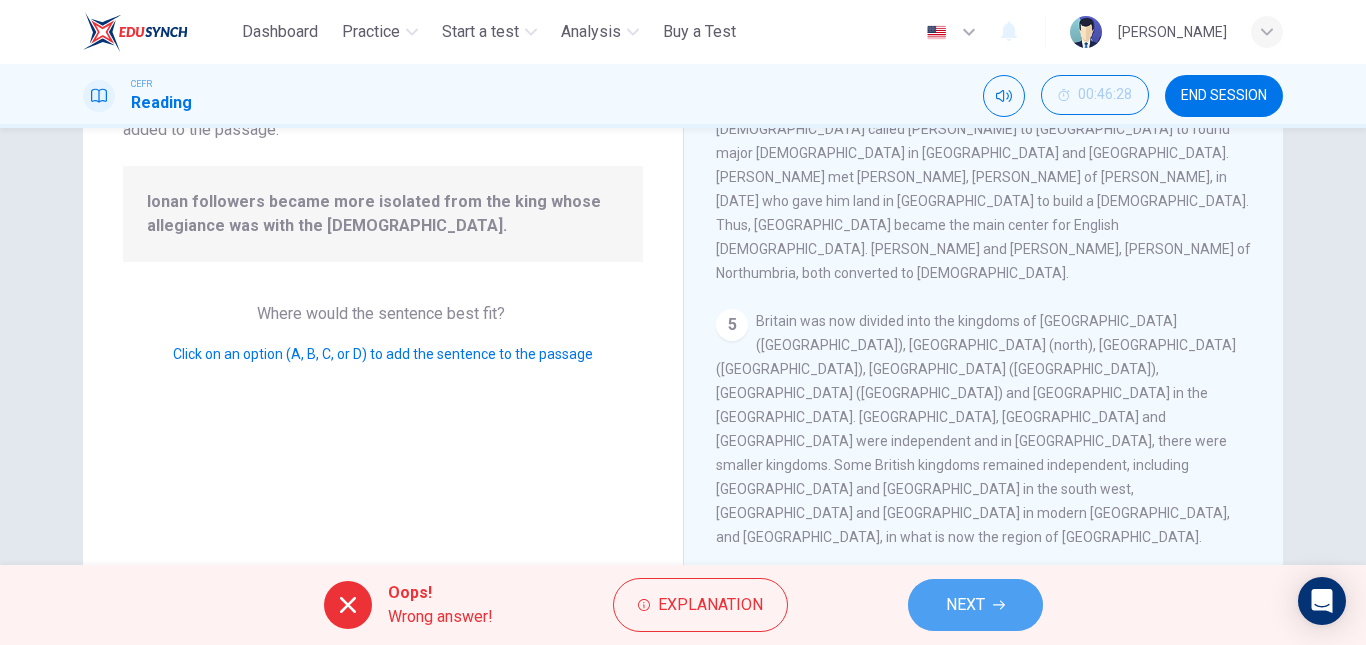 click on "NEXT" at bounding box center (965, 605) 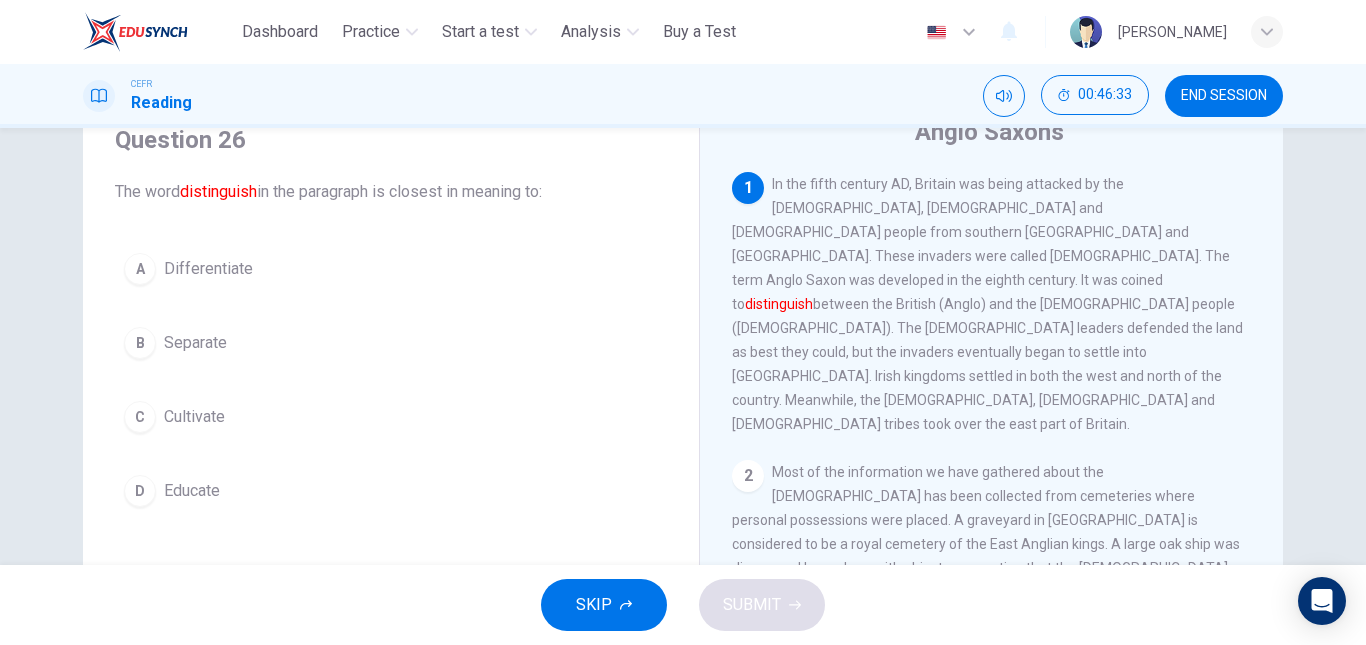 scroll, scrollTop: 85, scrollLeft: 0, axis: vertical 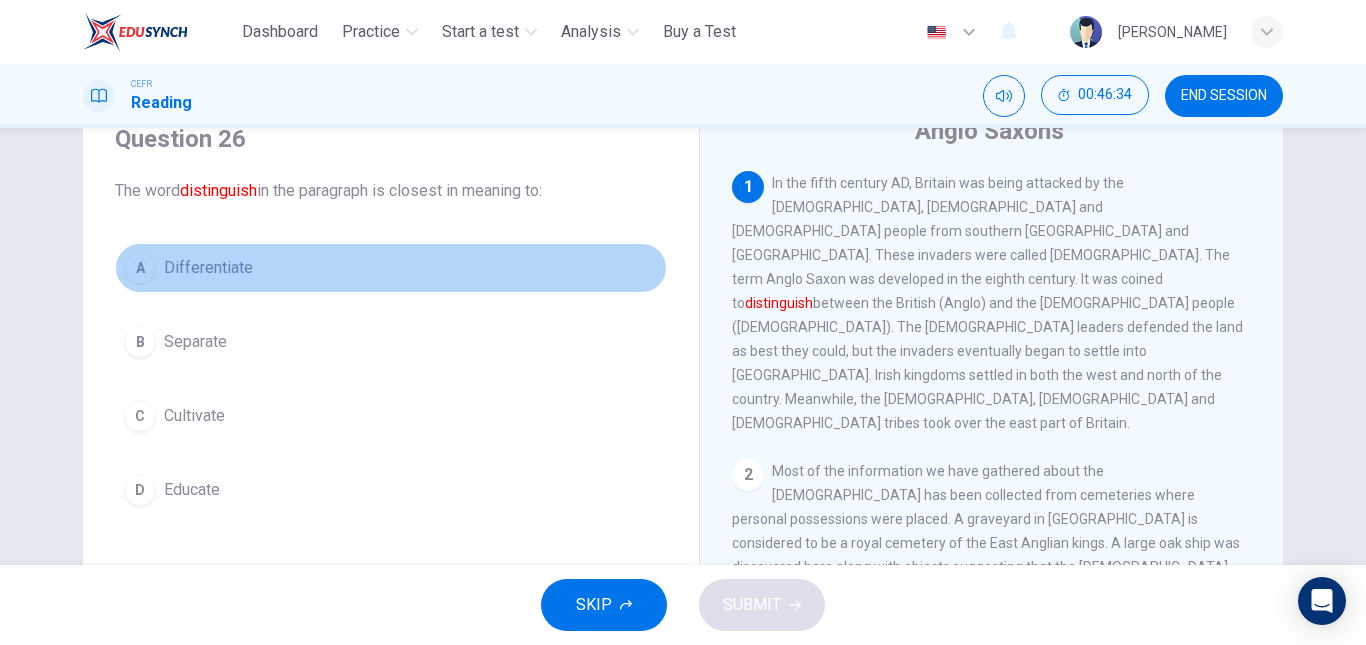 click on "A Differentiate" at bounding box center (391, 268) 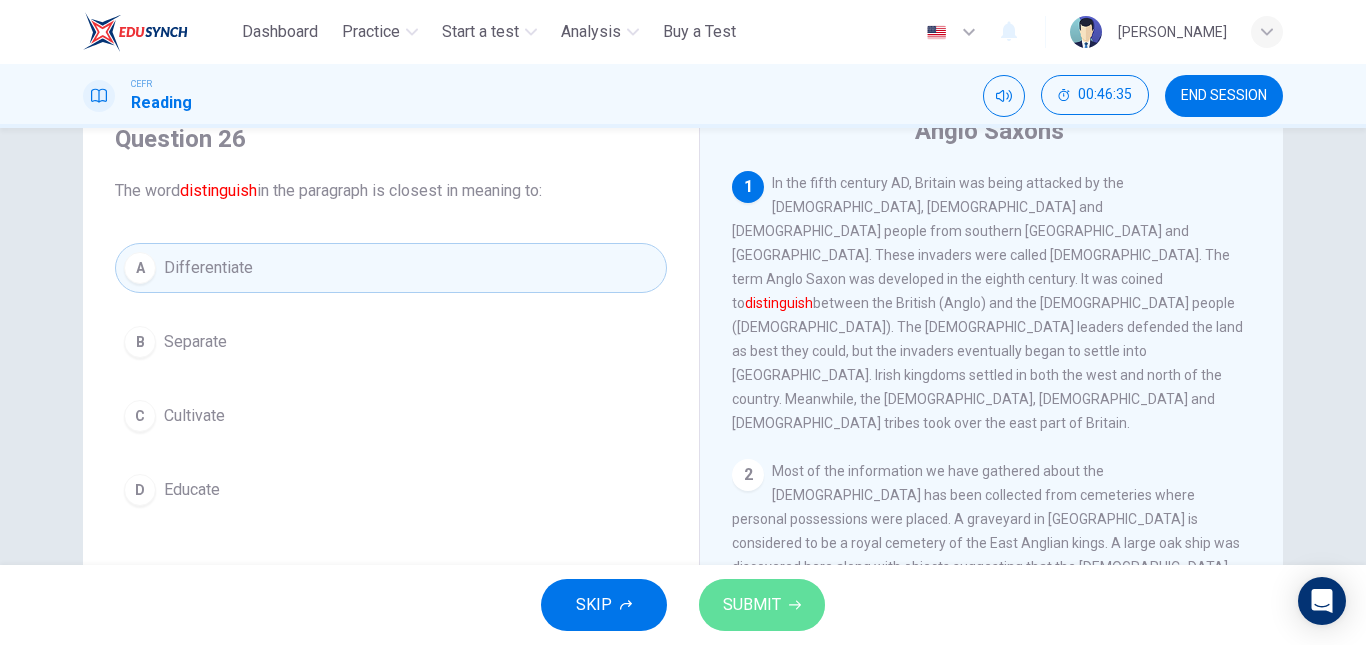 click on "SUBMIT" at bounding box center (762, 605) 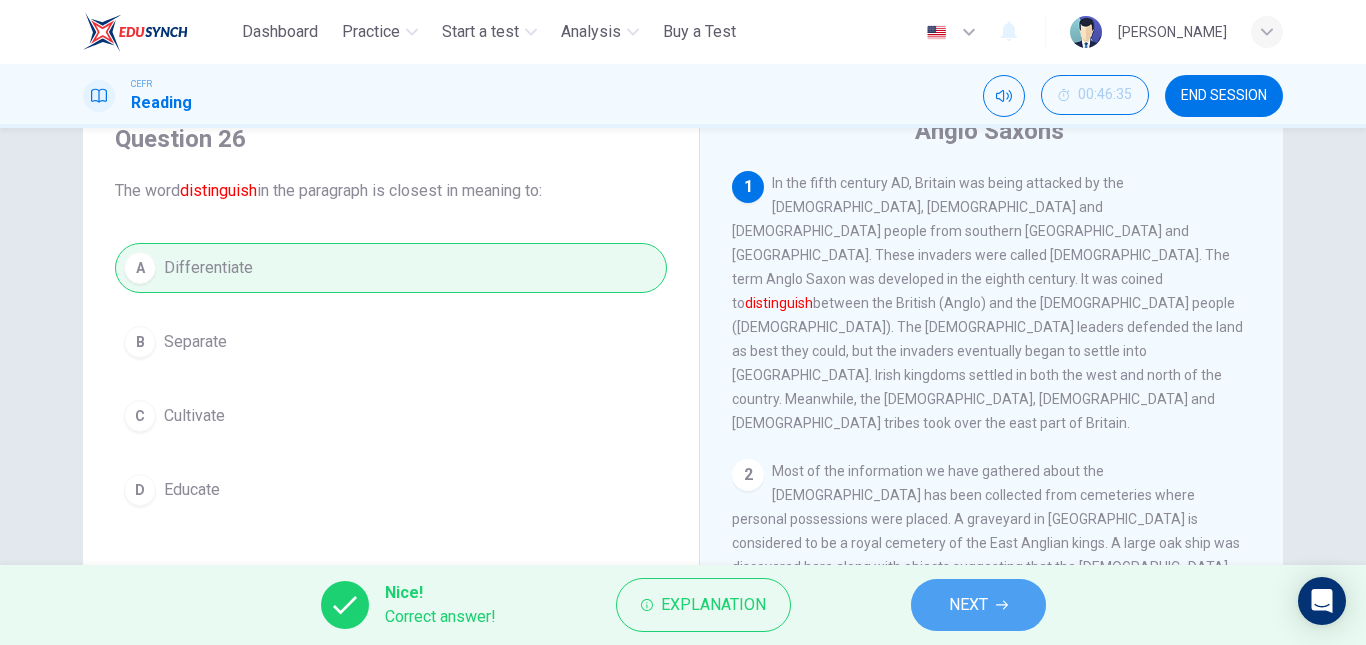 click on "NEXT" at bounding box center [978, 605] 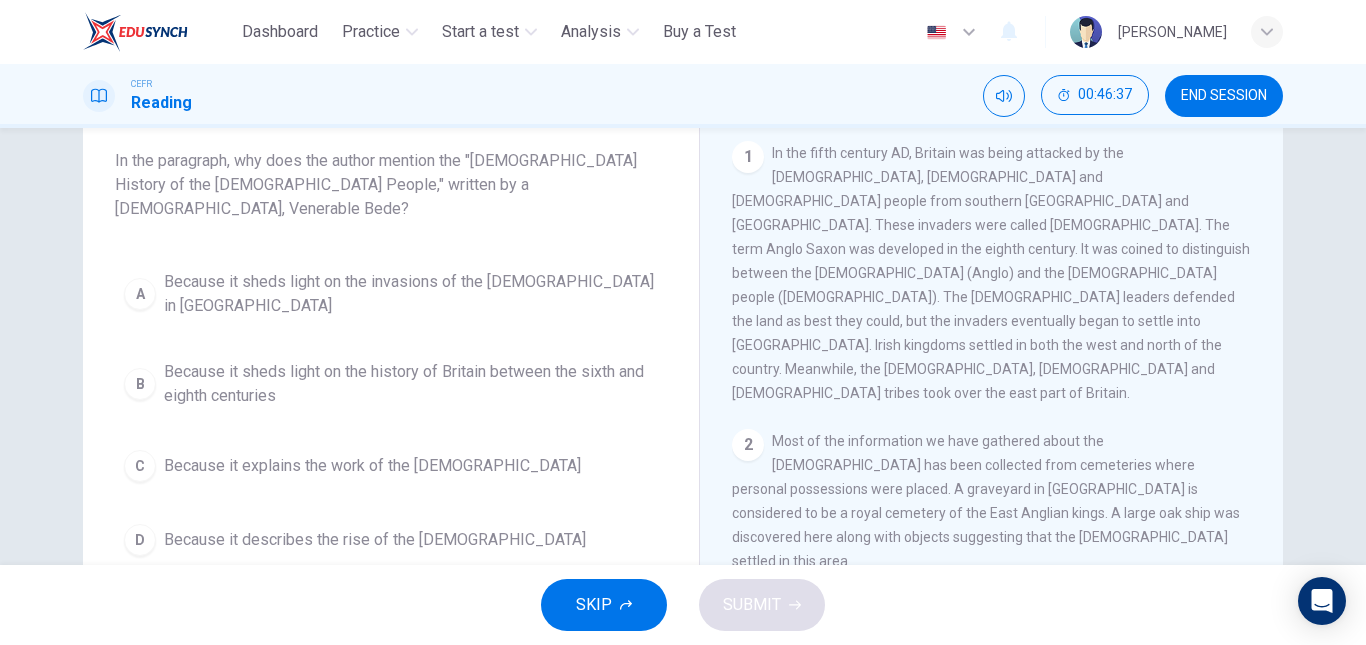 scroll, scrollTop: 104, scrollLeft: 0, axis: vertical 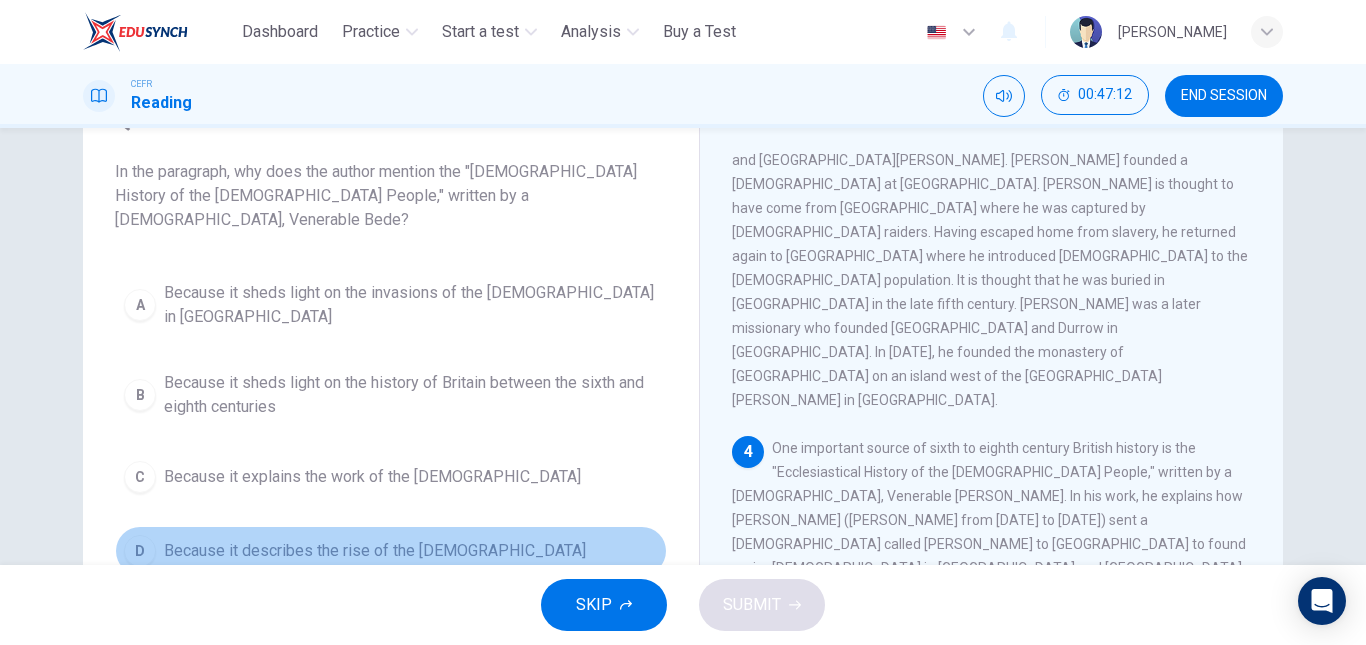 click on "D Because it describes the rise of the [DEMOGRAPHIC_DATA]" at bounding box center (391, 551) 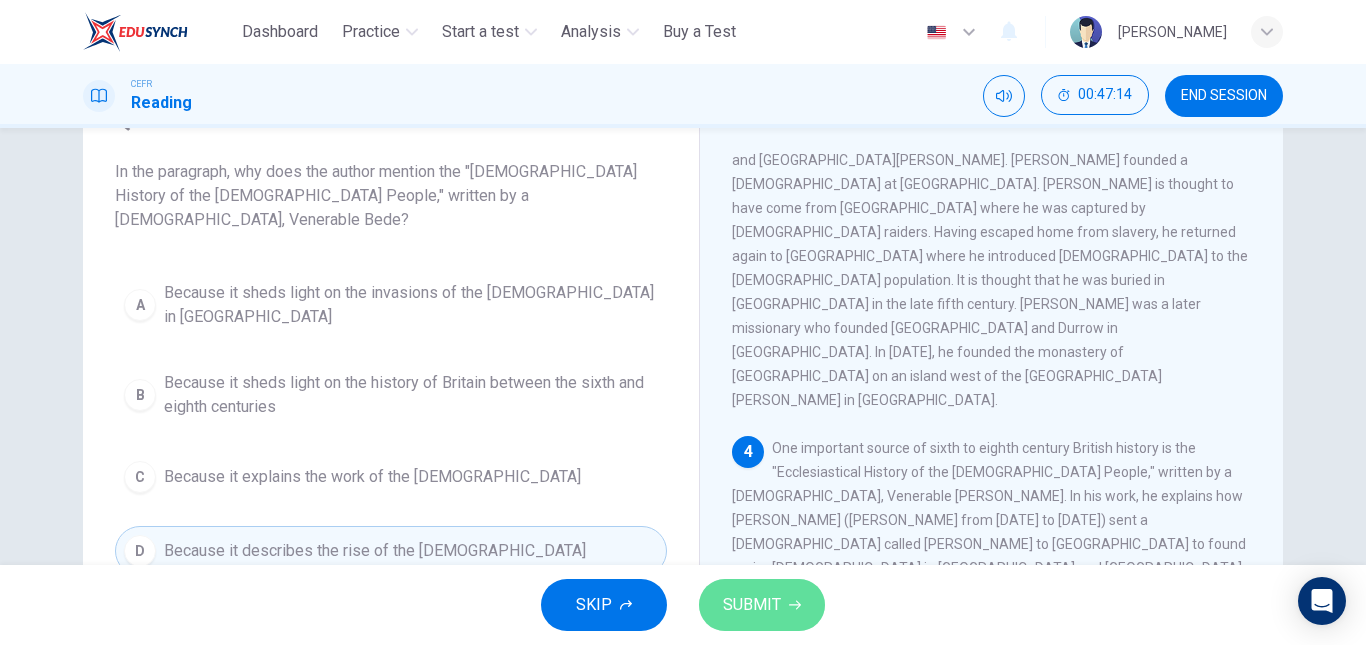 click on "SUBMIT" at bounding box center [762, 605] 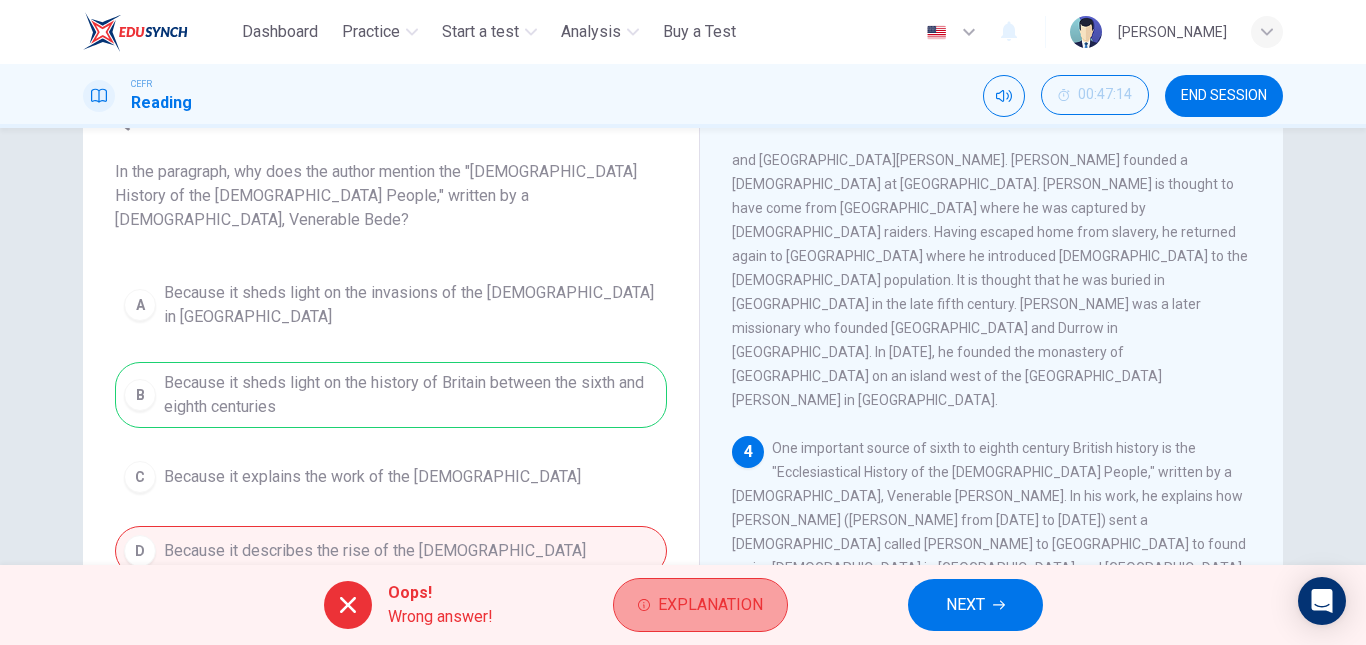 click on "Explanation" at bounding box center (700, 605) 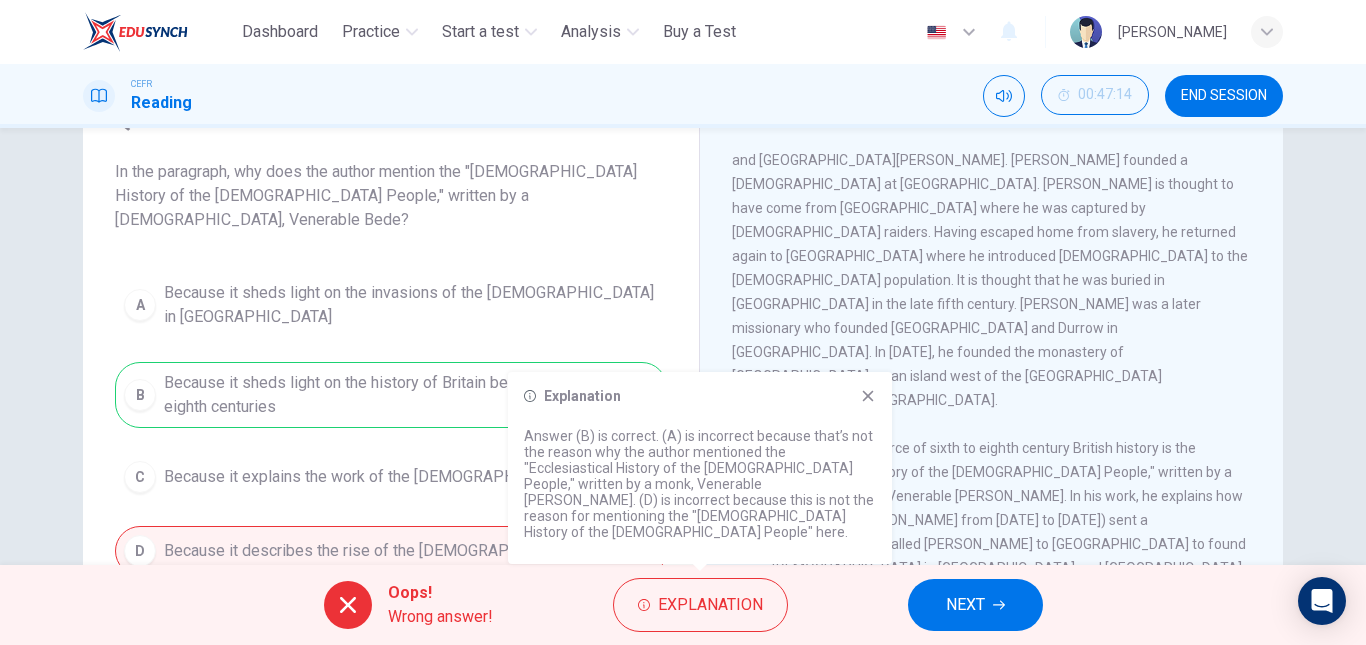 click 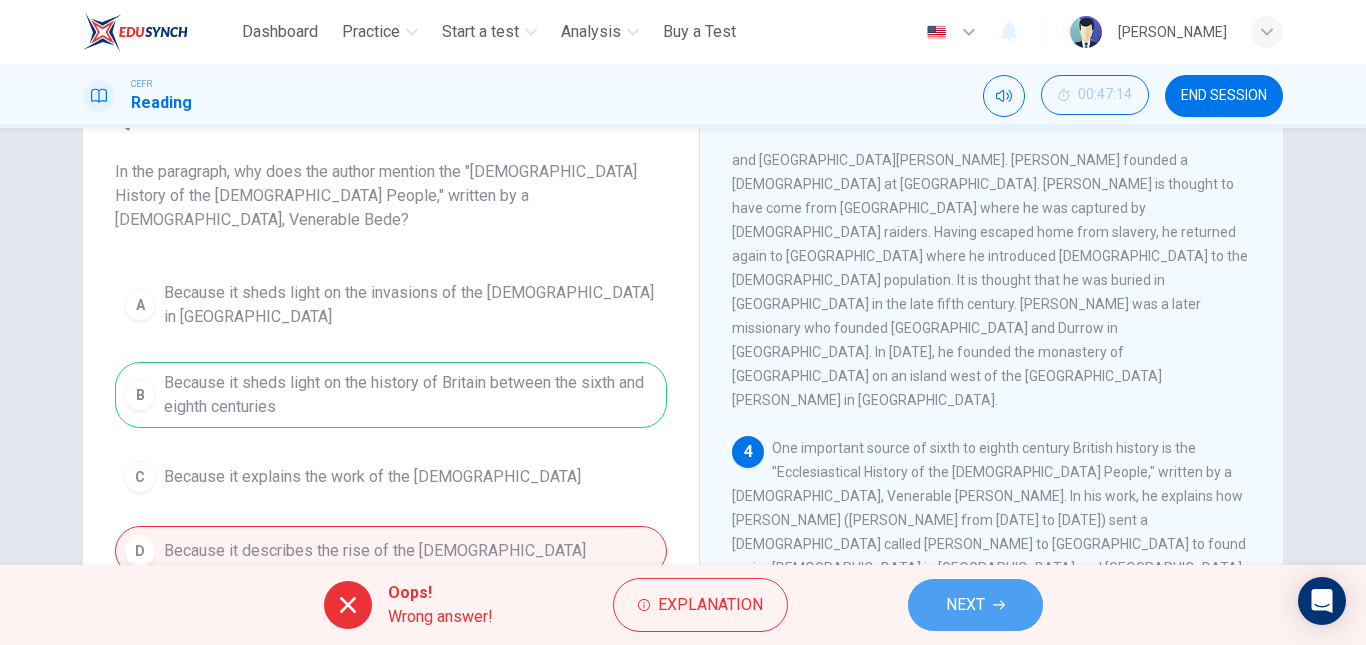 click on "NEXT" at bounding box center [965, 605] 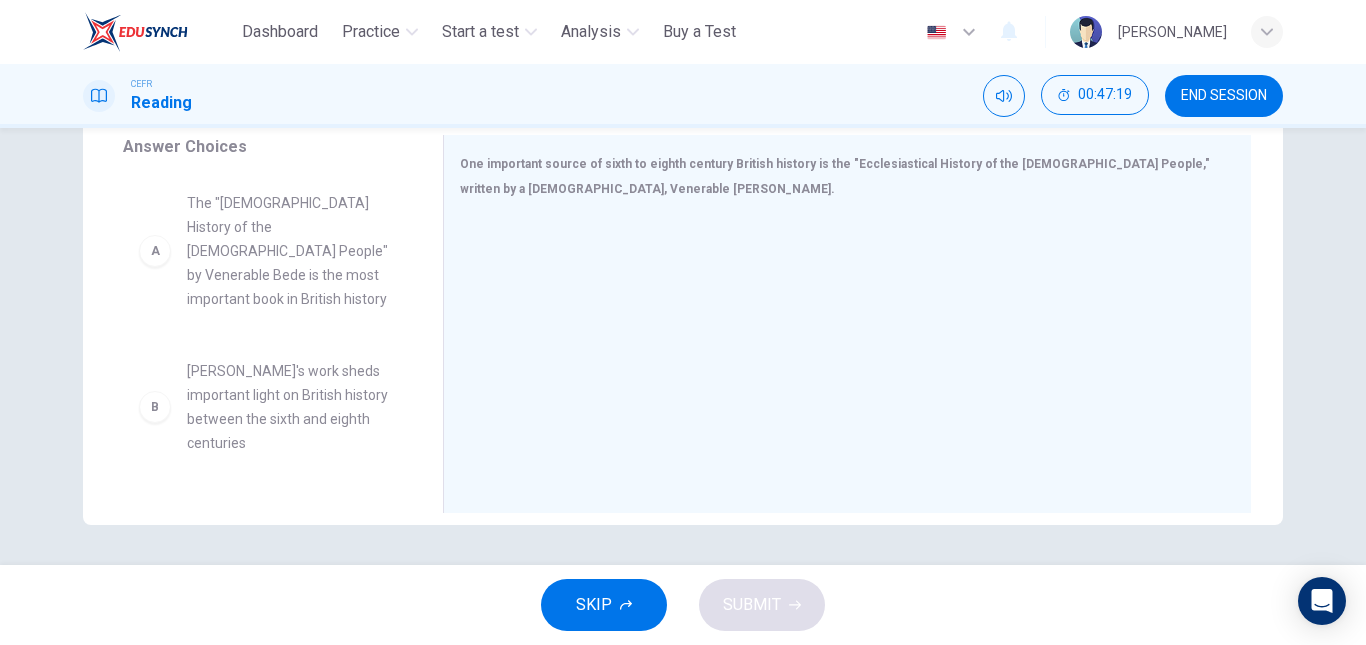 scroll, scrollTop: 269, scrollLeft: 0, axis: vertical 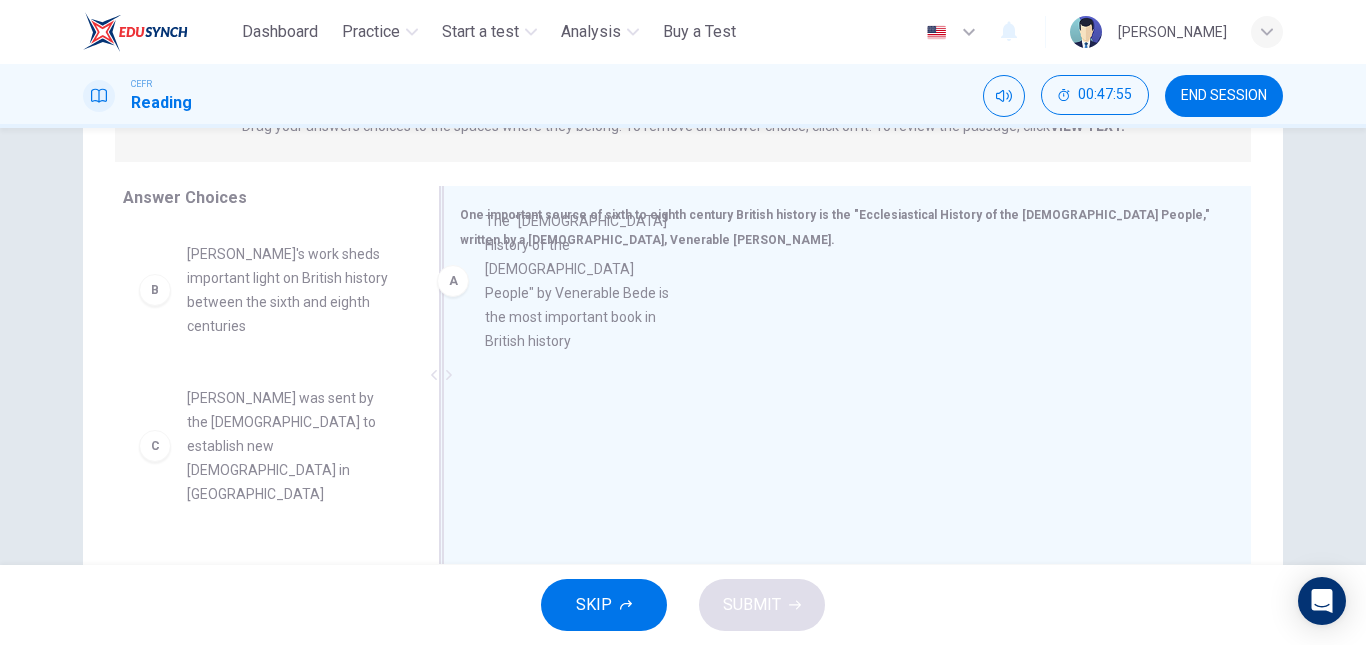 drag, startPoint x: 288, startPoint y: 323, endPoint x: 596, endPoint y: 305, distance: 308.5255 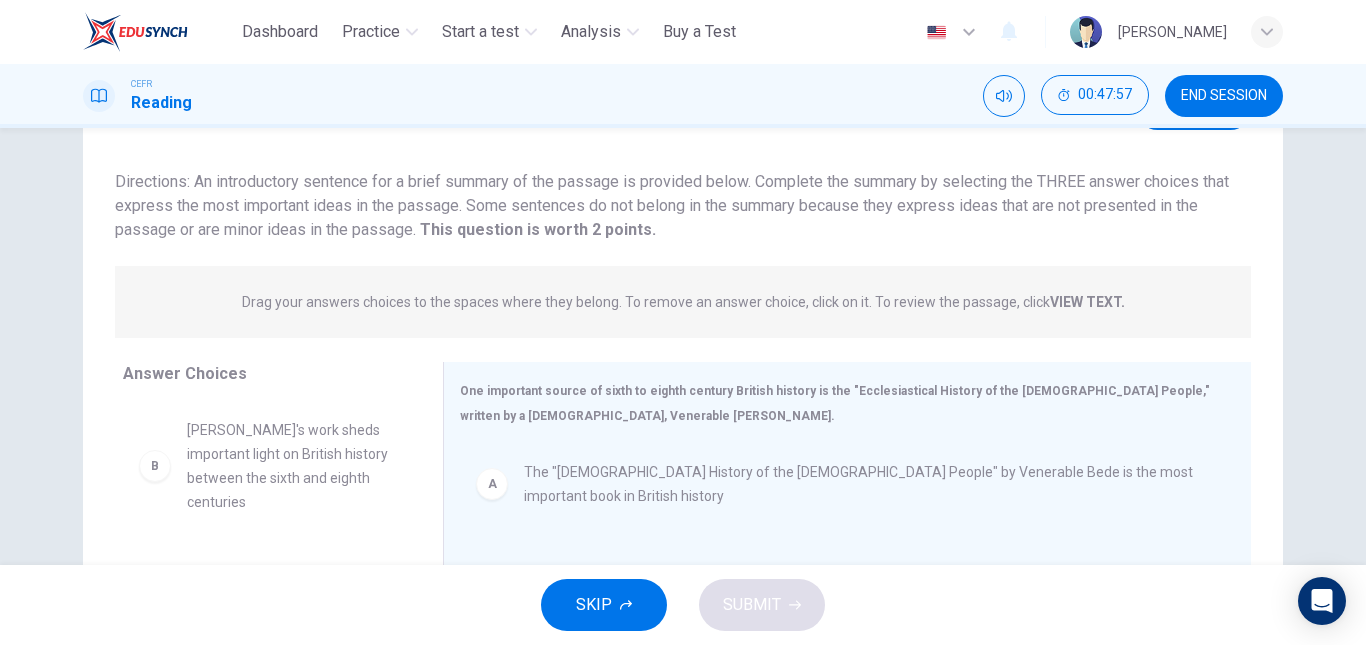 scroll, scrollTop: 338, scrollLeft: 0, axis: vertical 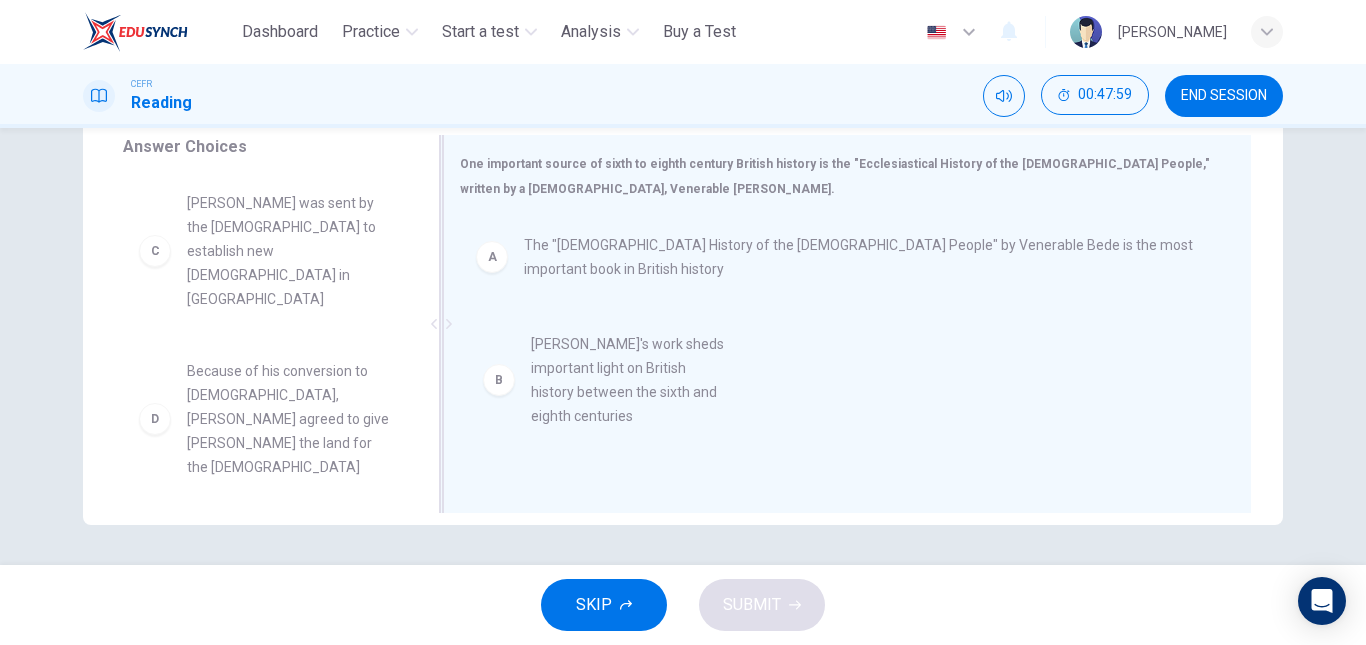 drag, startPoint x: 234, startPoint y: 247, endPoint x: 590, endPoint y: 389, distance: 383.27536 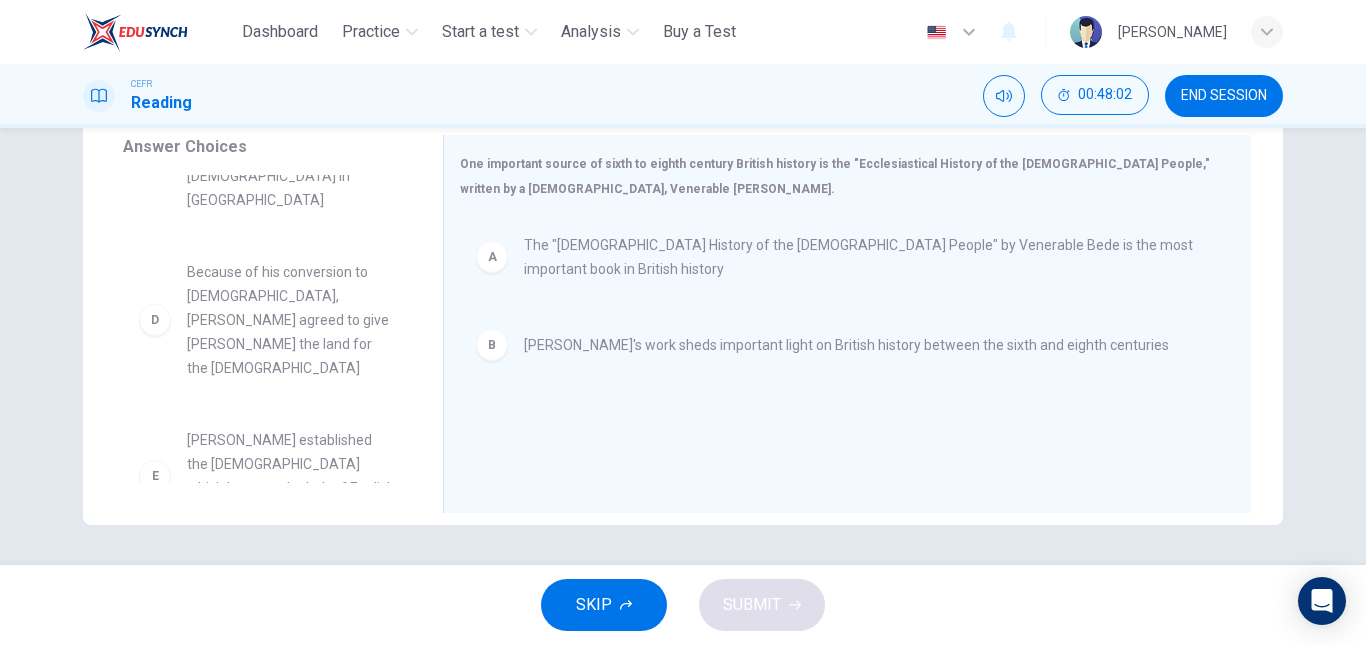 scroll, scrollTop: 204, scrollLeft: 0, axis: vertical 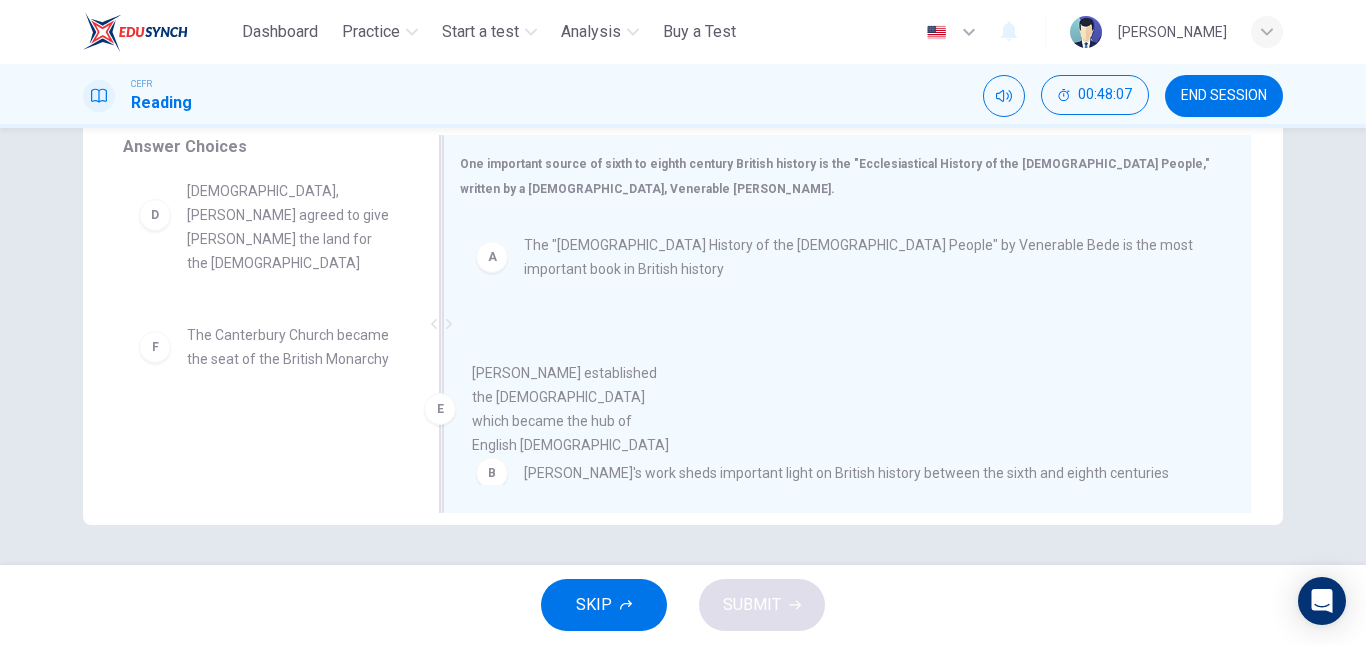 drag, startPoint x: 280, startPoint y: 316, endPoint x: 628, endPoint y: 453, distance: 373.996 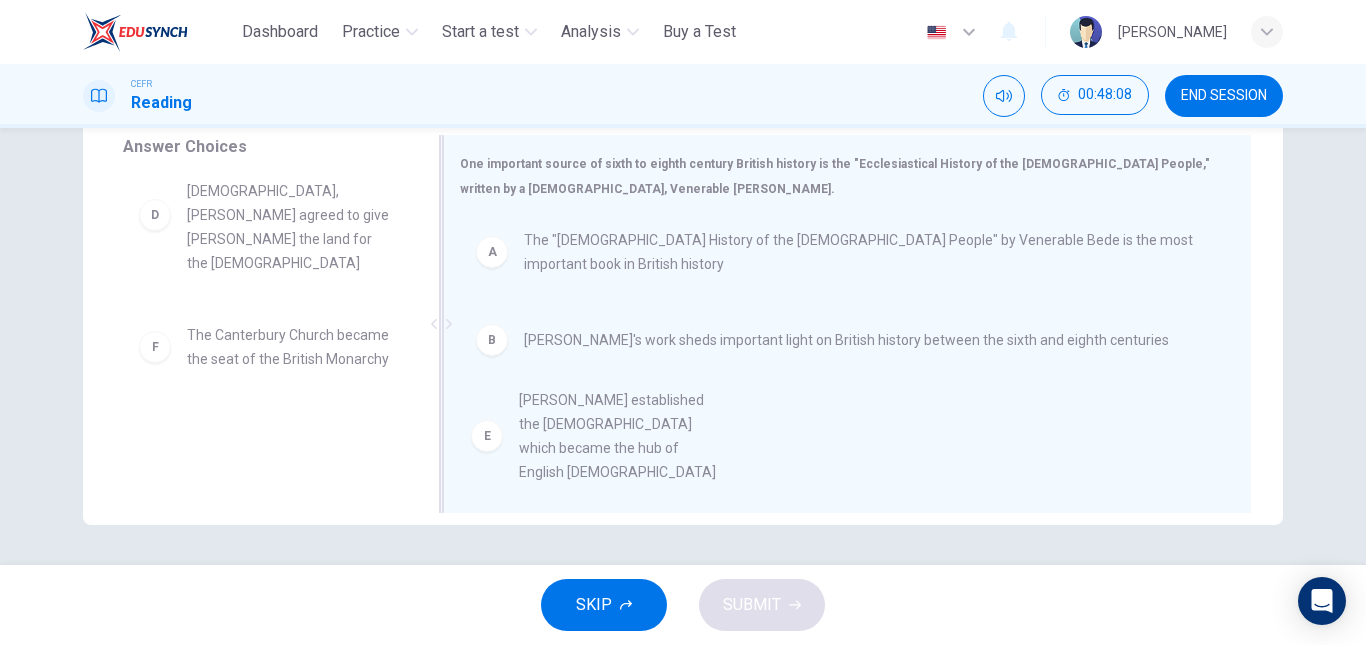 scroll, scrollTop: 0, scrollLeft: 0, axis: both 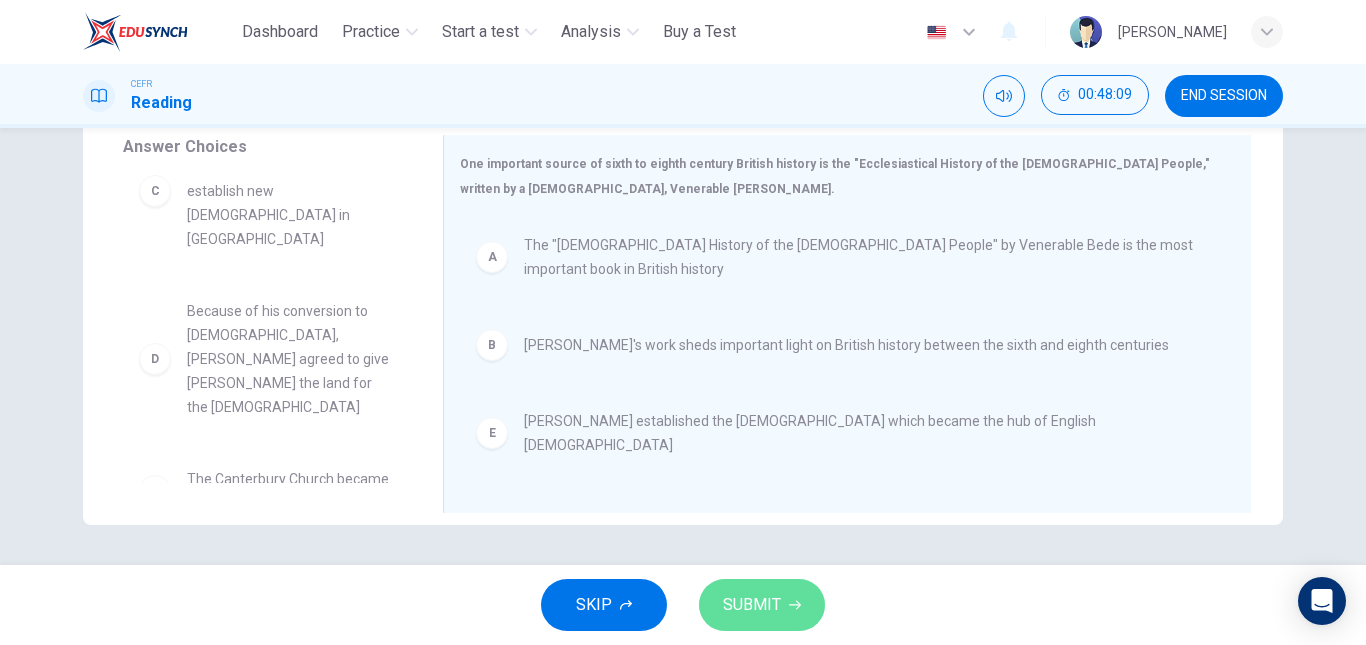 click 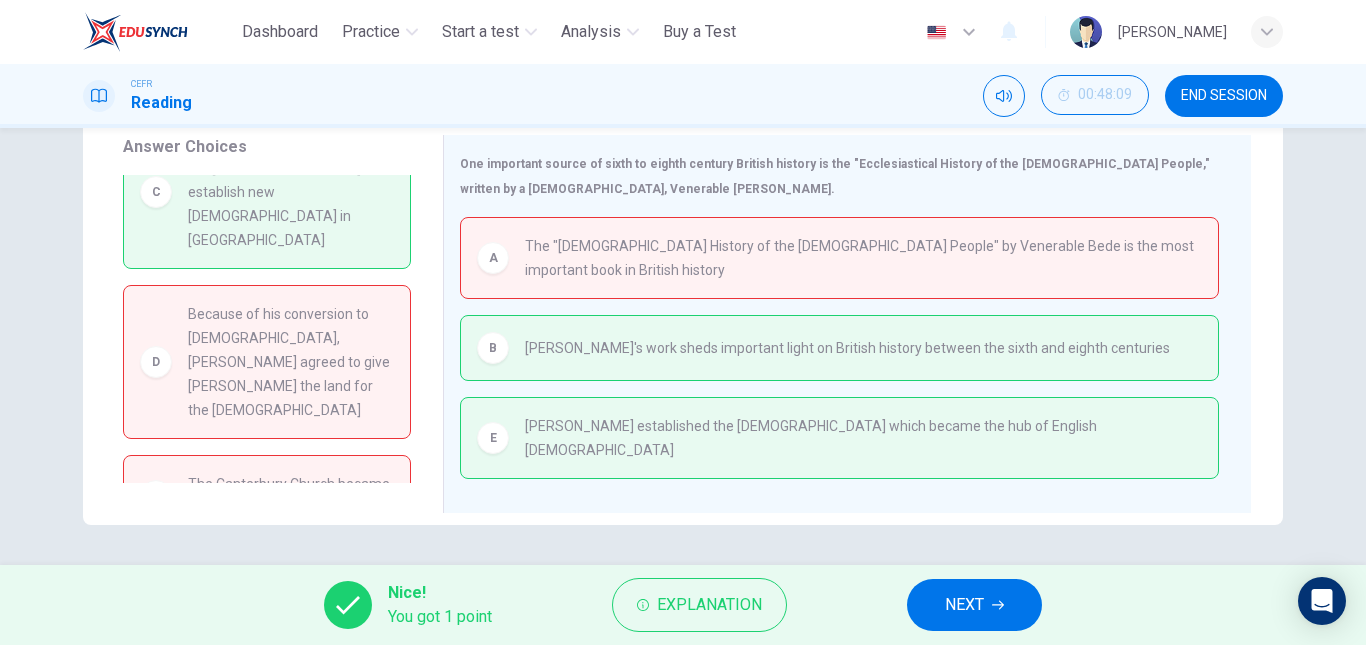 scroll, scrollTop: 0, scrollLeft: 0, axis: both 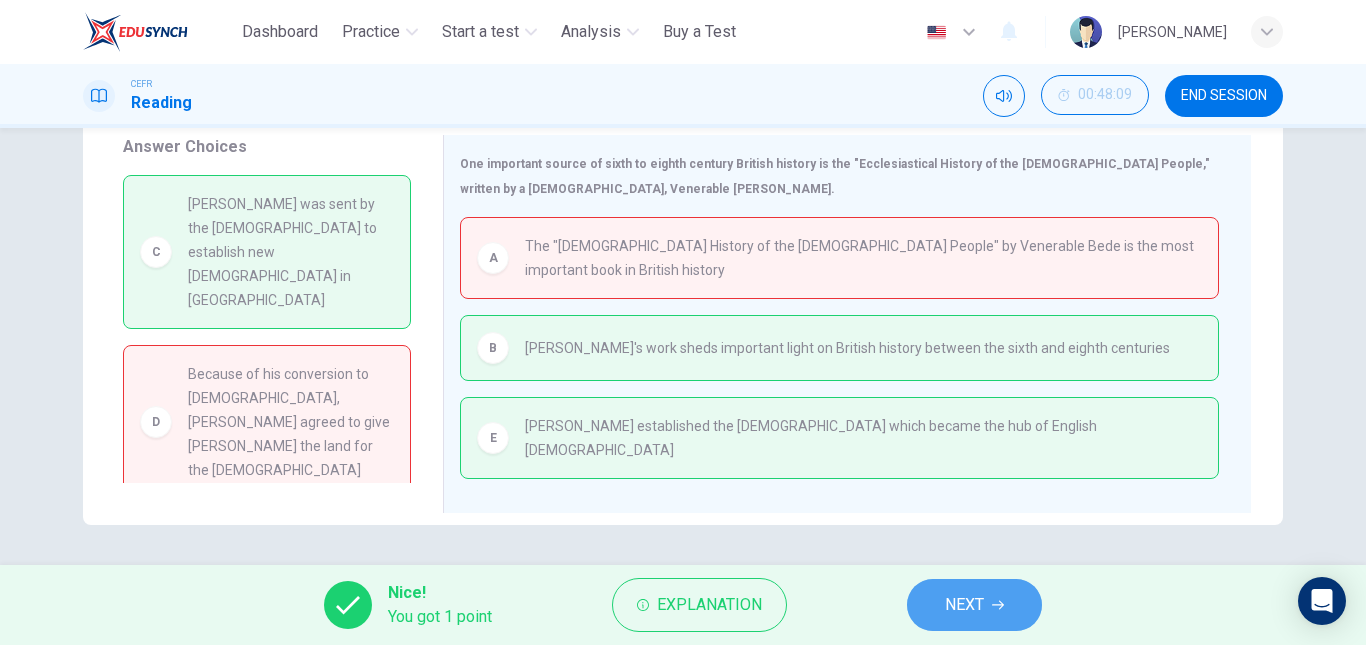 click on "NEXT" at bounding box center [974, 605] 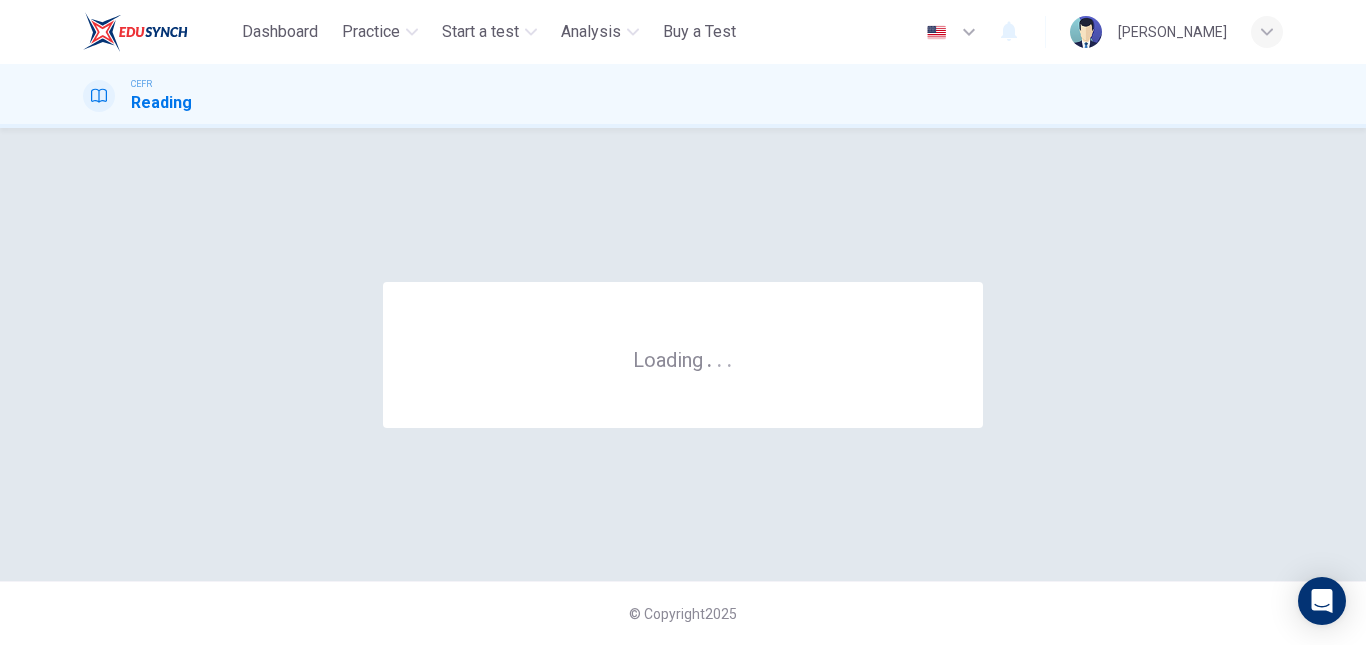 scroll, scrollTop: 0, scrollLeft: 0, axis: both 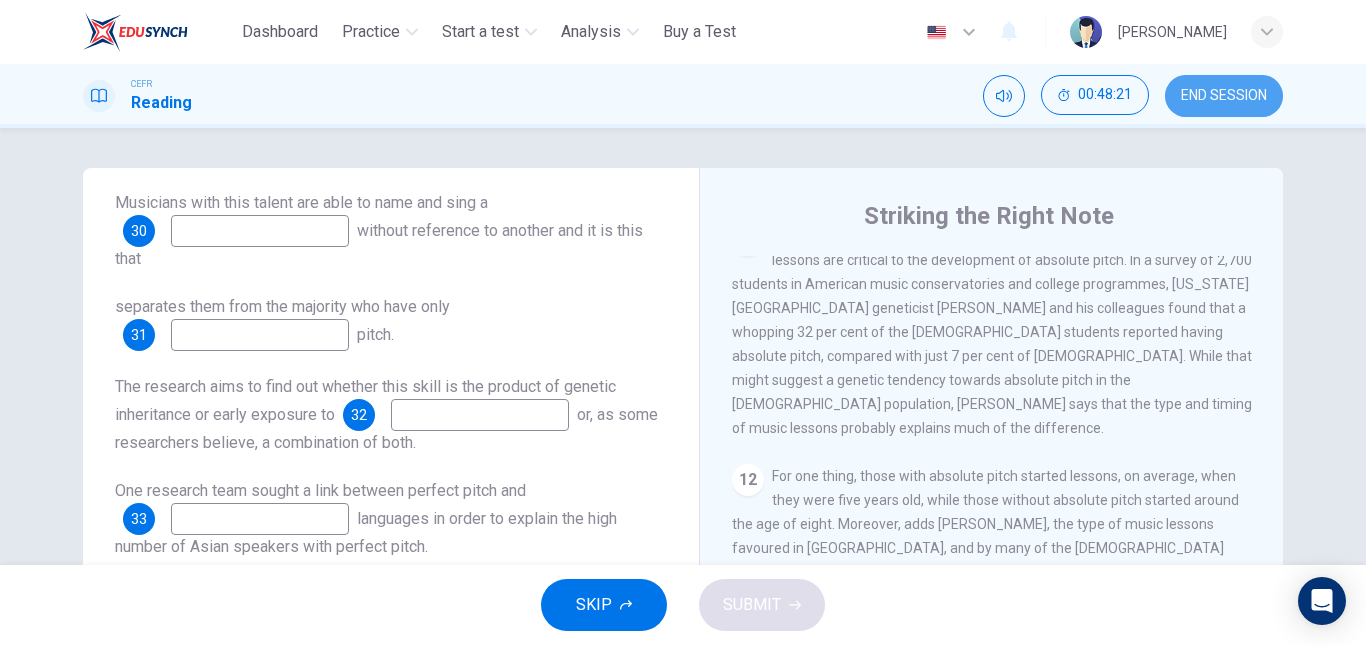 click on "END SESSION" at bounding box center (1224, 96) 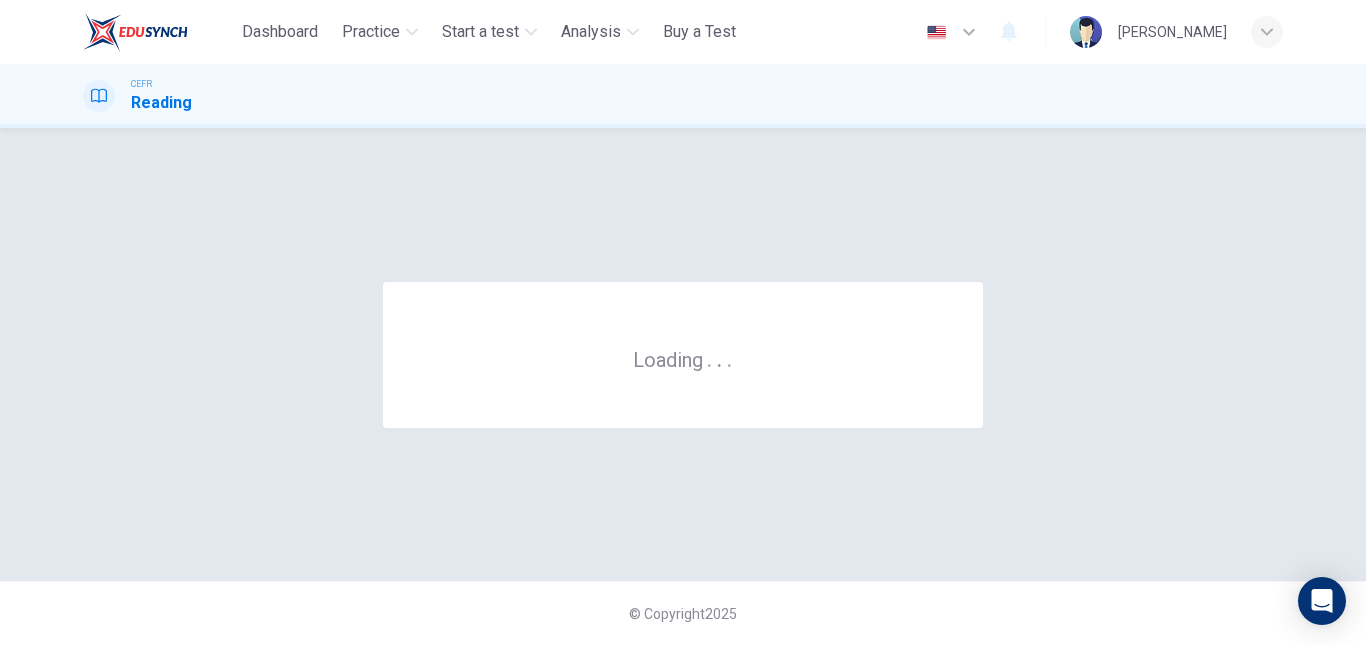 scroll, scrollTop: 0, scrollLeft: 0, axis: both 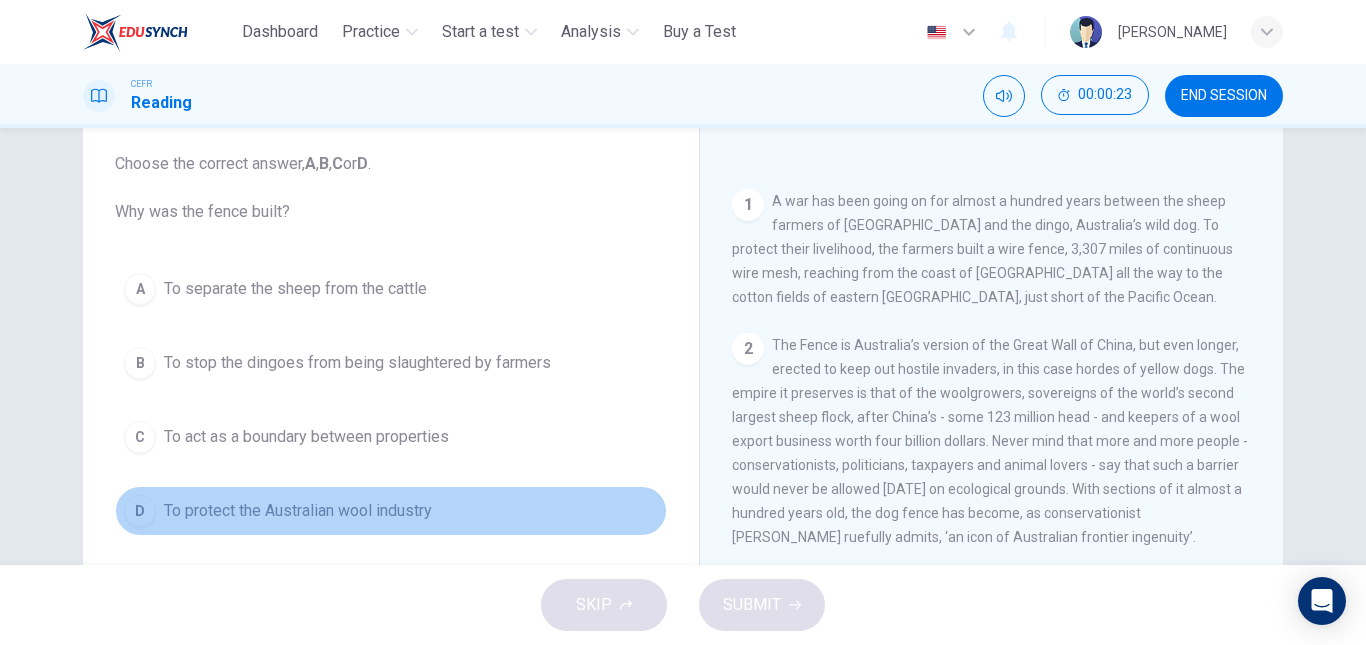 click on "D To protect the Australian wool industry" at bounding box center (391, 511) 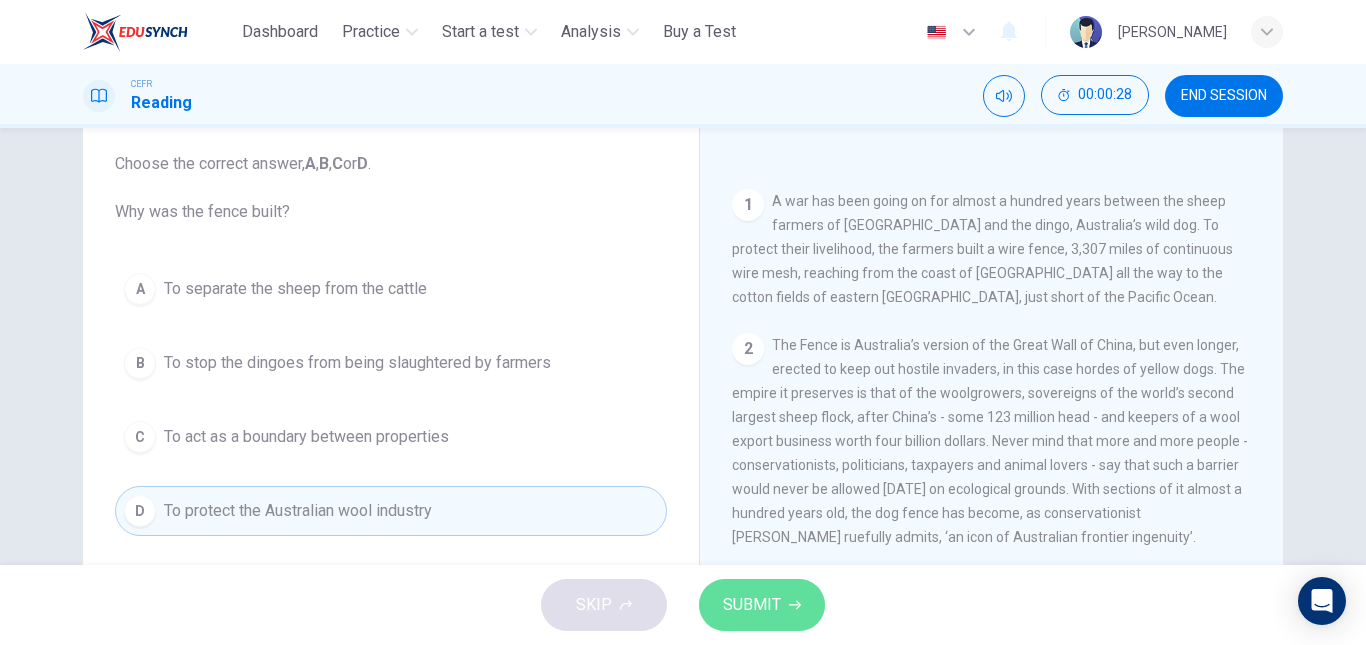 click on "SUBMIT" at bounding box center [762, 605] 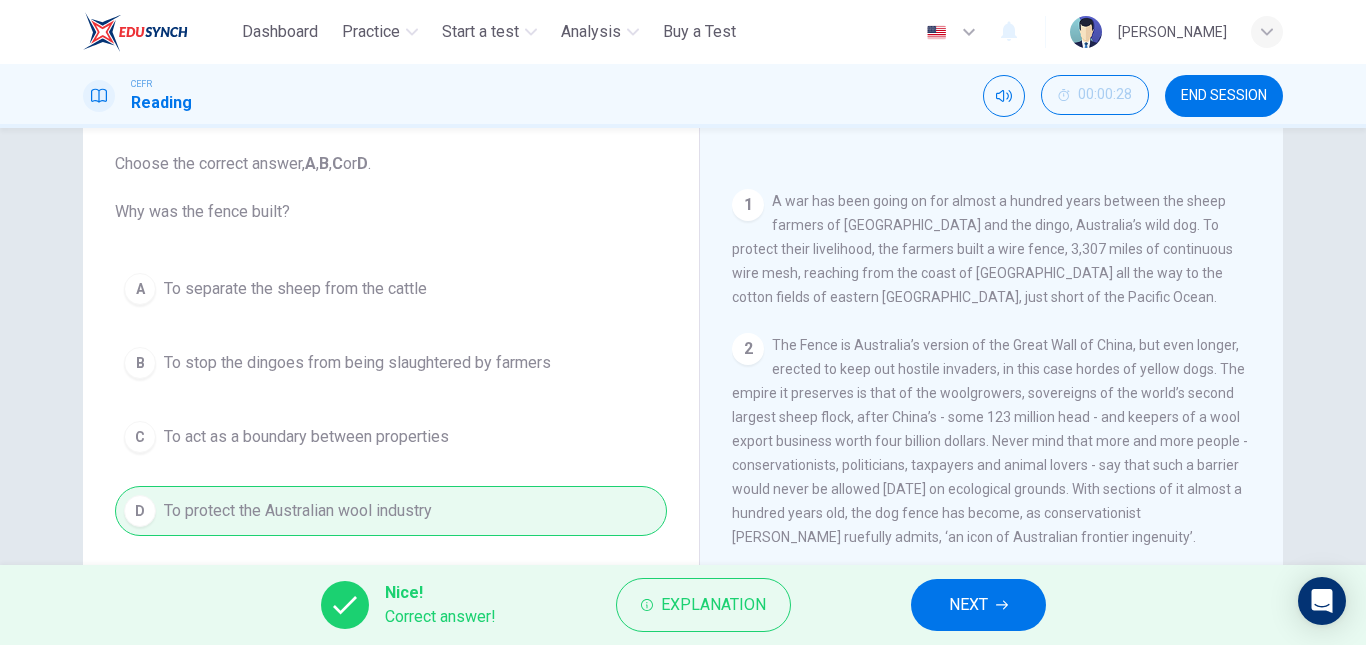 click on "NEXT" at bounding box center (968, 605) 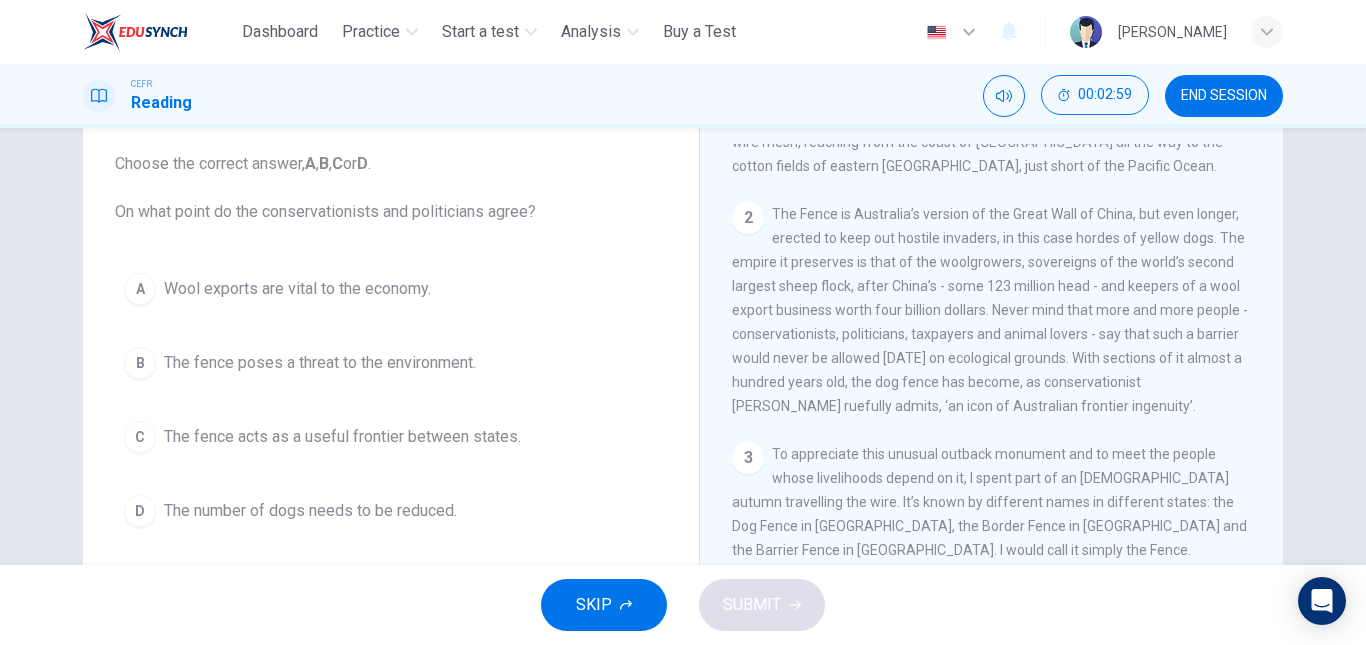 scroll, scrollTop: 508, scrollLeft: 0, axis: vertical 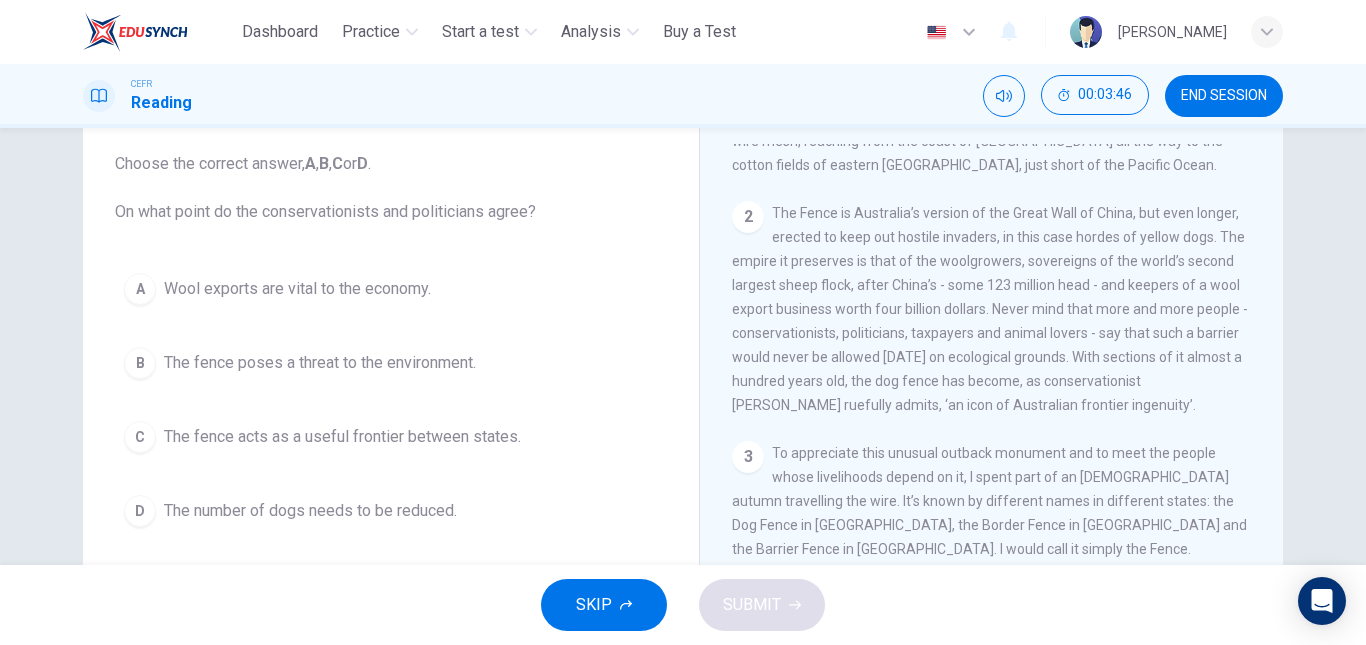 click on "The Fence is Australia’s version of the Great Wall of China, but even longer, erected to keep out hostile invaders, in this case hordes of yellow dogs. The empire it preserves is that of the woolgrowers, sovereigns of the world’s second largest sheep flock, after China’s - some 123 million head - and keepers of a wool export business worth four billion dollars. Never mind that more and more people - conservationists, politicians, taxpayers and animal lovers - say that such a barrier would never be allowed today on ecological grounds. With sections of it almost a hundred years old, the dog fence has become, as conservationist Lindsay Fairweather ruefully admits, ‘an icon of Australian frontier ingenuity’." at bounding box center [990, 309] 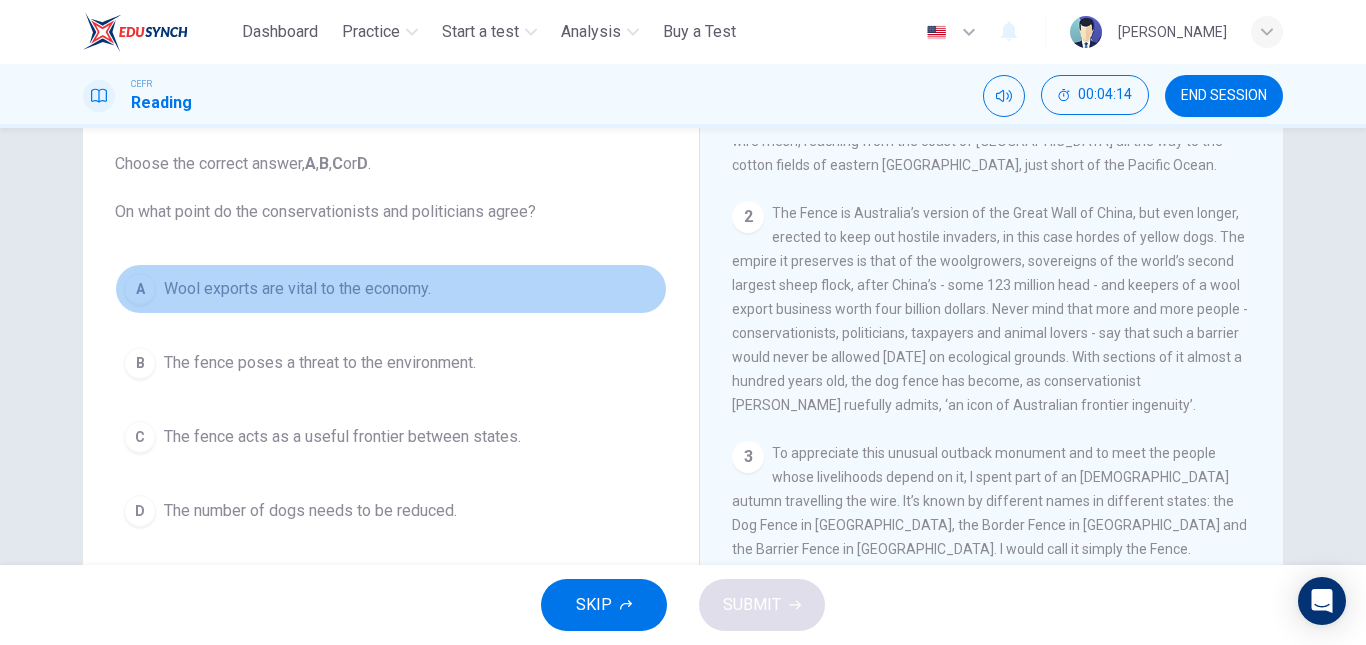 click on "A Wool exports are vital to the economy." at bounding box center (391, 289) 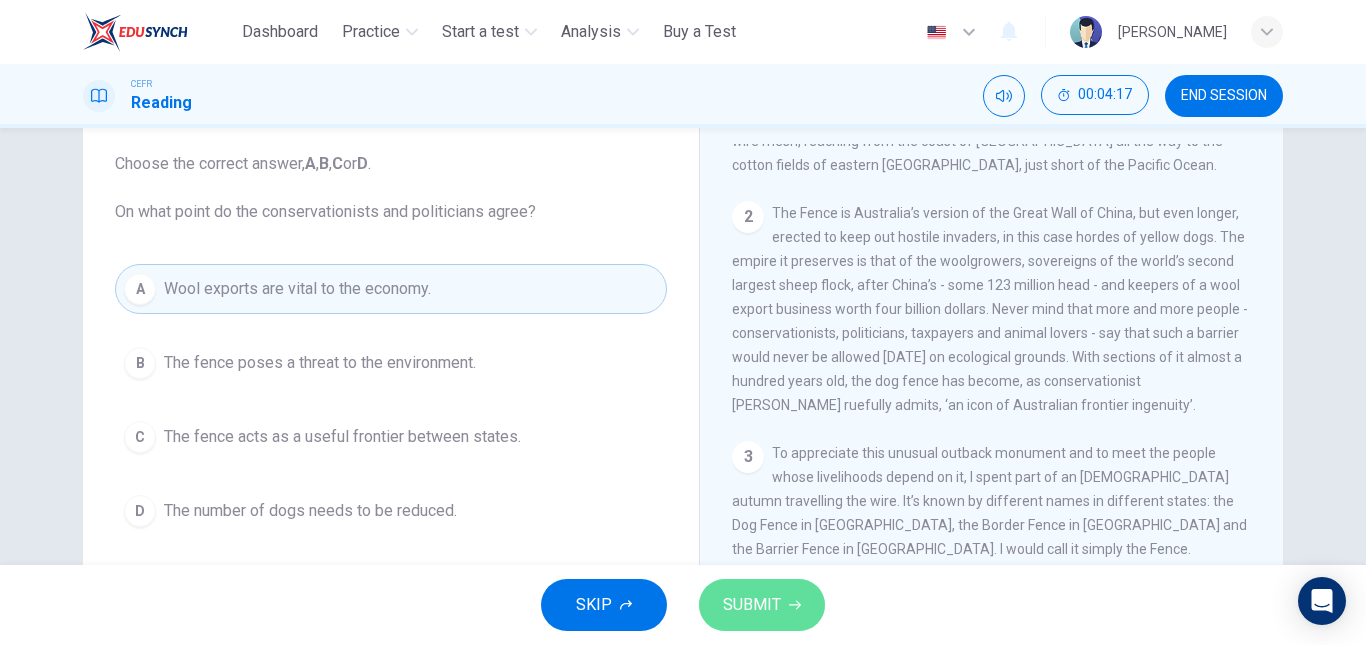 click on "SUBMIT" at bounding box center (762, 605) 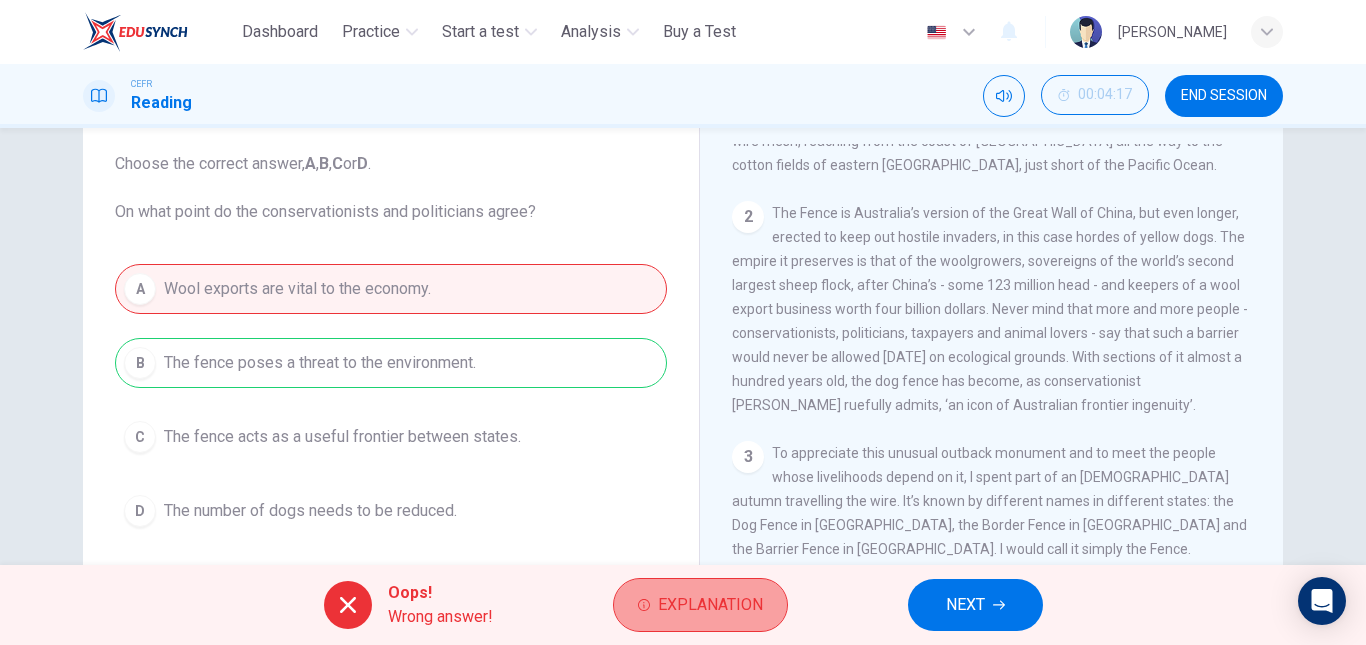 click on "Explanation" at bounding box center [710, 605] 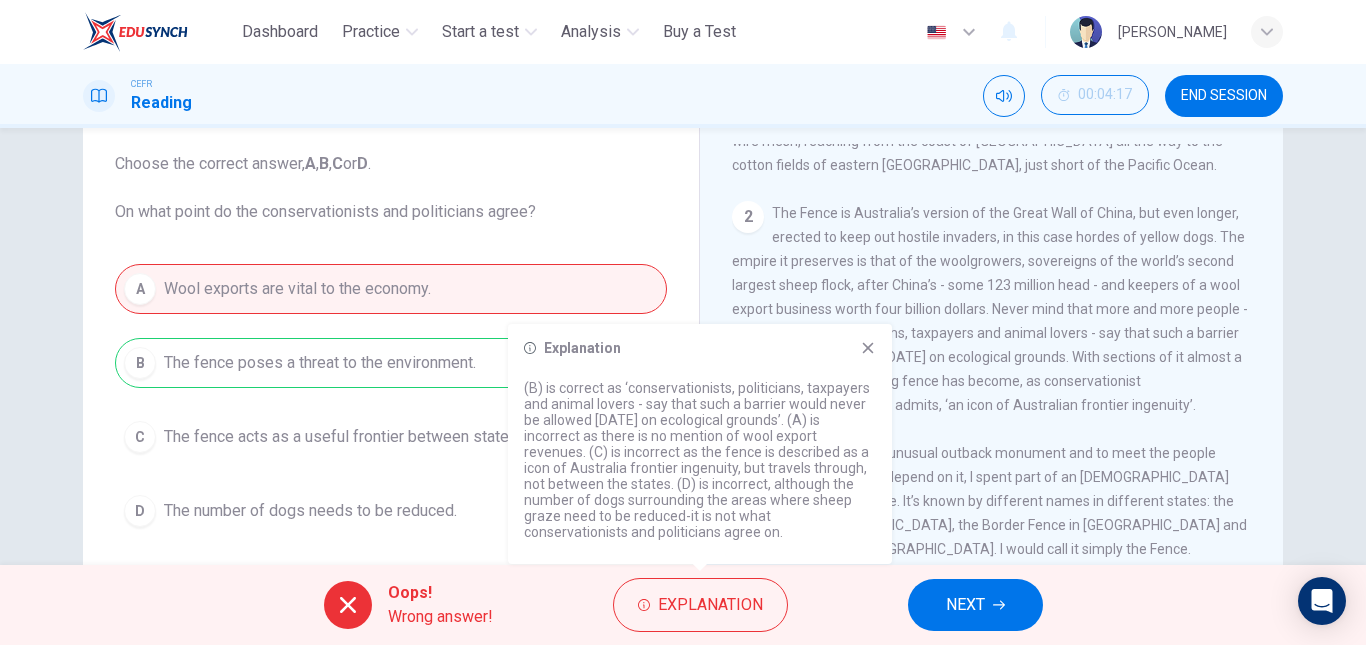 click 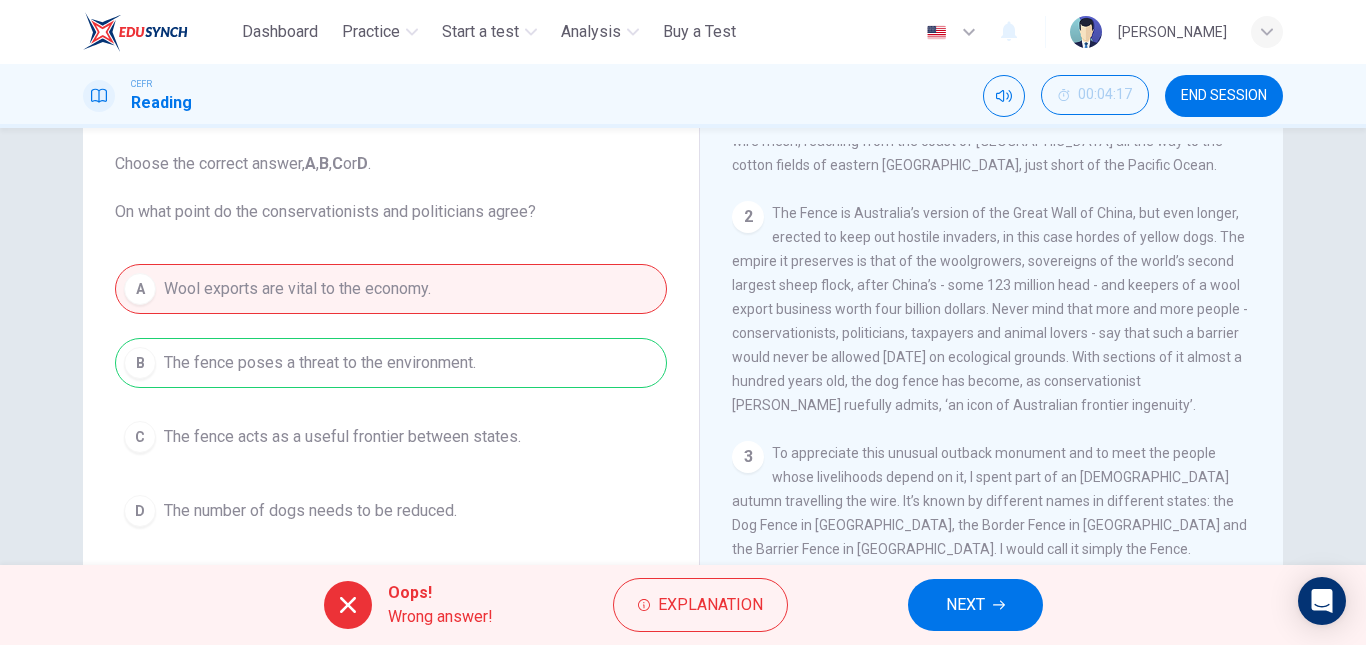 click on "The Fence is Australia’s version of the Great Wall of China, but even longer, erected to keep out hostile invaders, in this case hordes of yellow dogs. The empire it preserves is that of the woolgrowers, sovereigns of the world’s second largest sheep flock, after China’s - some 123 million head - and keepers of a wool export business worth four billion dollars. Never mind that more and more people - conservationists, politicians, taxpayers and animal lovers - say that such a barrier would never be allowed today on ecological grounds. With sections of it almost a hundred years old, the dog fence has become, as conservationist Lindsay Fairweather ruefully admits, ‘an icon of Australian frontier ingenuity’." at bounding box center [990, 309] 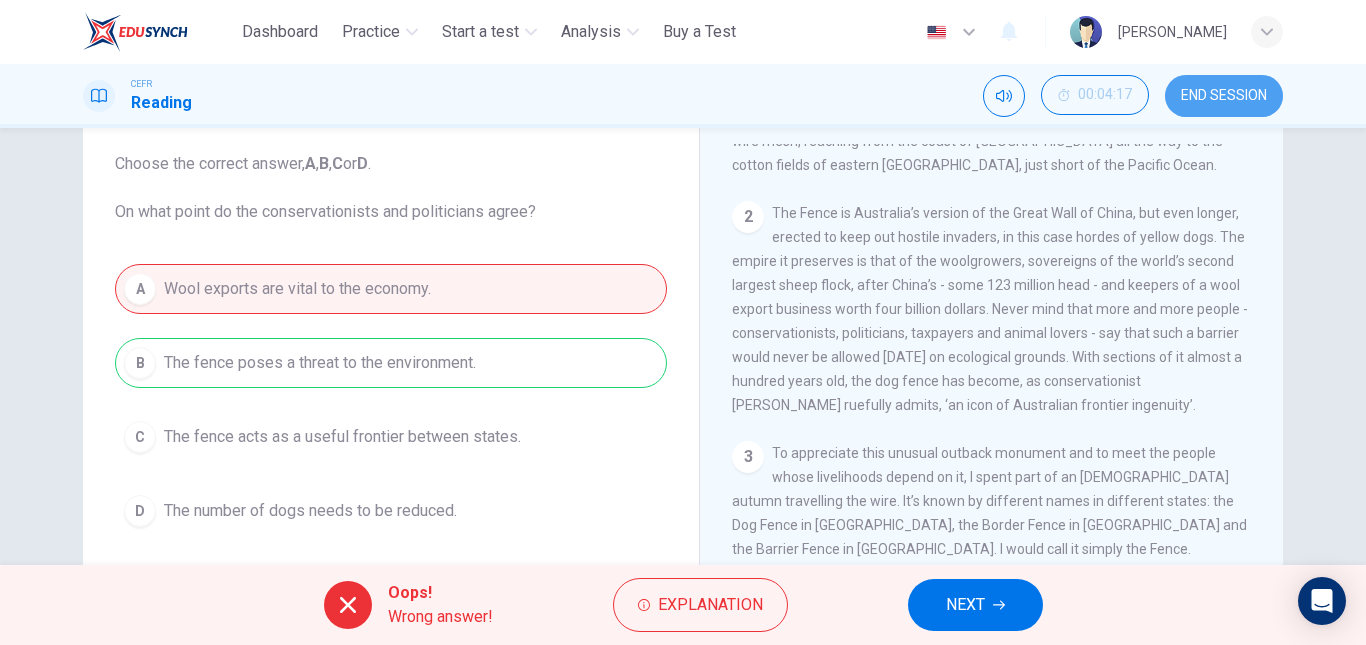 click on "END SESSION" at bounding box center [1224, 96] 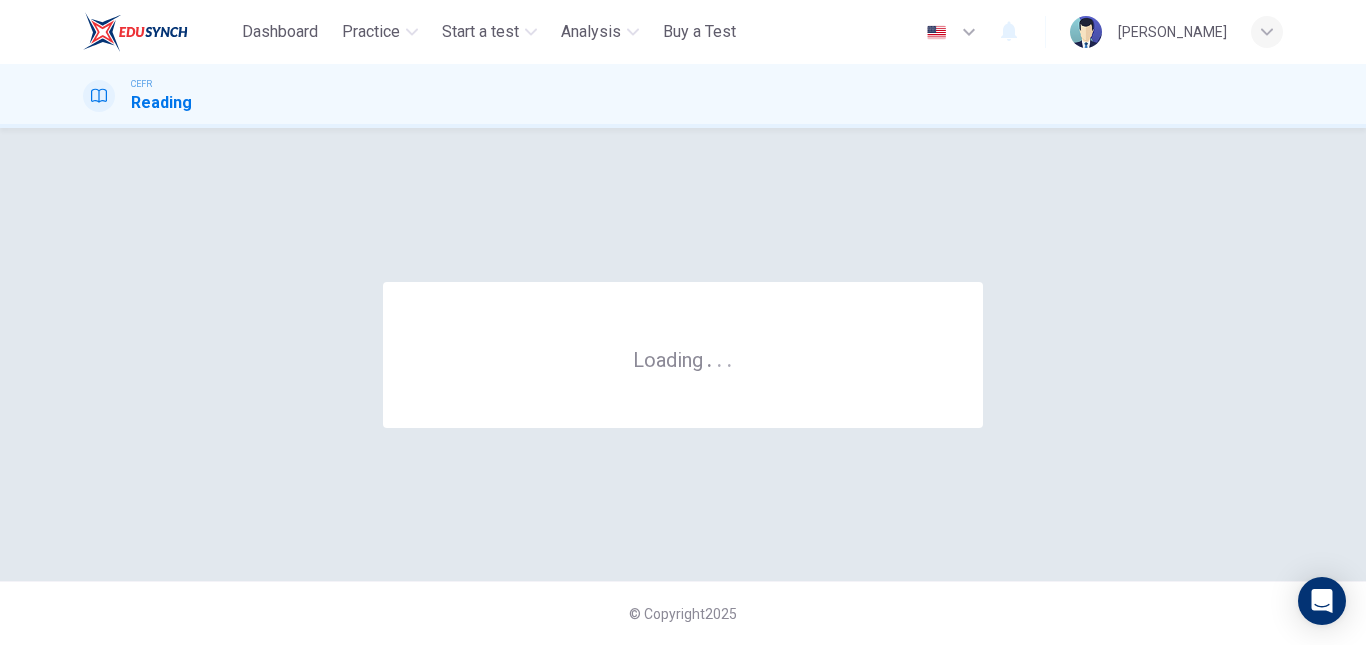 scroll, scrollTop: 0, scrollLeft: 0, axis: both 